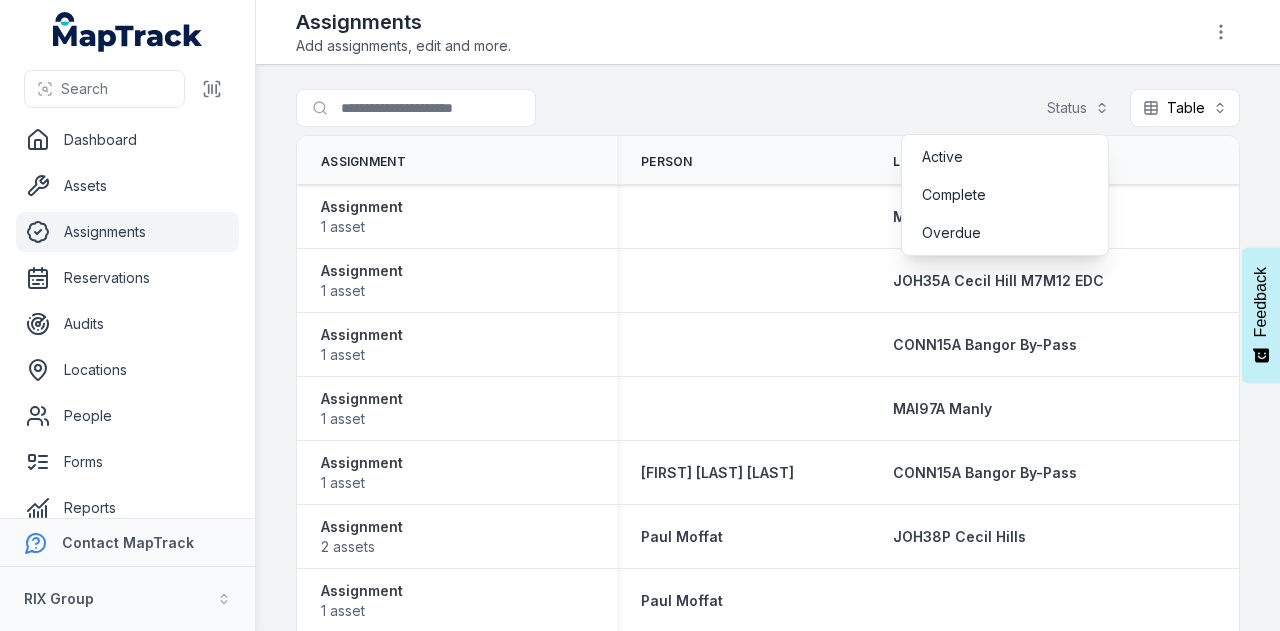 scroll, scrollTop: 0, scrollLeft: 0, axis: both 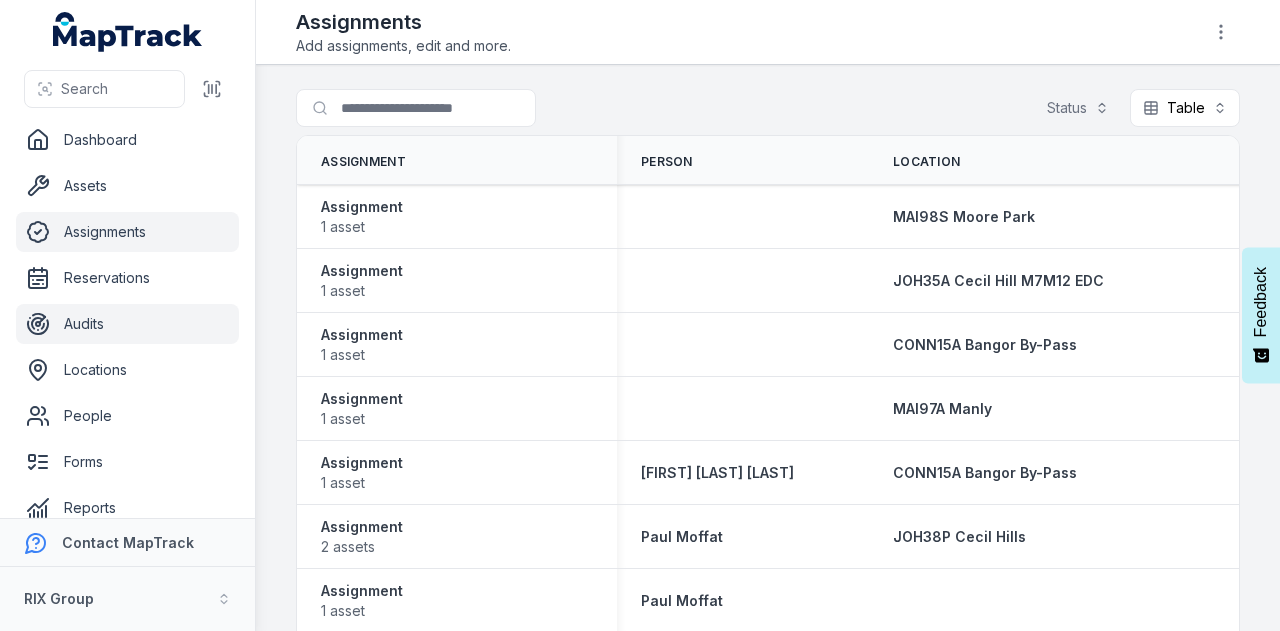 click on "Audits" at bounding box center (127, 324) 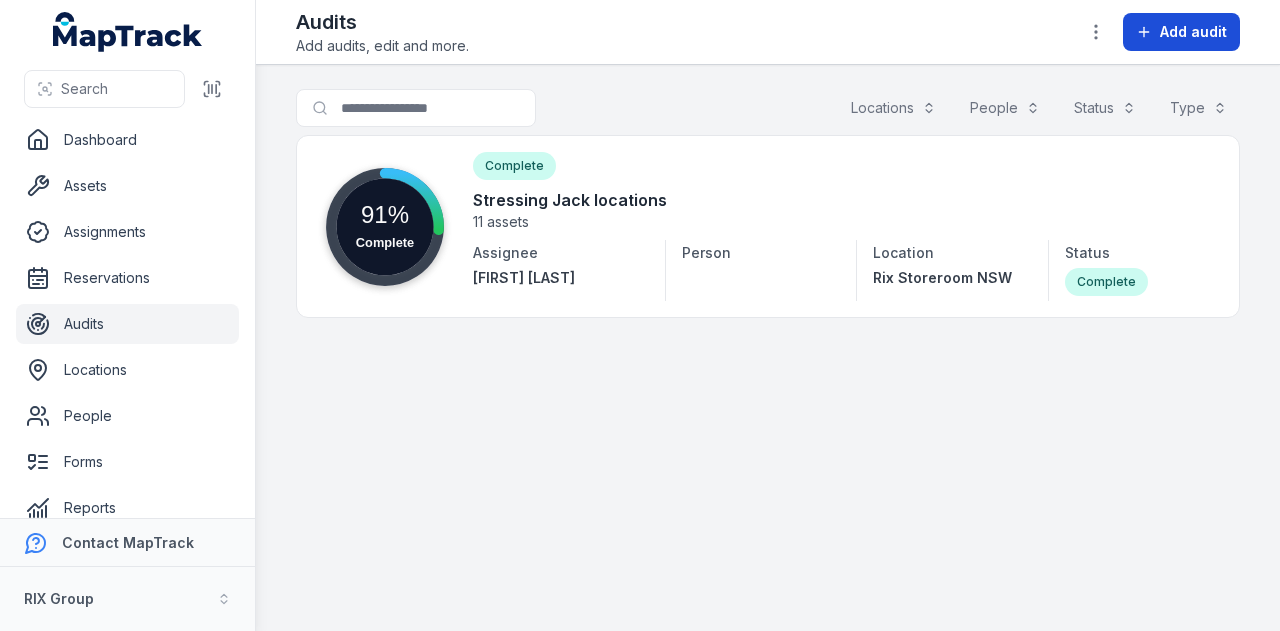 scroll, scrollTop: 0, scrollLeft: 0, axis: both 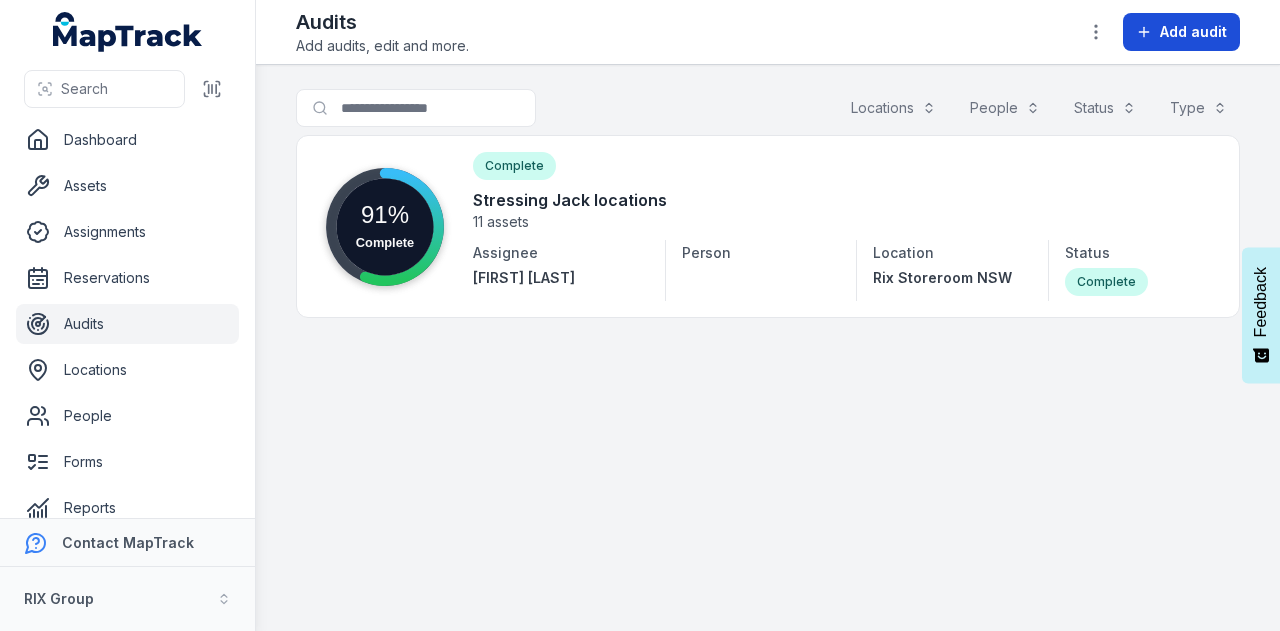 click on "Add audit" at bounding box center (1193, 32) 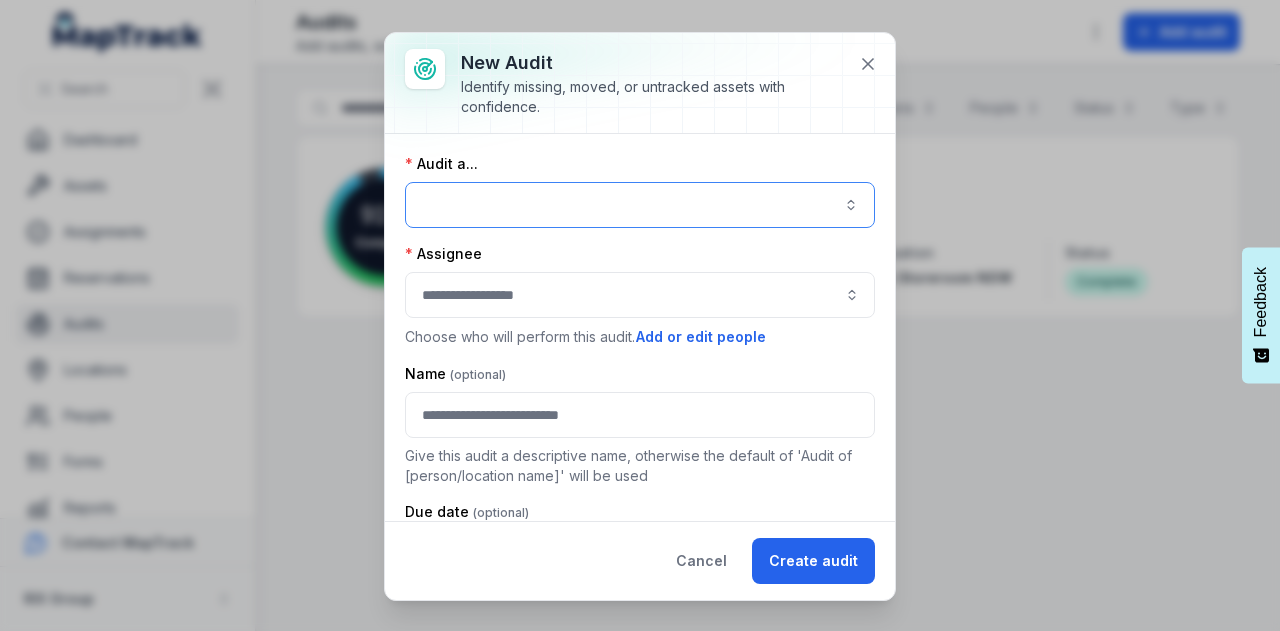 click at bounding box center [640, 205] 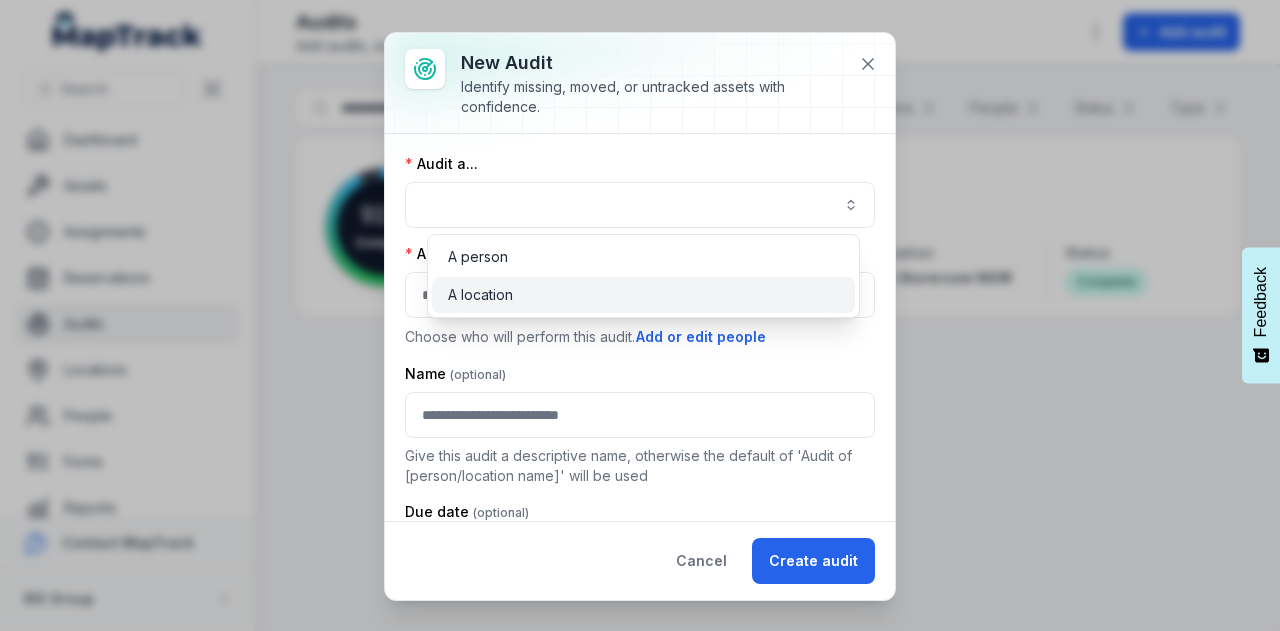 click on "A location" at bounding box center [643, 295] 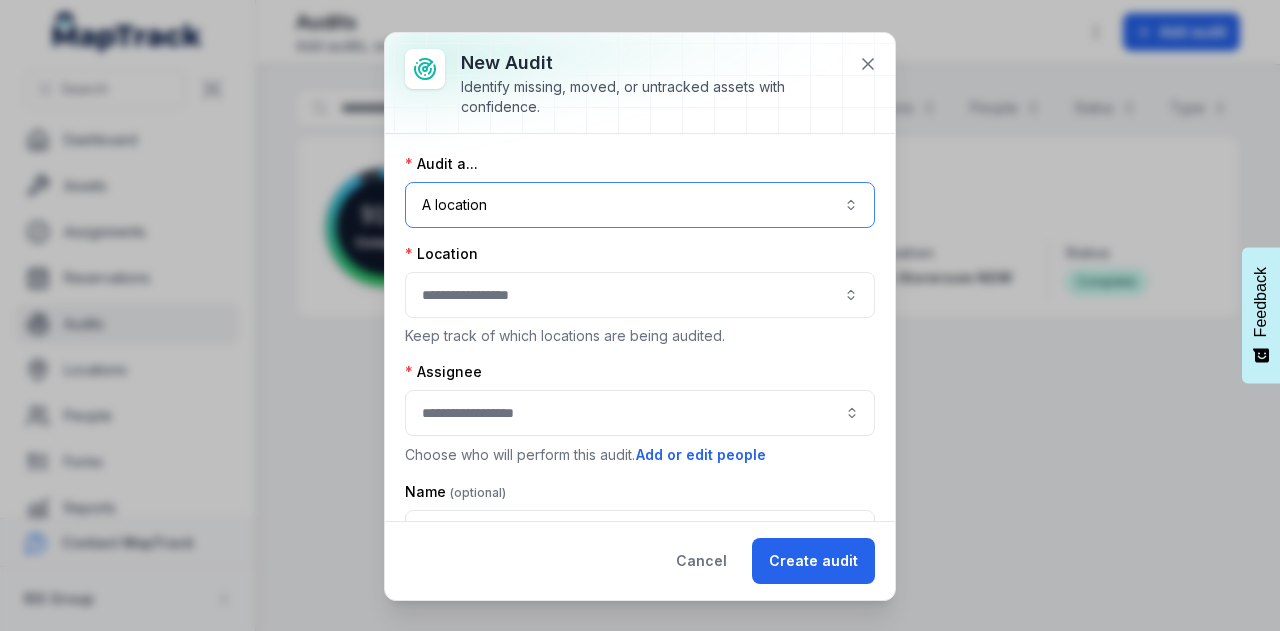 scroll, scrollTop: 215, scrollLeft: 0, axis: vertical 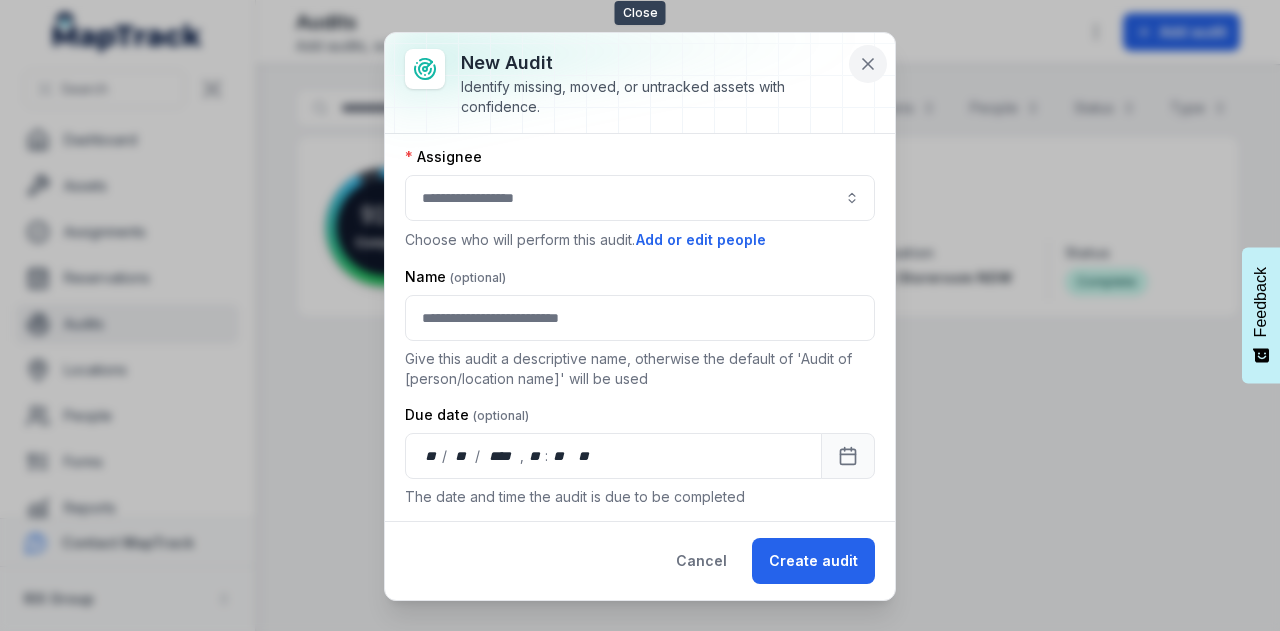 click at bounding box center [868, 64] 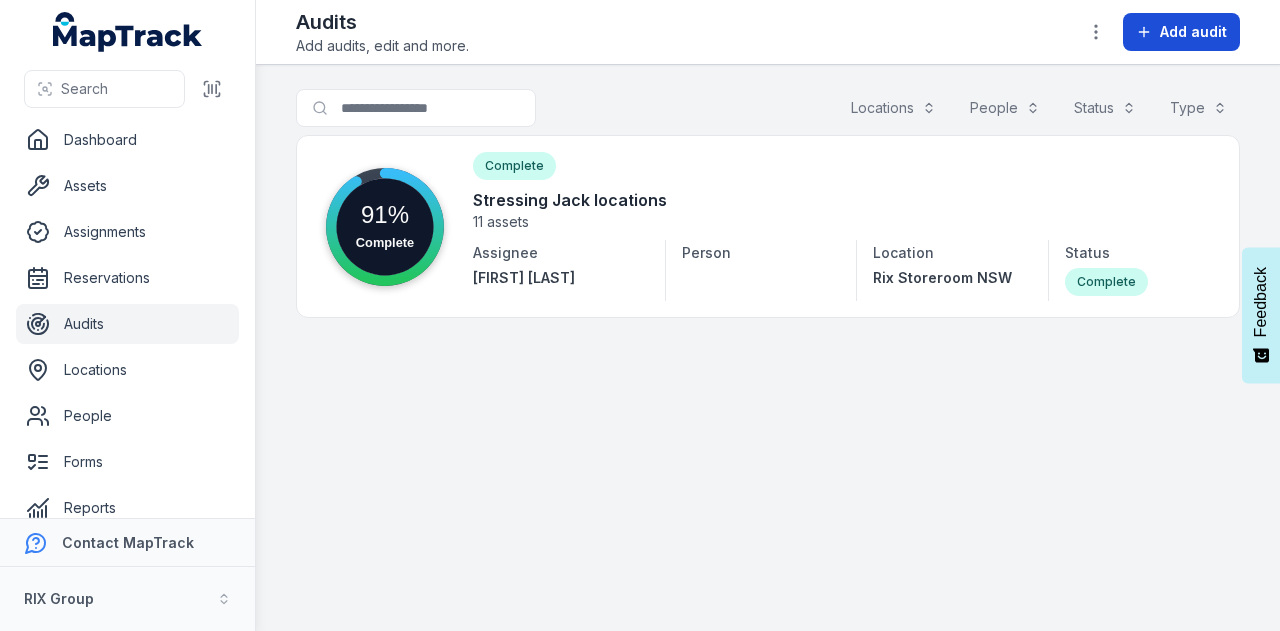 click on "Add audit" at bounding box center (1193, 32) 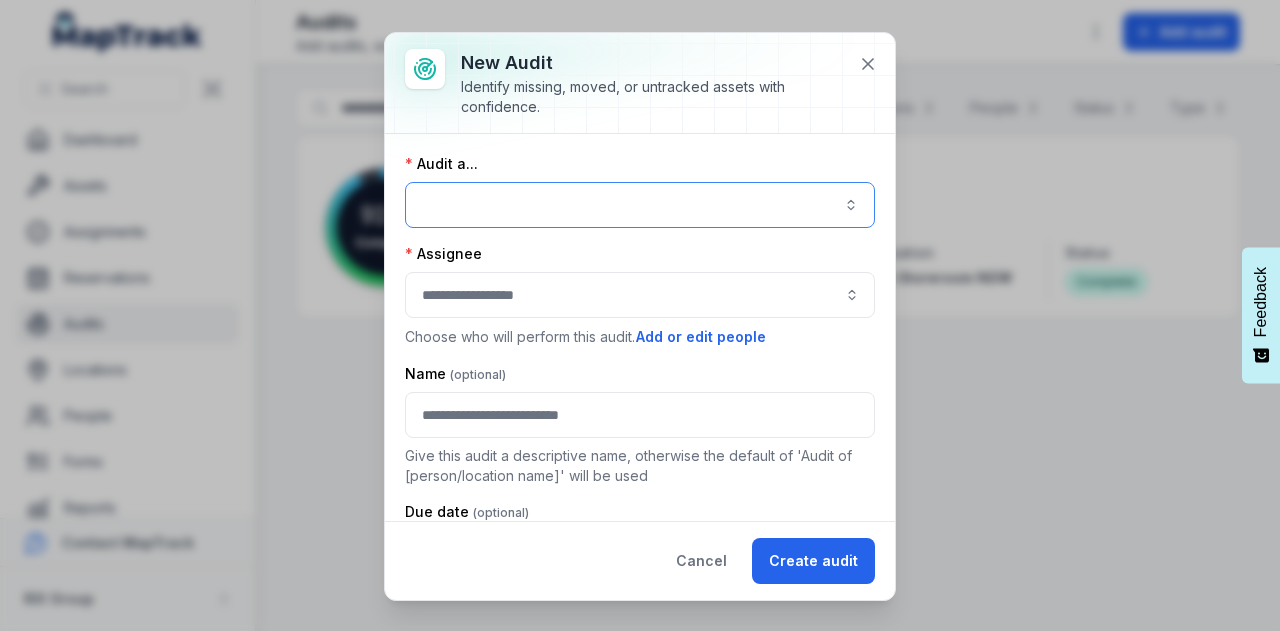 click at bounding box center (640, 205) 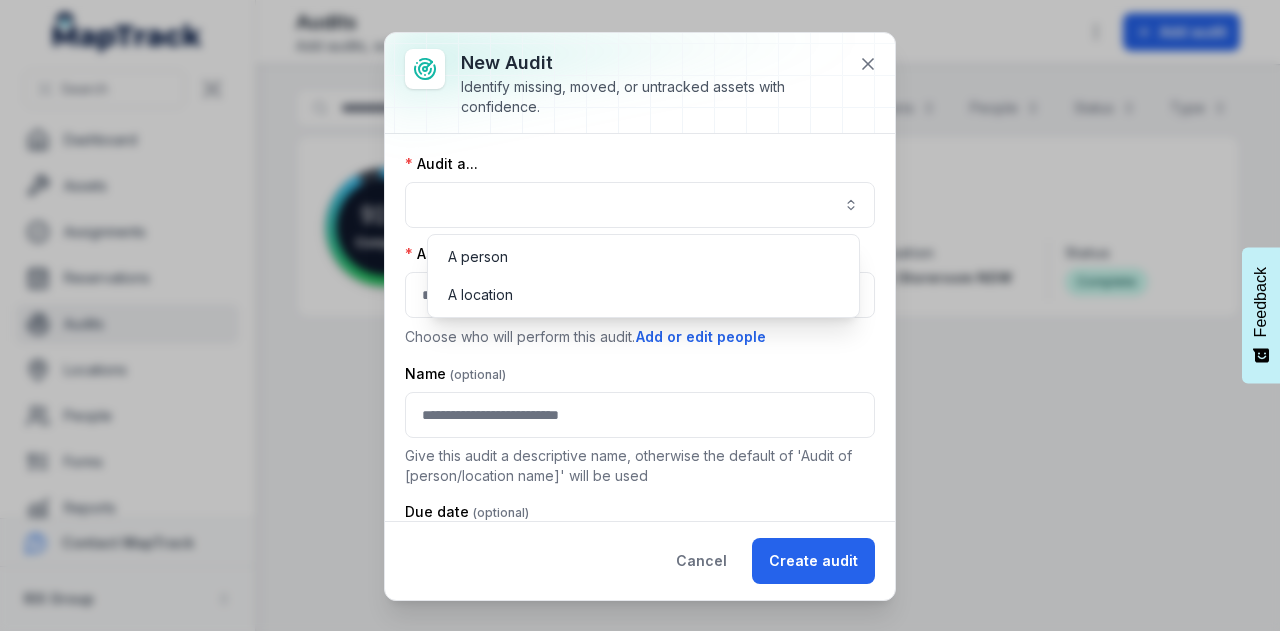 click on "Audit a... Assignee Choose who will perform this audit.  Add or edit people Name Give this audit a descriptive name, otherwise the default of 'Audit of [person/location name]' will be used Due date ** / ** / **** ,  ** : **   ** The date and time the audit is due to be completed" at bounding box center (640, 379) 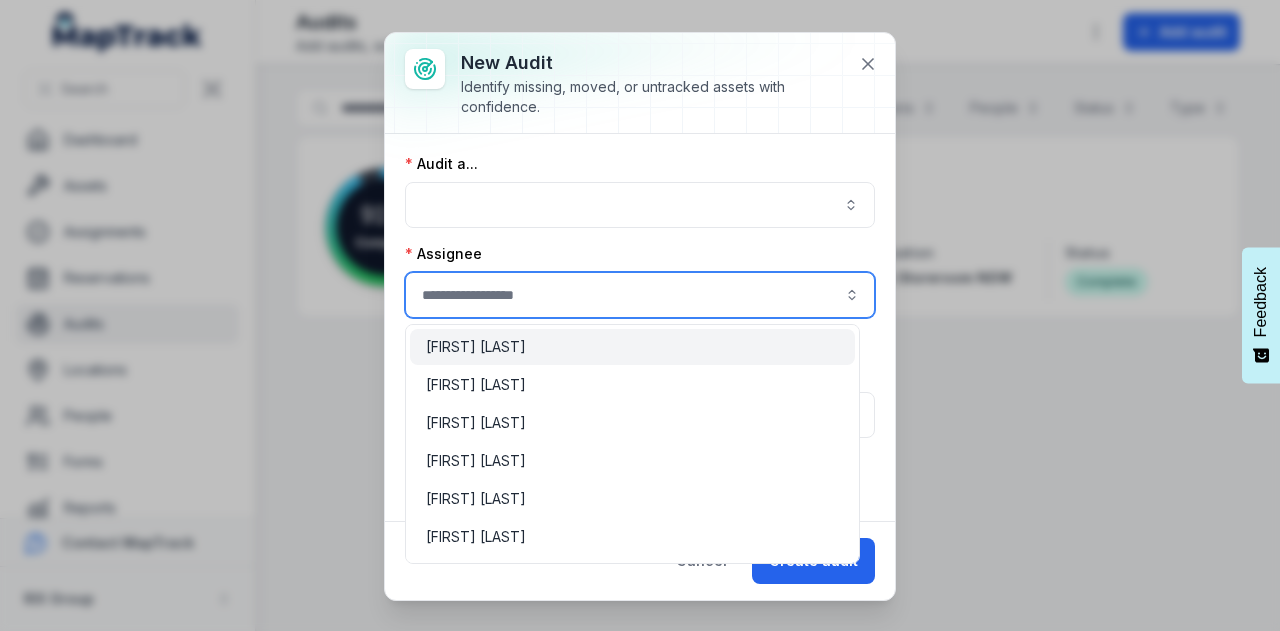 click at bounding box center [640, 295] 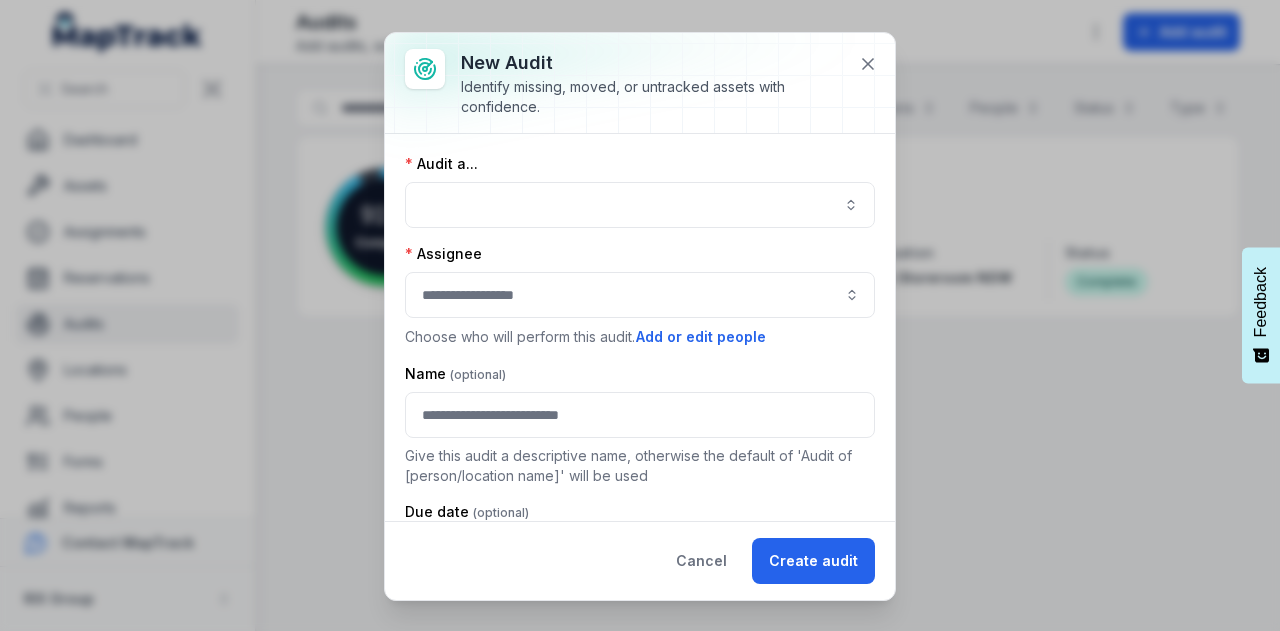 drag, startPoint x: 831, startPoint y: 260, endPoint x: 818, endPoint y: 261, distance: 13.038404 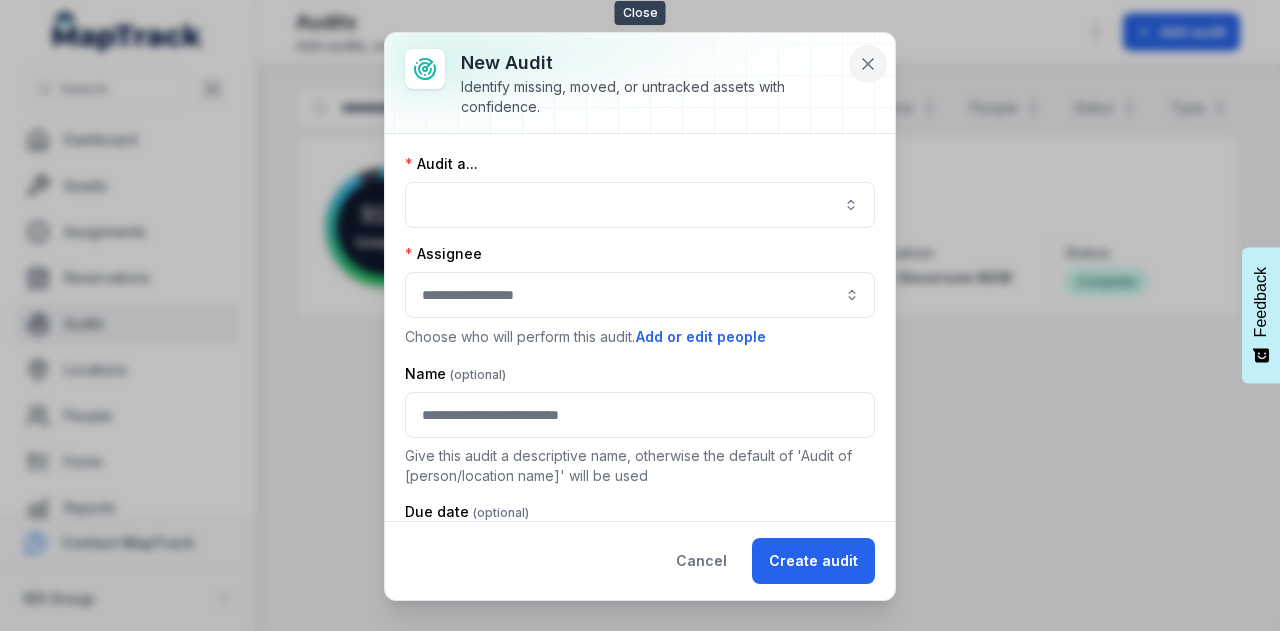 click 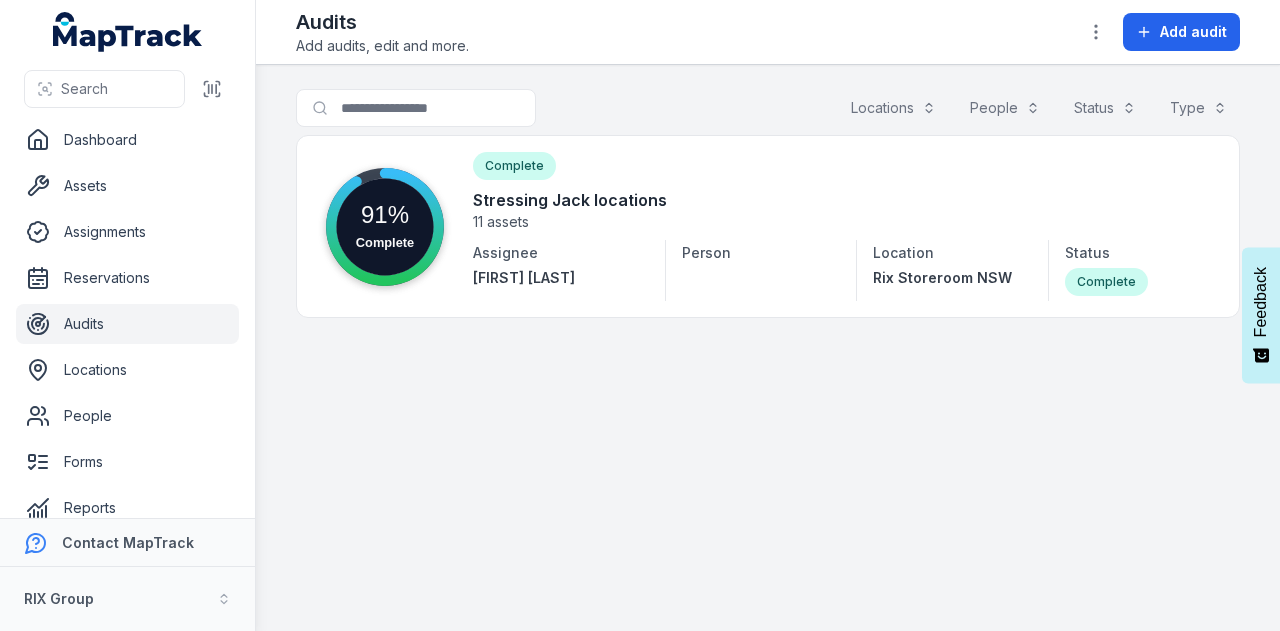 click on "Dashboard Assets Assignments Reservations Audits Locations People Forms Reports Alerts Settings" at bounding box center (127, 370) 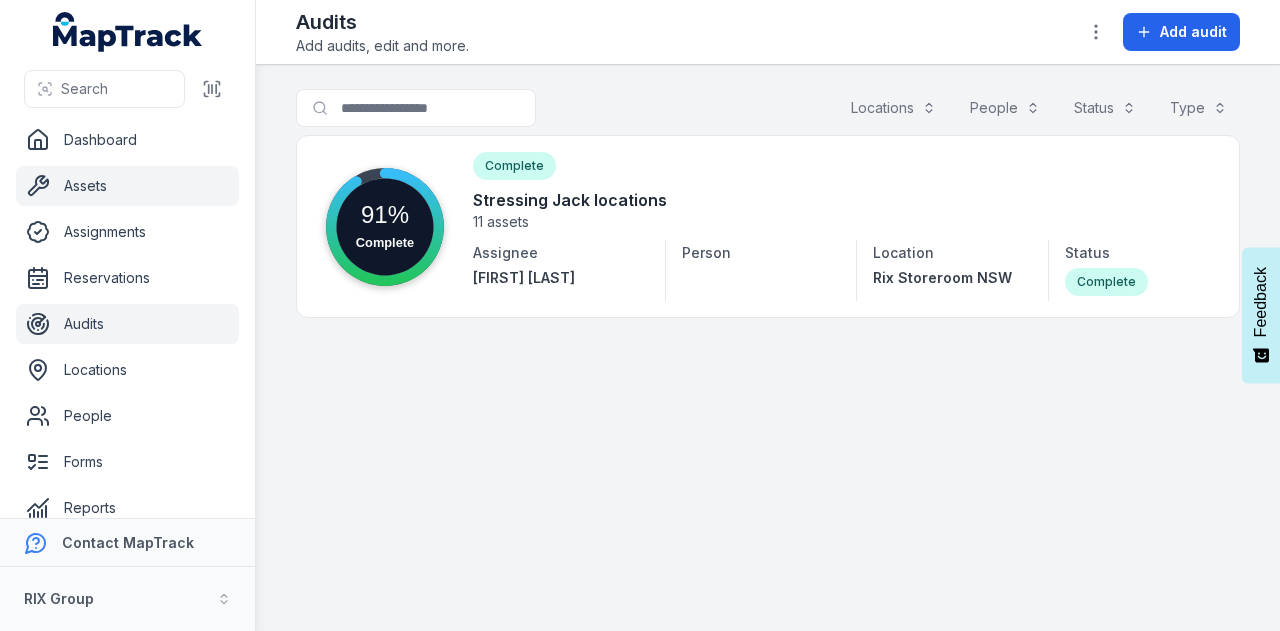 click on "Assets" at bounding box center (127, 186) 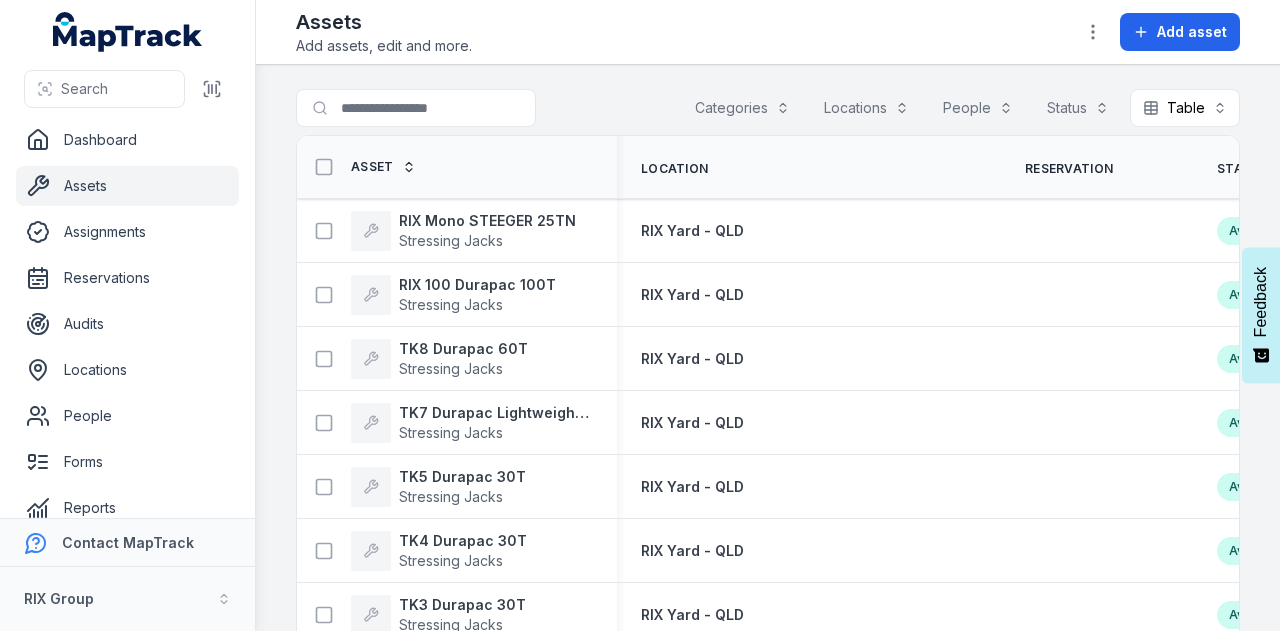 scroll, scrollTop: 0, scrollLeft: 0, axis: both 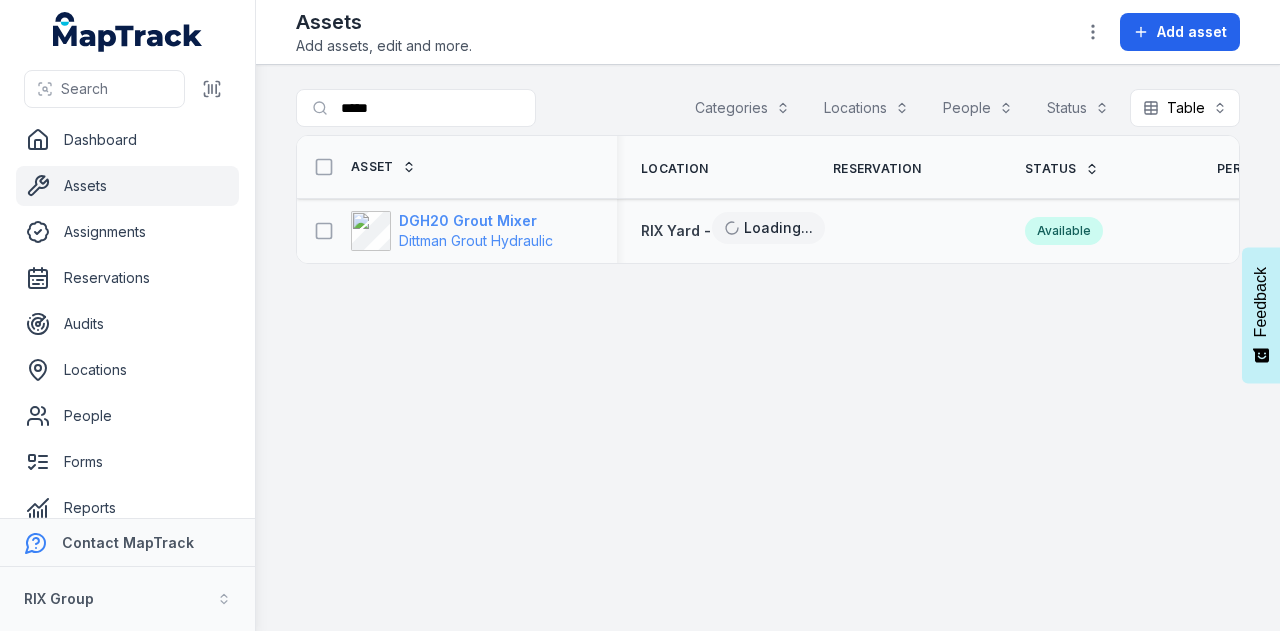 type on "*****" 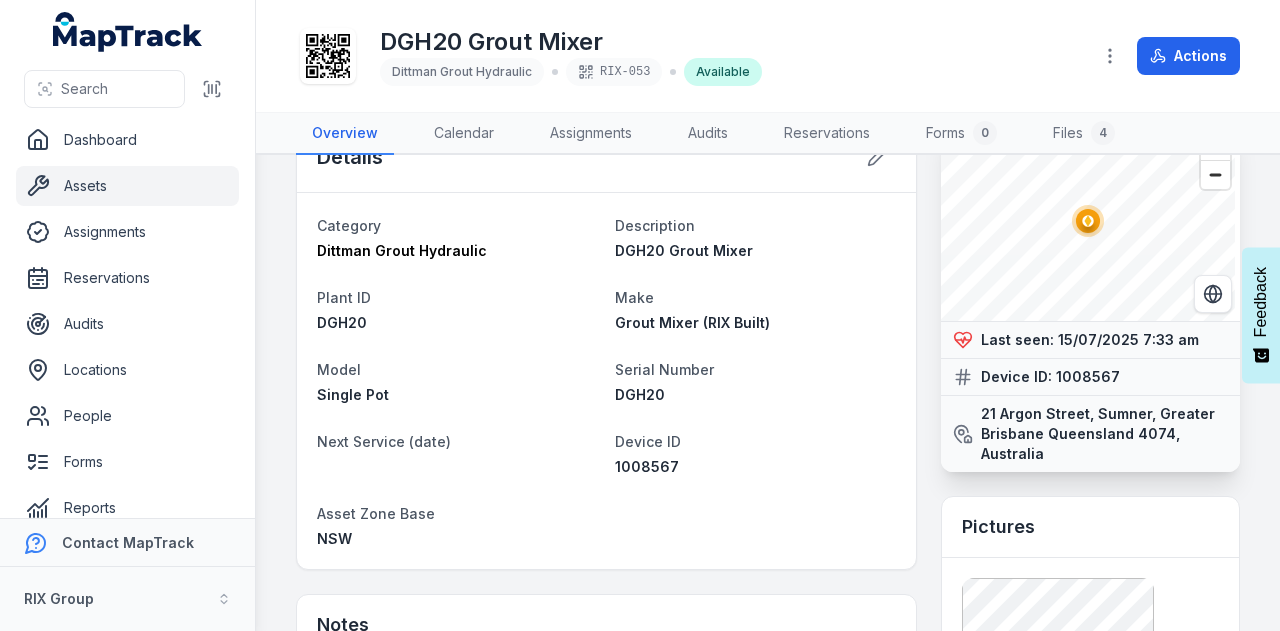 scroll, scrollTop: 0, scrollLeft: 0, axis: both 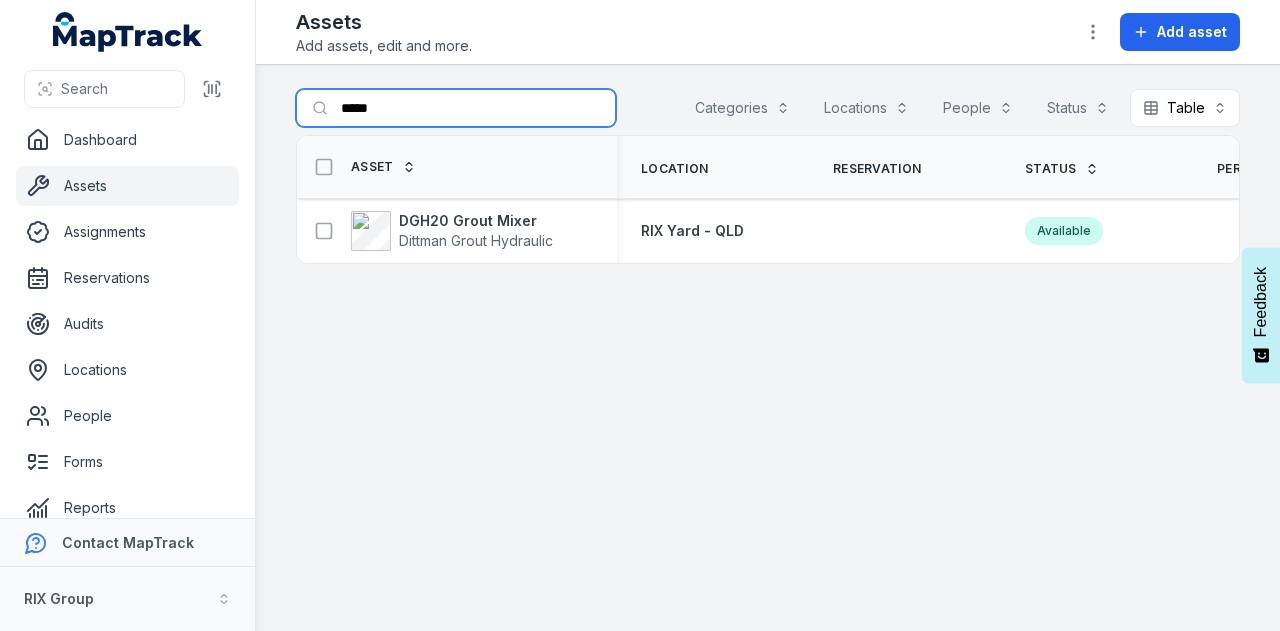 click on "*****" at bounding box center [456, 108] 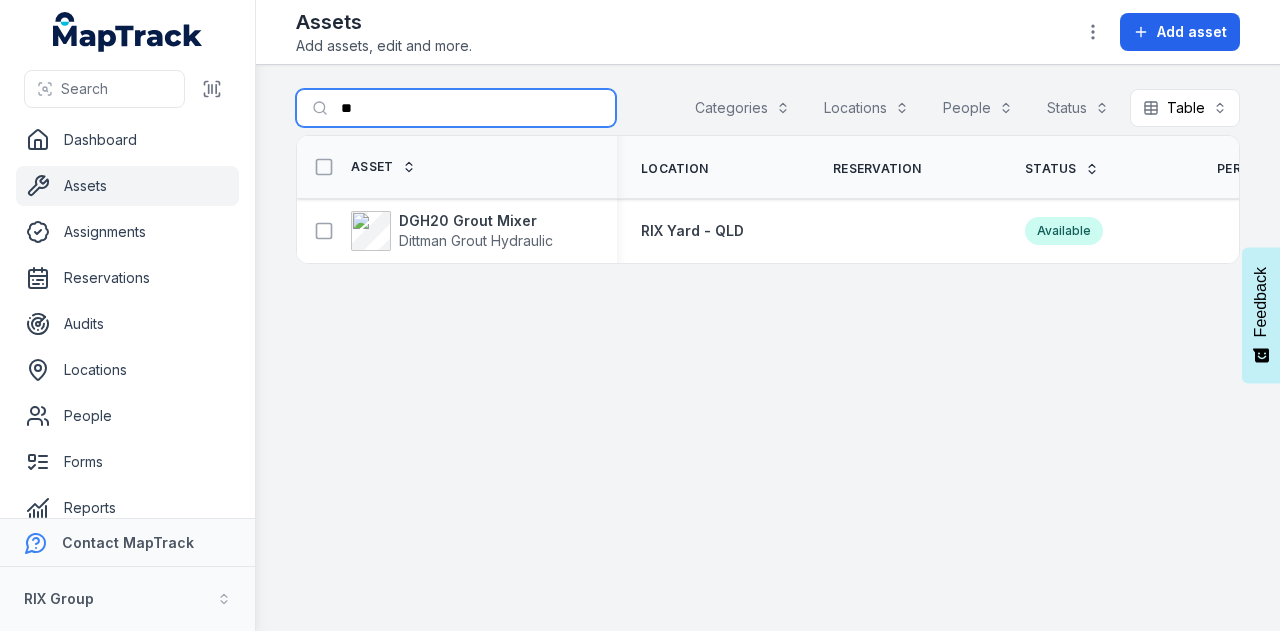 type on "*" 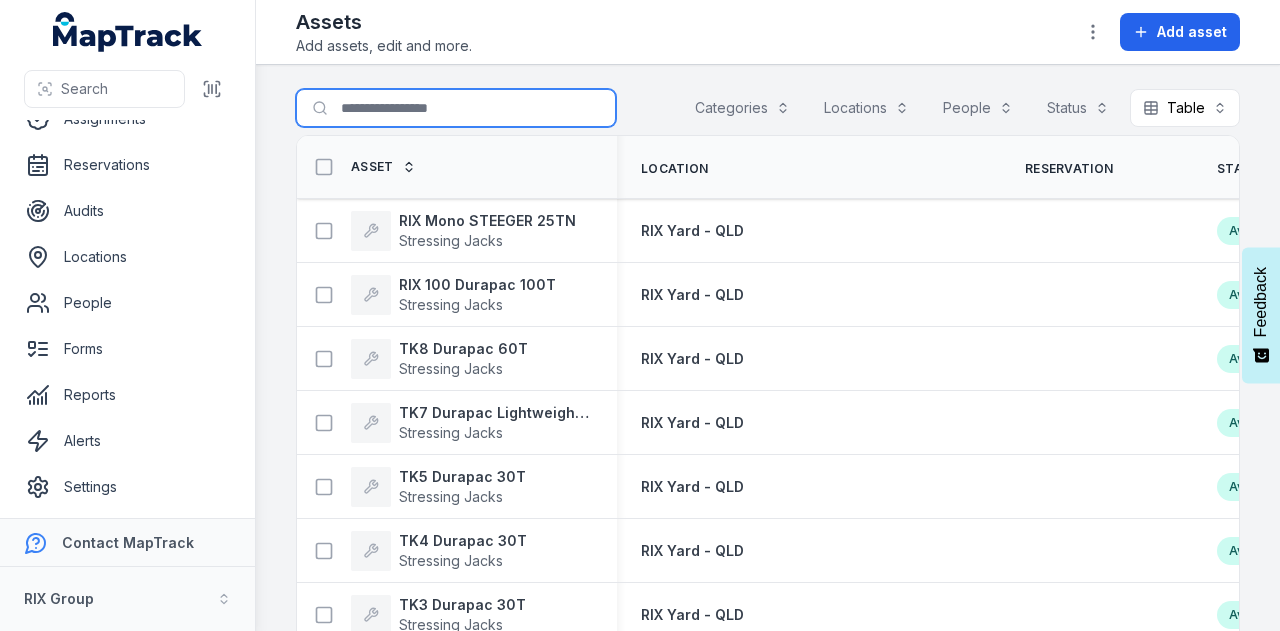 scroll, scrollTop: 0, scrollLeft: 0, axis: both 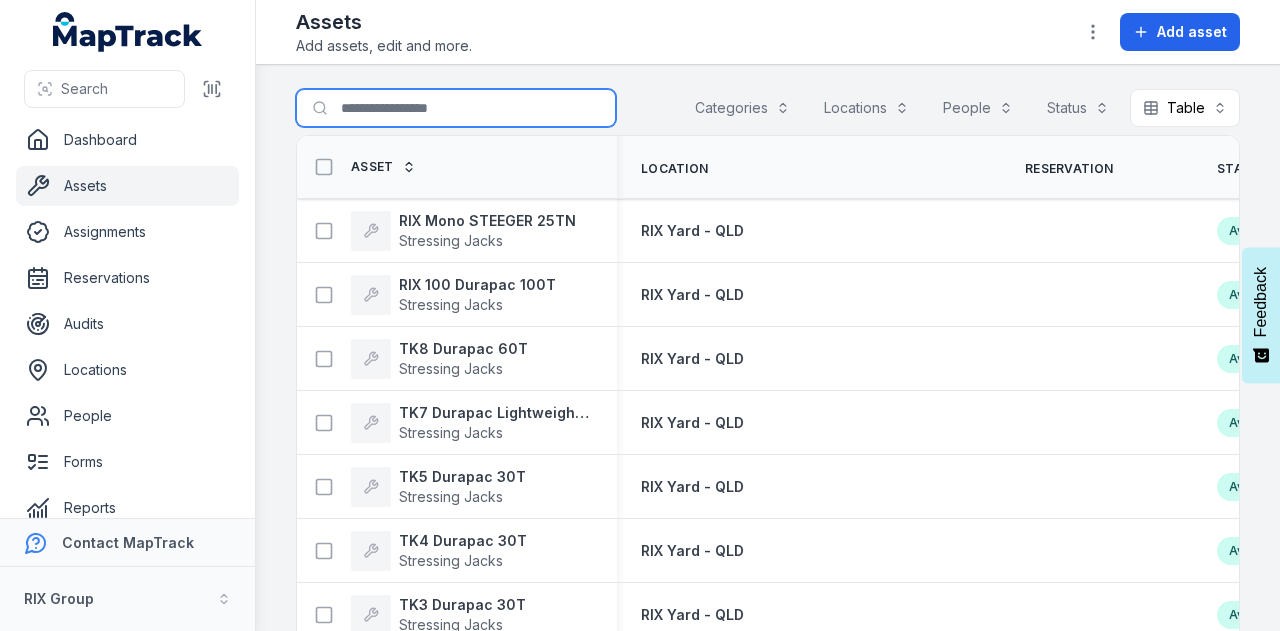 type 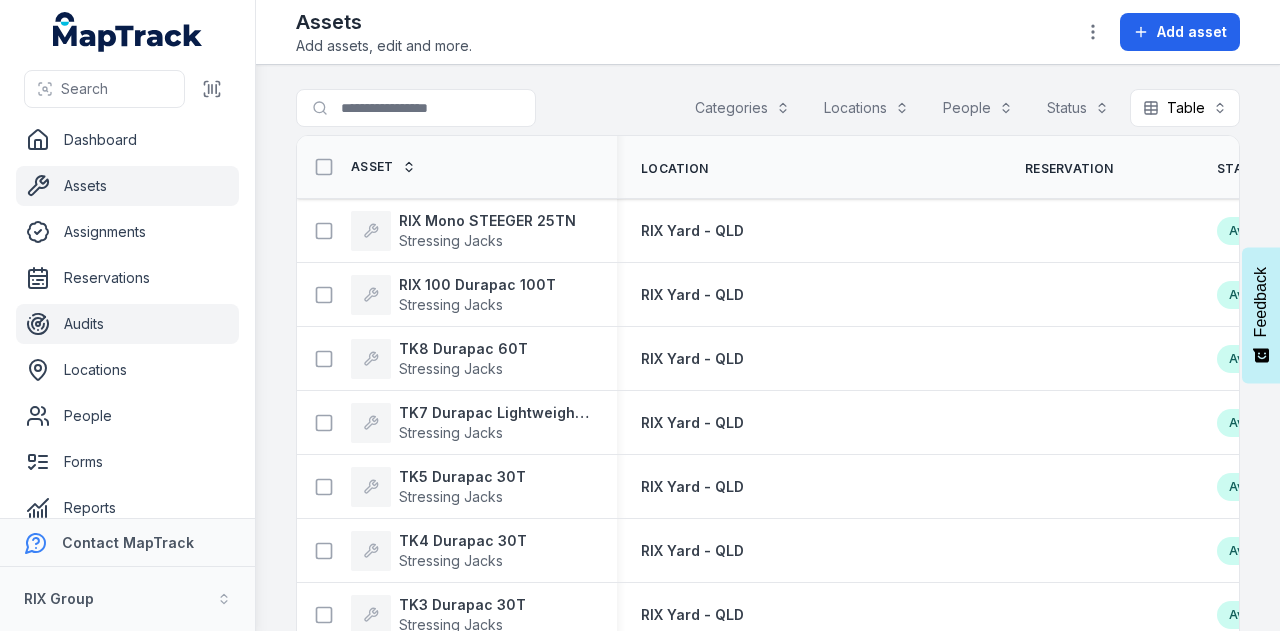 click on "Audits" at bounding box center [127, 324] 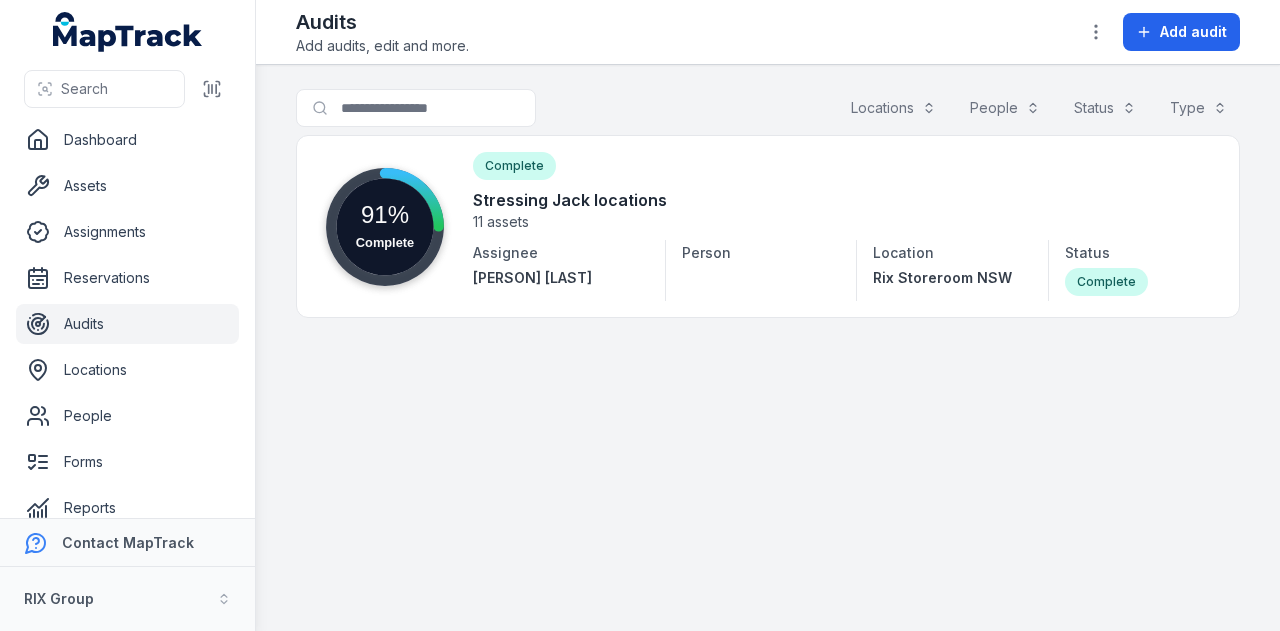 scroll, scrollTop: 0, scrollLeft: 0, axis: both 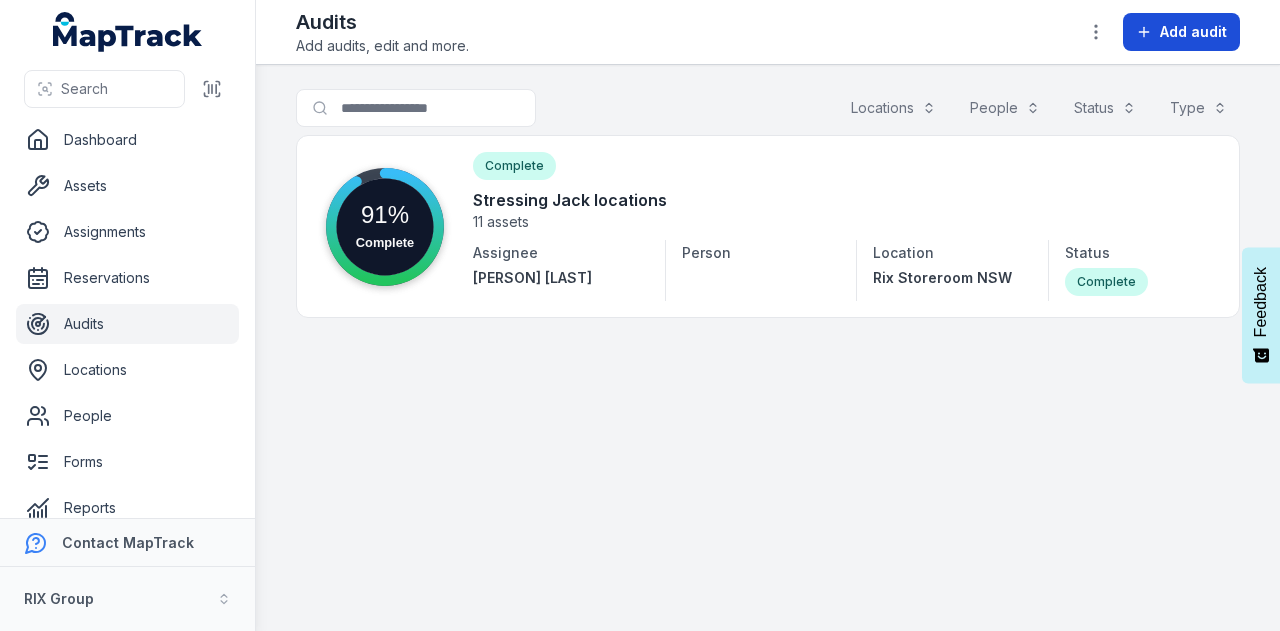 click on "Add audit" at bounding box center (1181, 32) 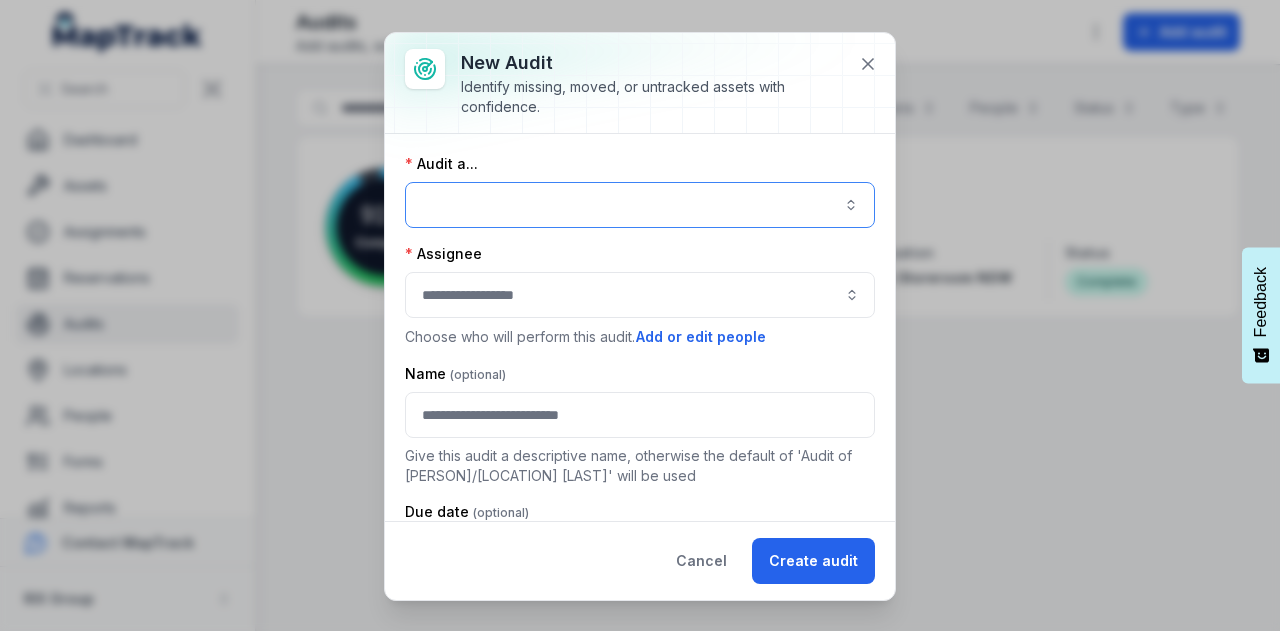 drag, startPoint x: 640, startPoint y: 198, endPoint x: 635, endPoint y: 211, distance: 13.928389 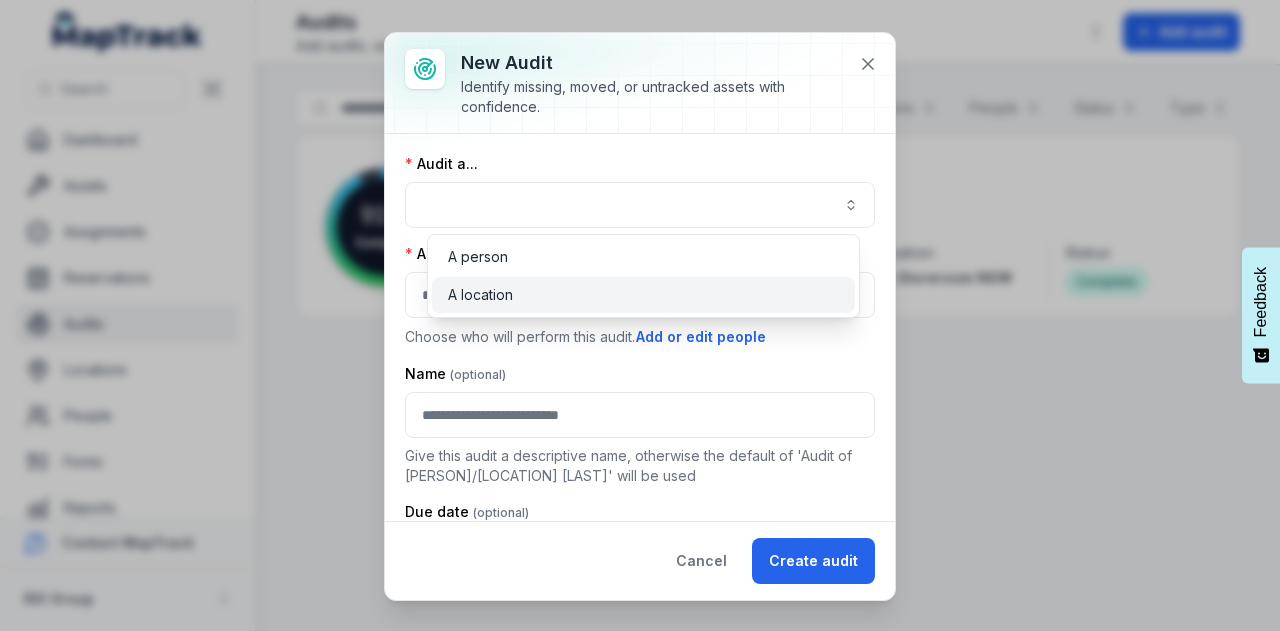 click on "A location" at bounding box center [643, 295] 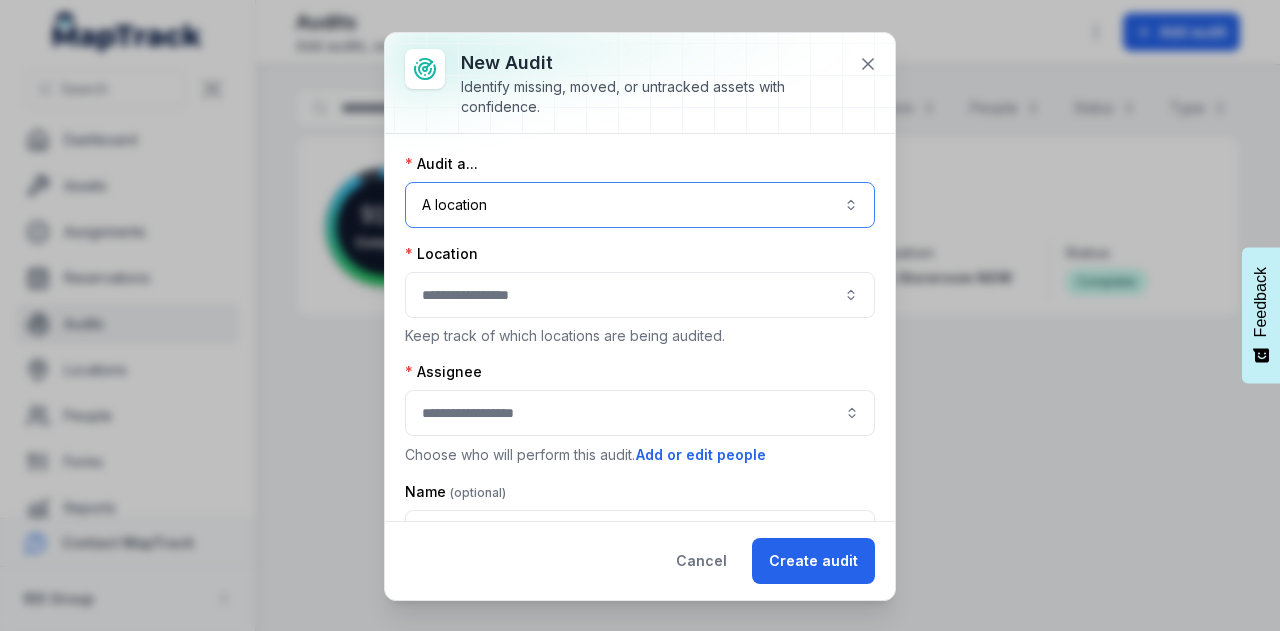 click at bounding box center [640, 295] 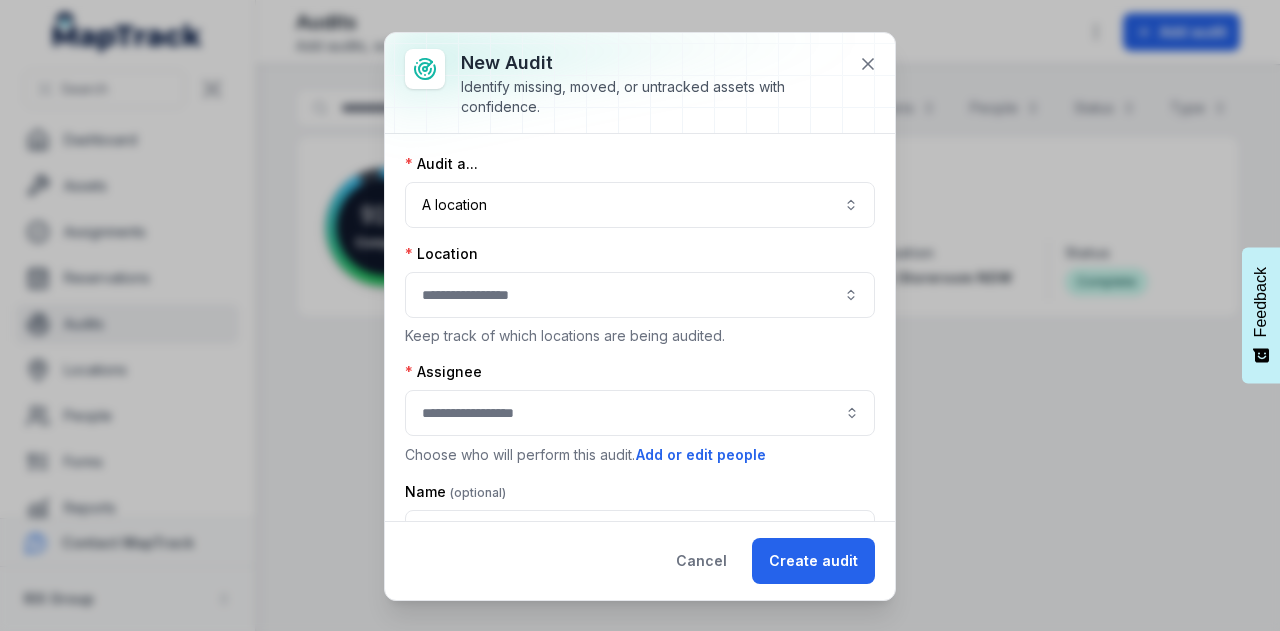 click on "Audit a... A location ******** Location Keep track of which locations are being audited. Assignee Choose who will perform this audit.  Add or edit people Name Give this audit a descriptive name, otherwise the default of 'Audit of [person/location name]' will be used Due date ** / ** / **** ,  ** : **   ** The date and time the audit is due to be completed" at bounding box center [640, 438] 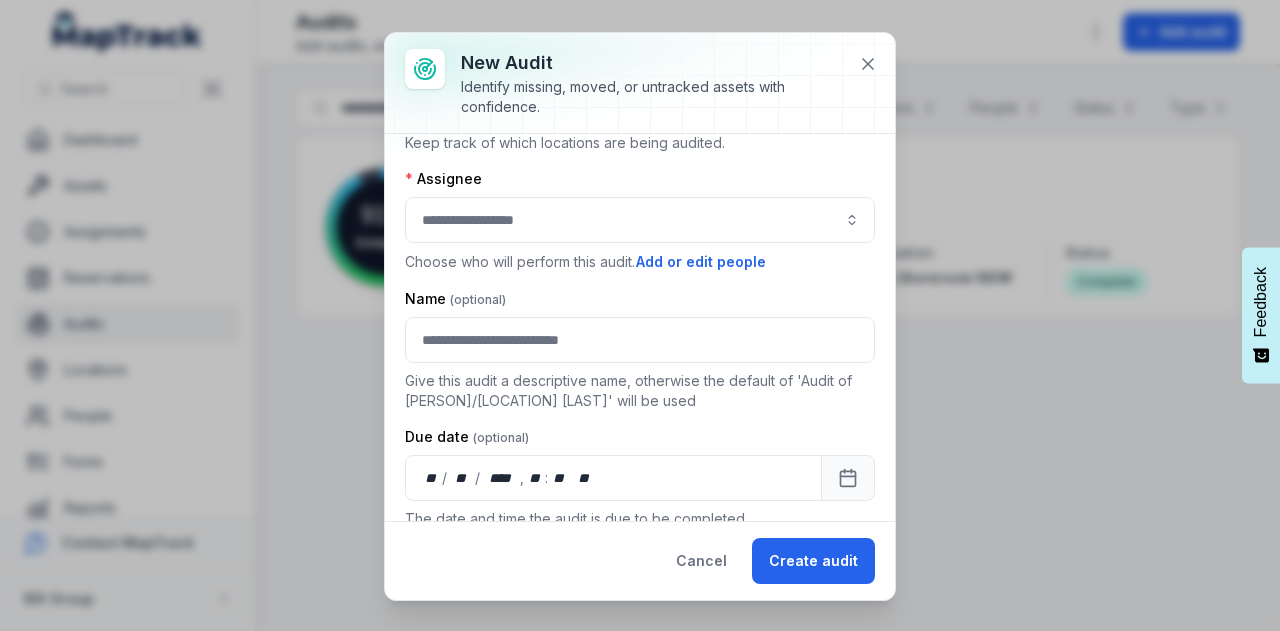 scroll, scrollTop: 200, scrollLeft: 0, axis: vertical 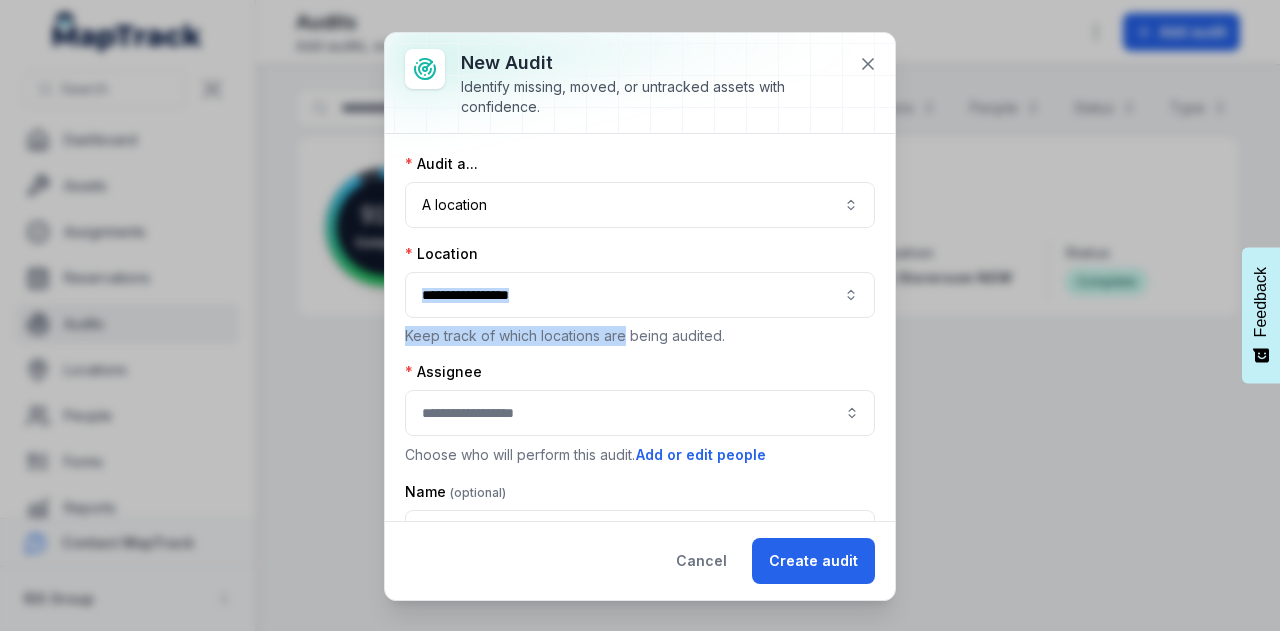 drag, startPoint x: 626, startPoint y: 316, endPoint x: 618, endPoint y: 305, distance: 13.601471 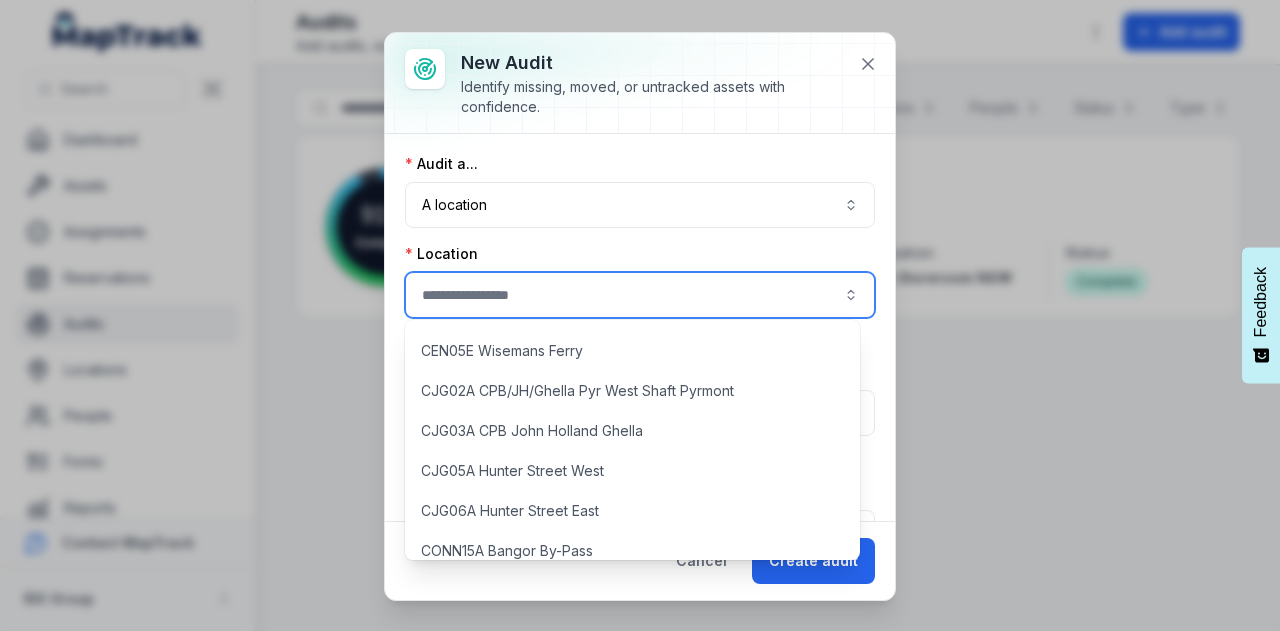 scroll, scrollTop: 0, scrollLeft: 0, axis: both 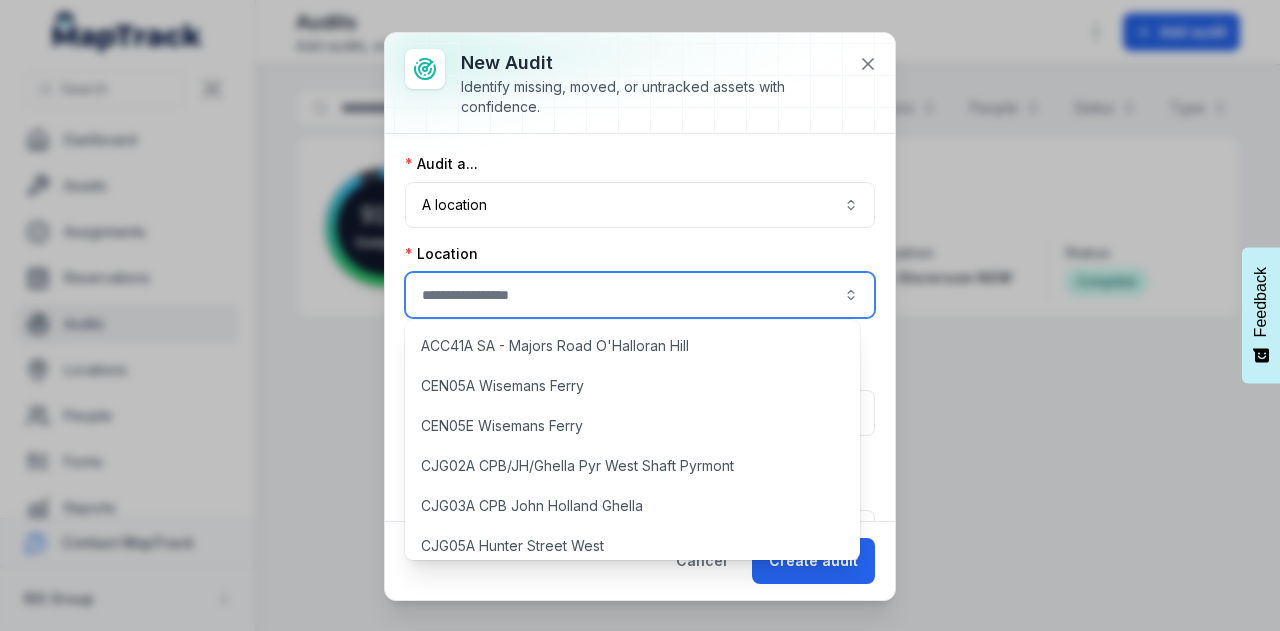 click on "Location" at bounding box center (640, 254) 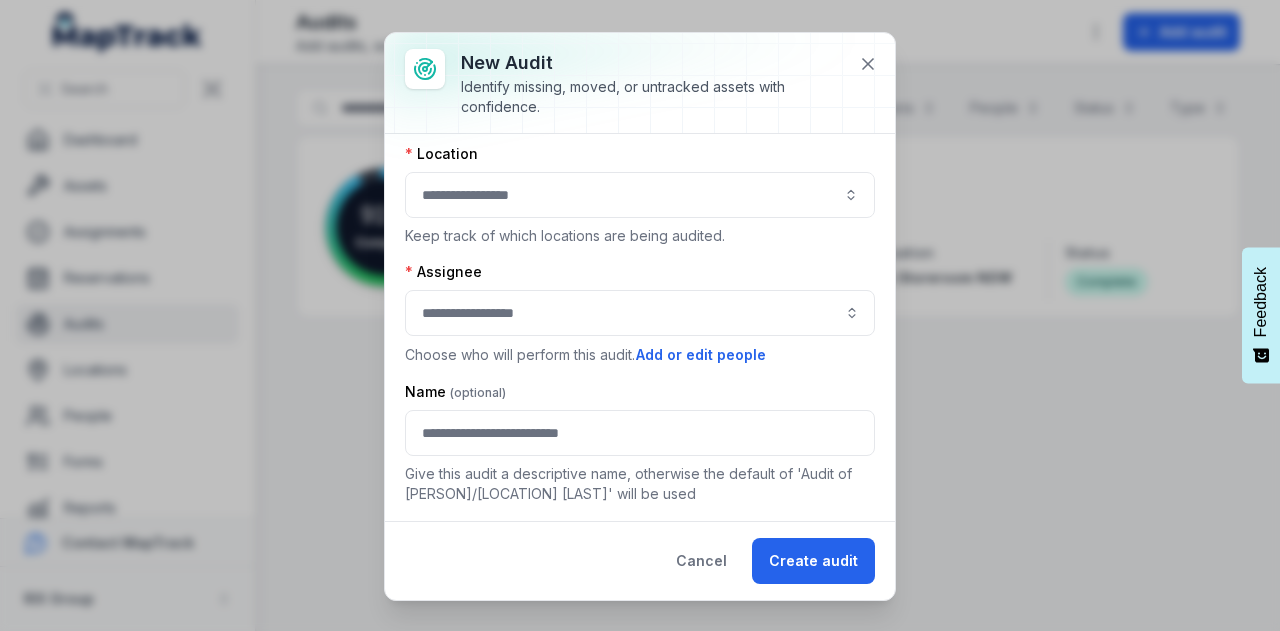 scroll, scrollTop: 0, scrollLeft: 0, axis: both 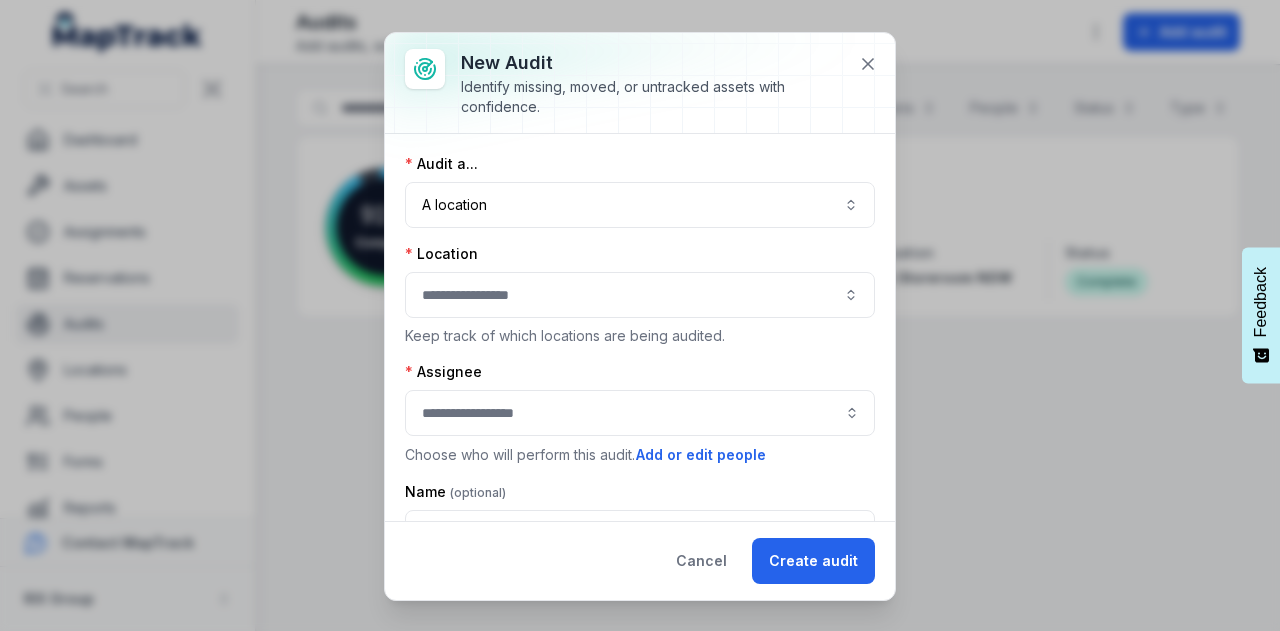 click at bounding box center [640, 295] 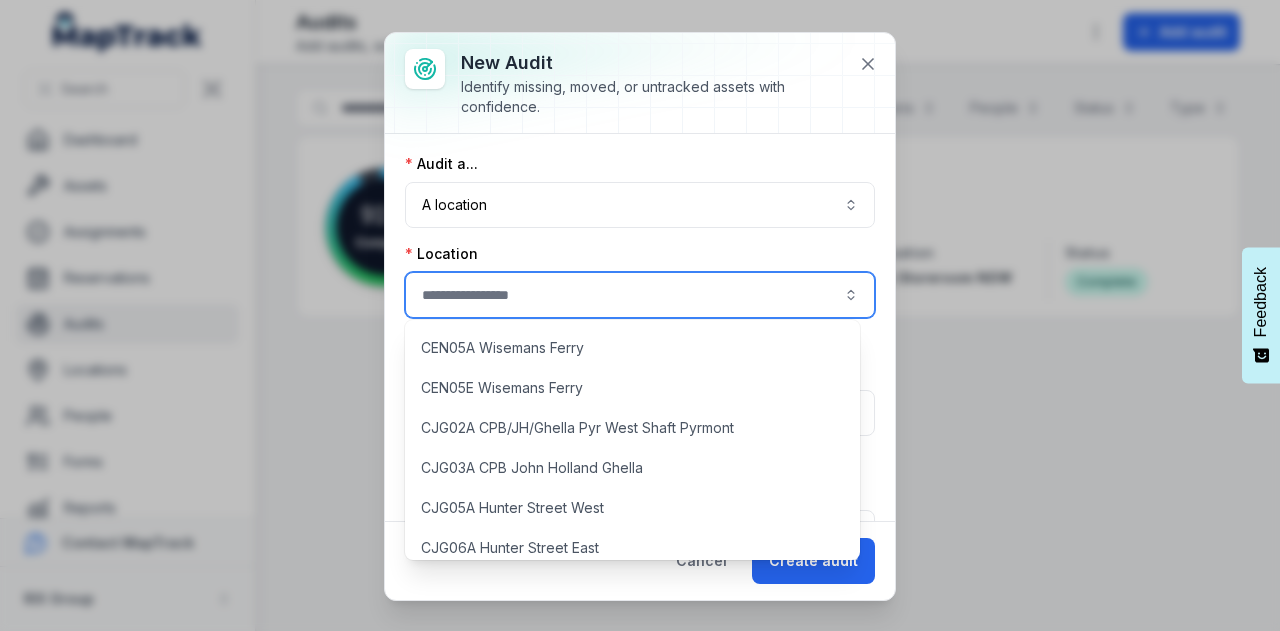 scroll, scrollTop: 0, scrollLeft: 0, axis: both 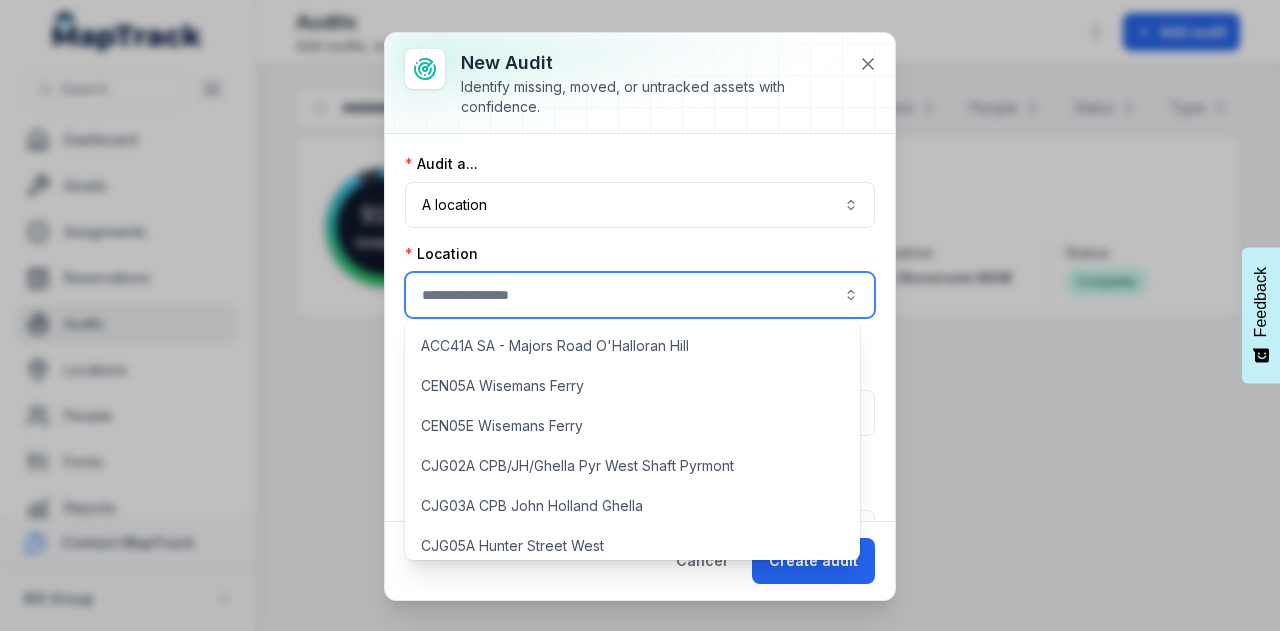 click at bounding box center (640, 295) 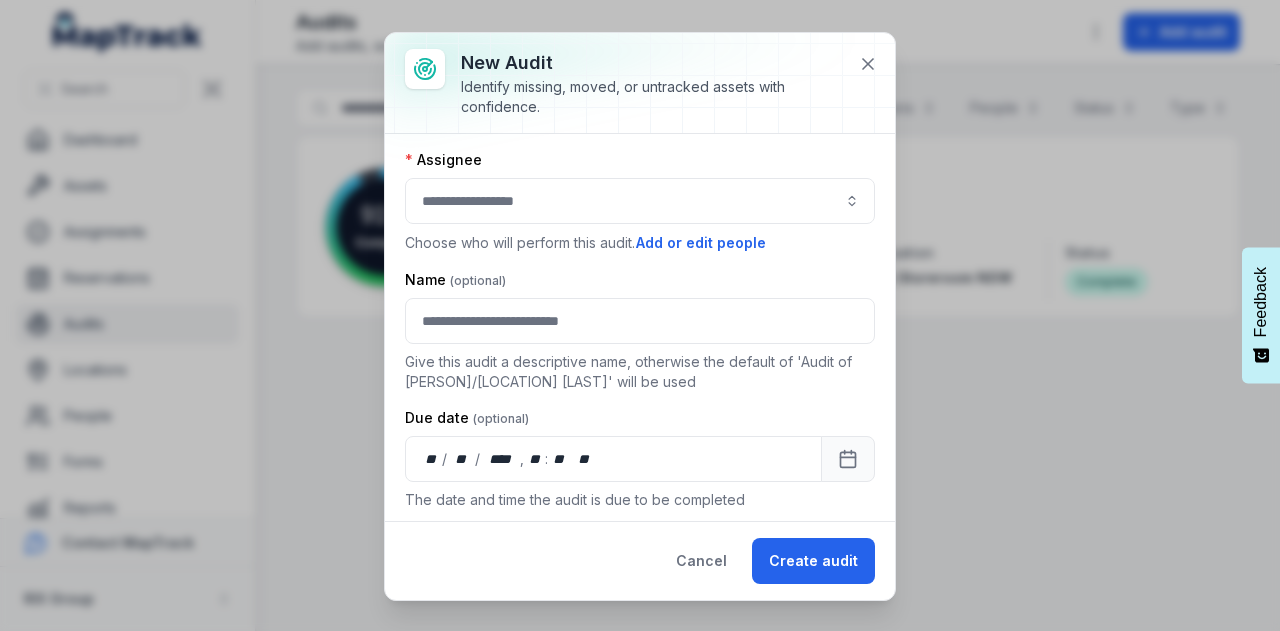scroll, scrollTop: 215, scrollLeft: 0, axis: vertical 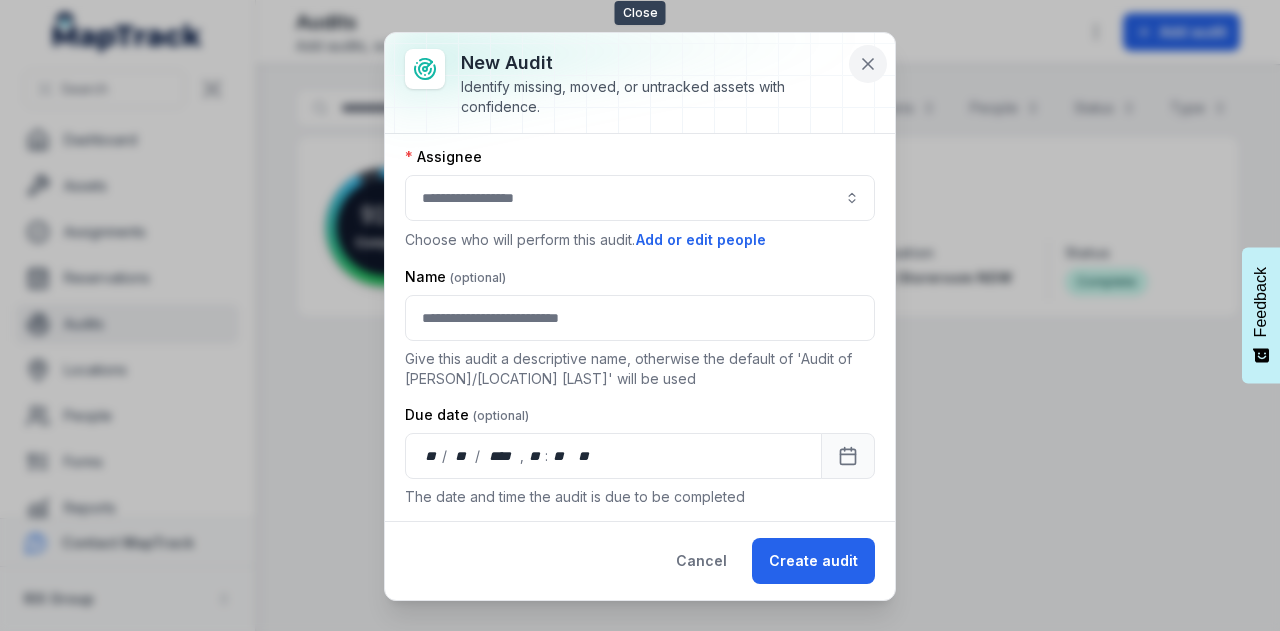 click at bounding box center (868, 64) 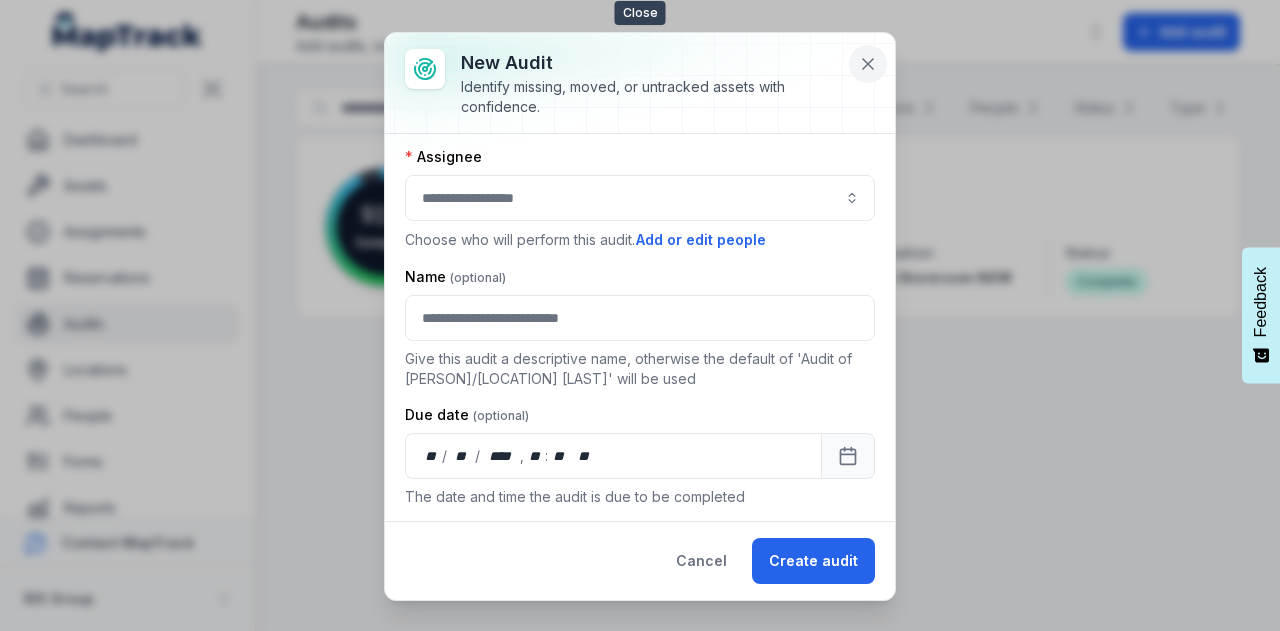 click at bounding box center (868, 64) 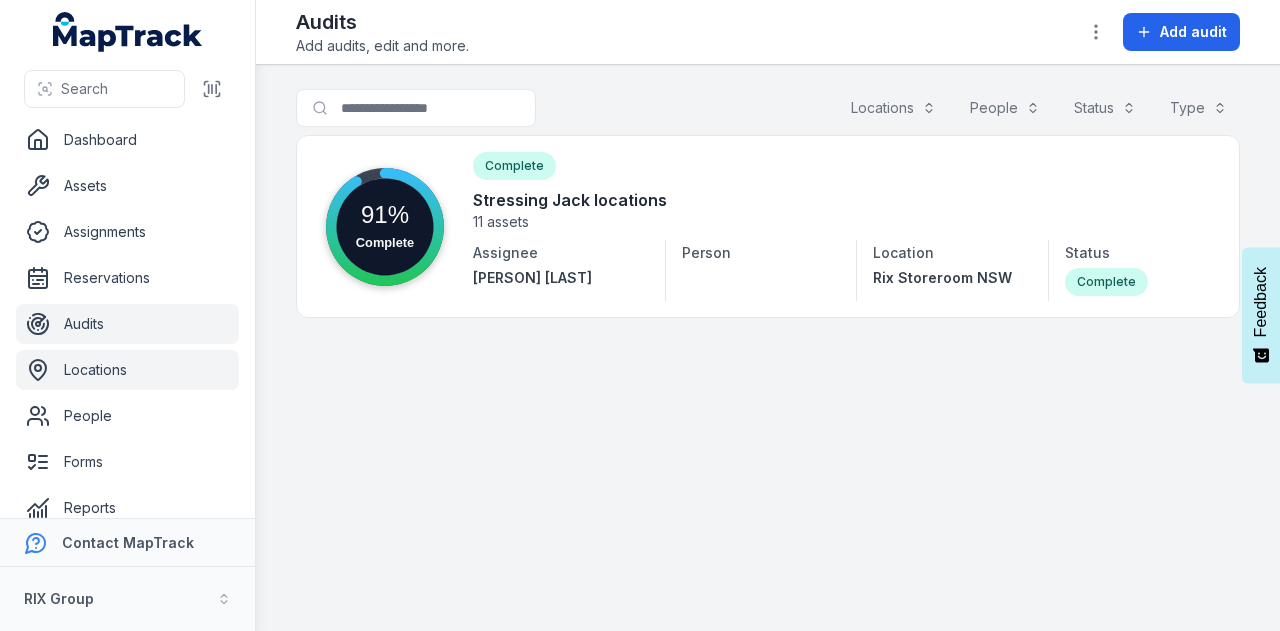 click on "Locations" at bounding box center (127, 370) 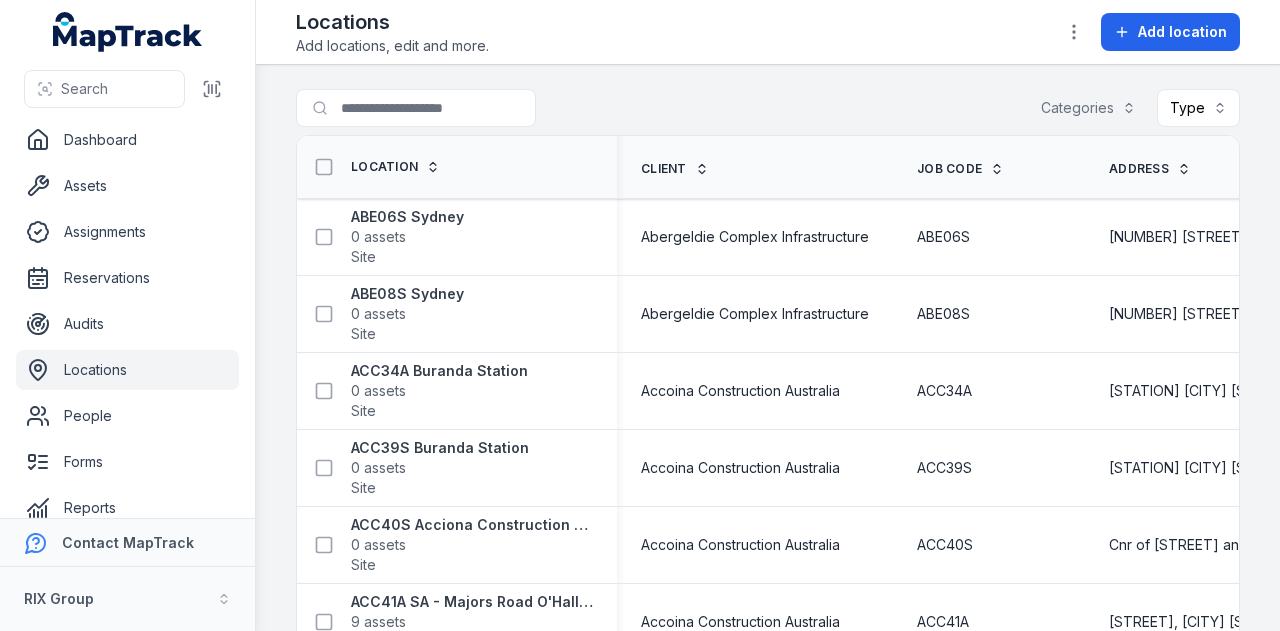 scroll, scrollTop: 0, scrollLeft: 0, axis: both 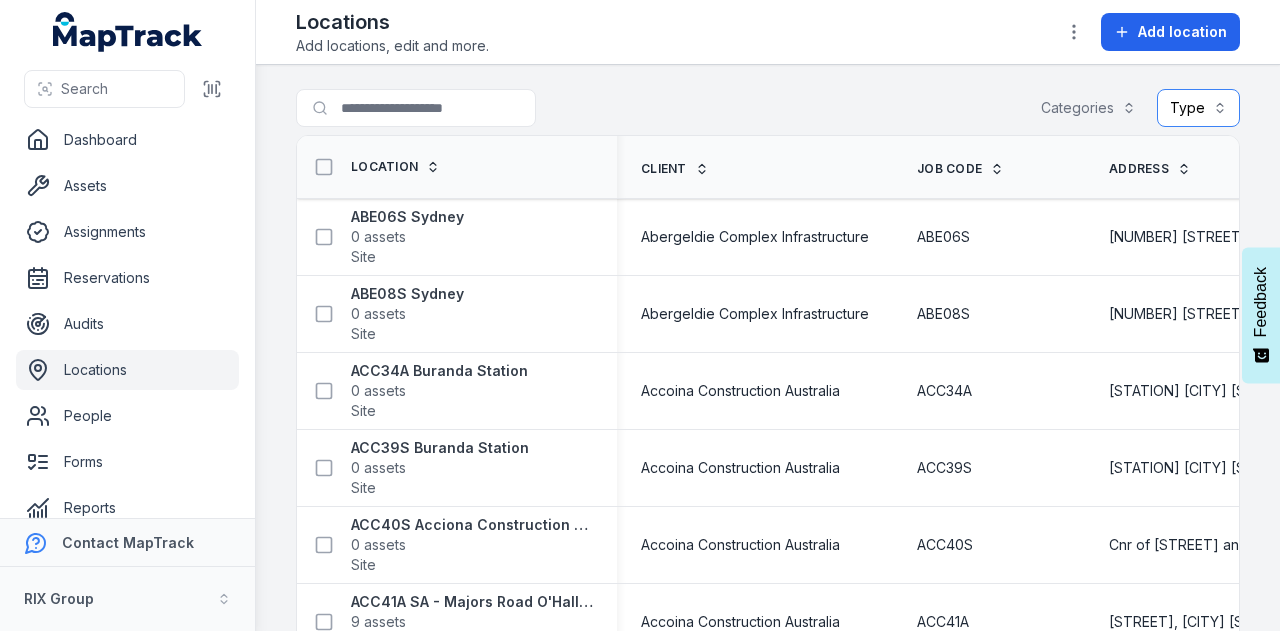 click on "Type" at bounding box center [1198, 108] 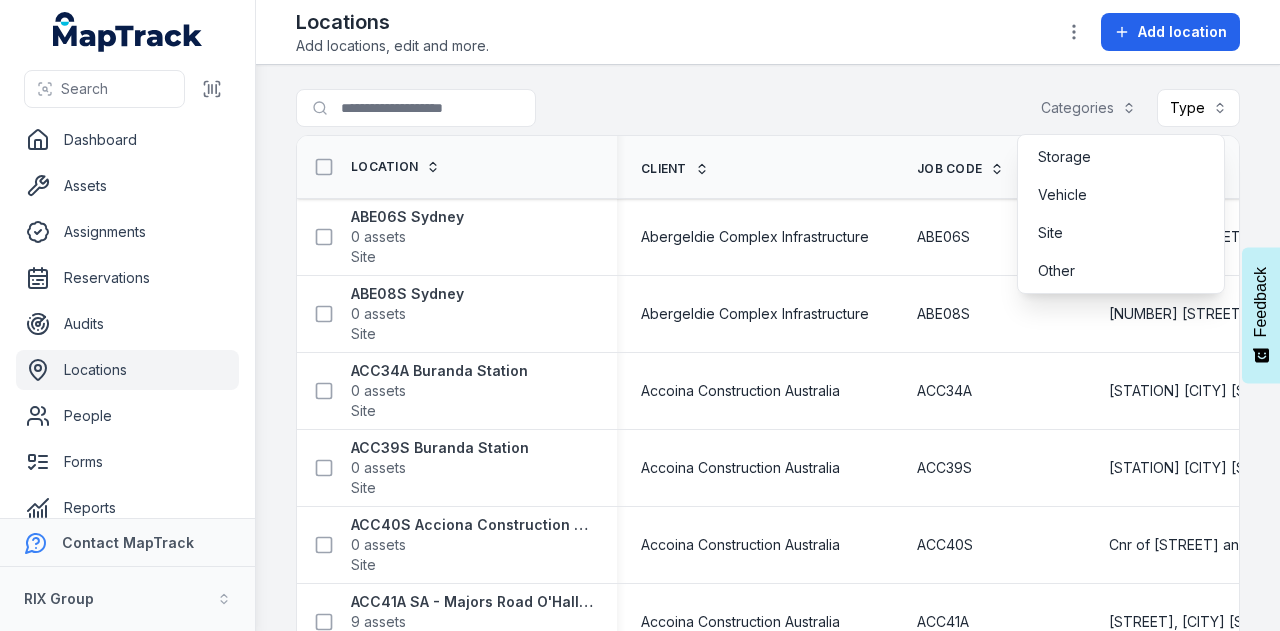 click on "Search for  locations Categories   Type" at bounding box center [768, 112] 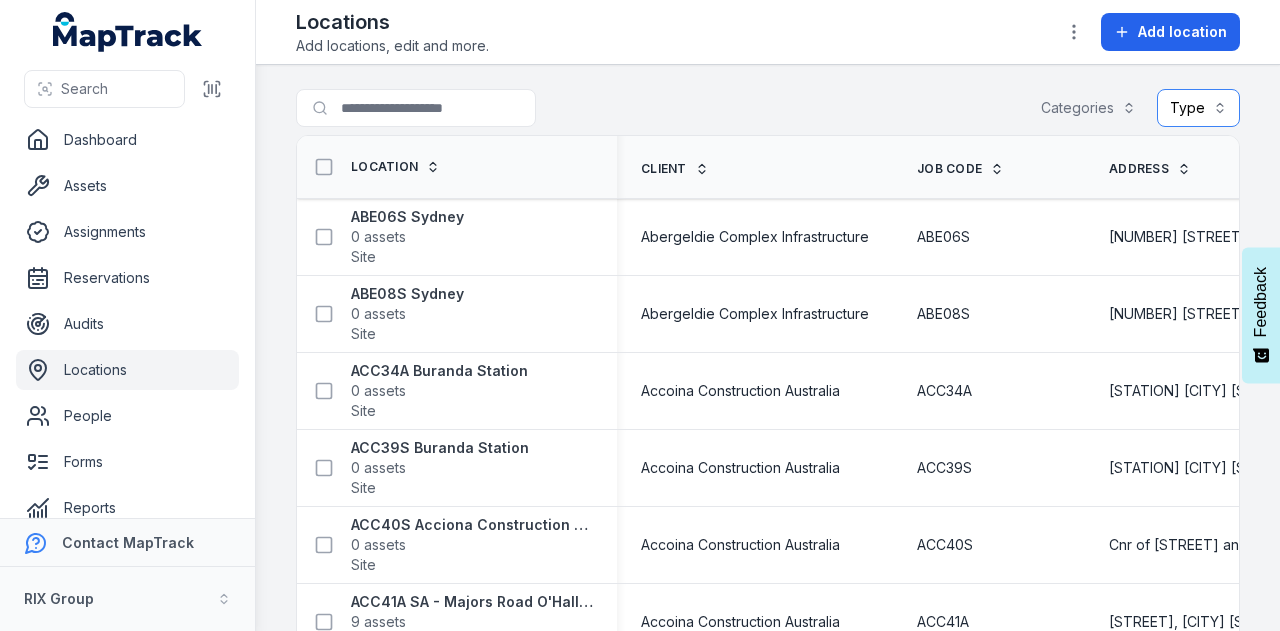 click on "Type" at bounding box center [1198, 108] 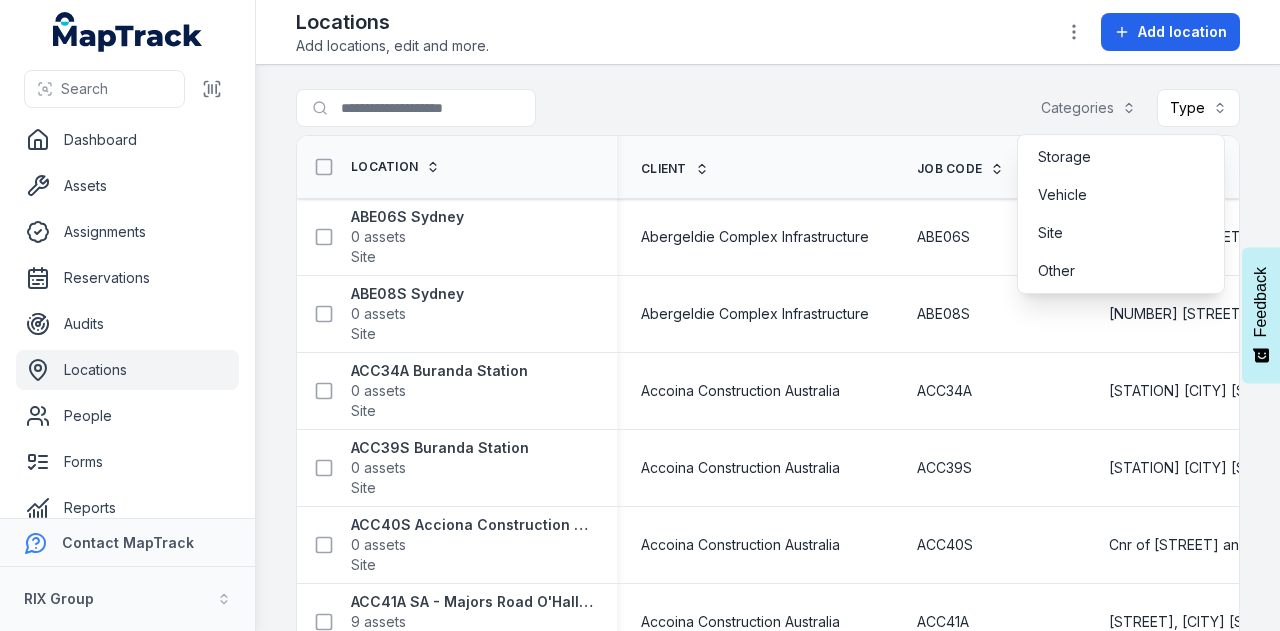 click on "Categories   Type" at bounding box center [1134, 108] 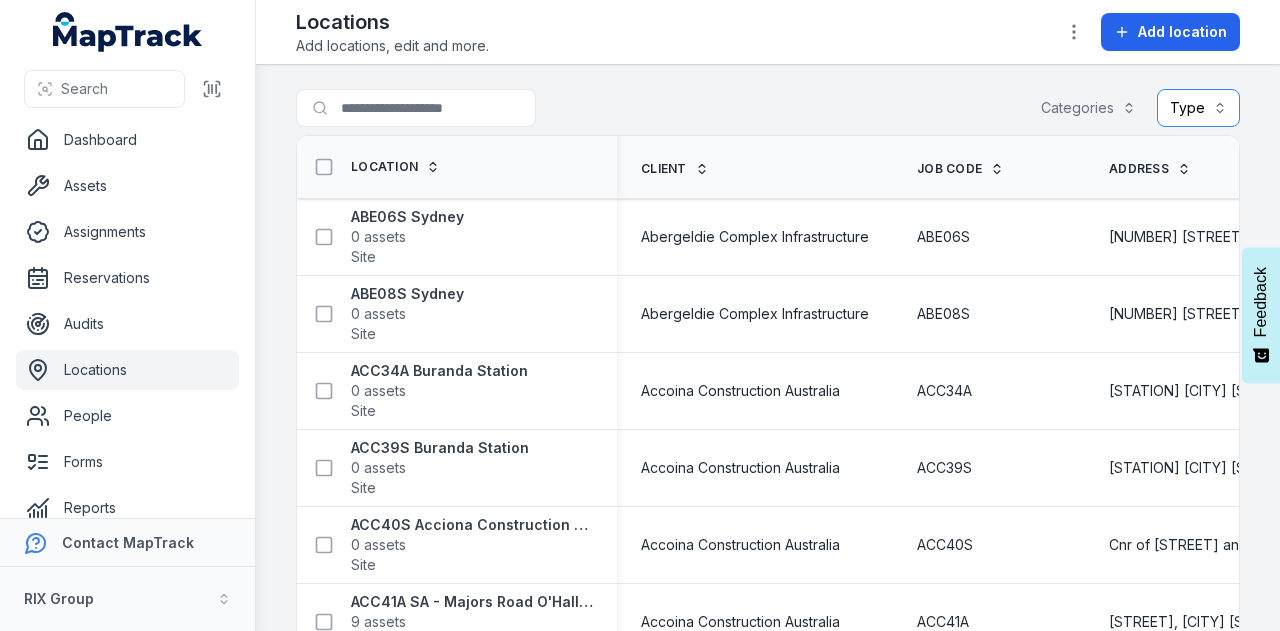 click on "Categories" at bounding box center (1088, 108) 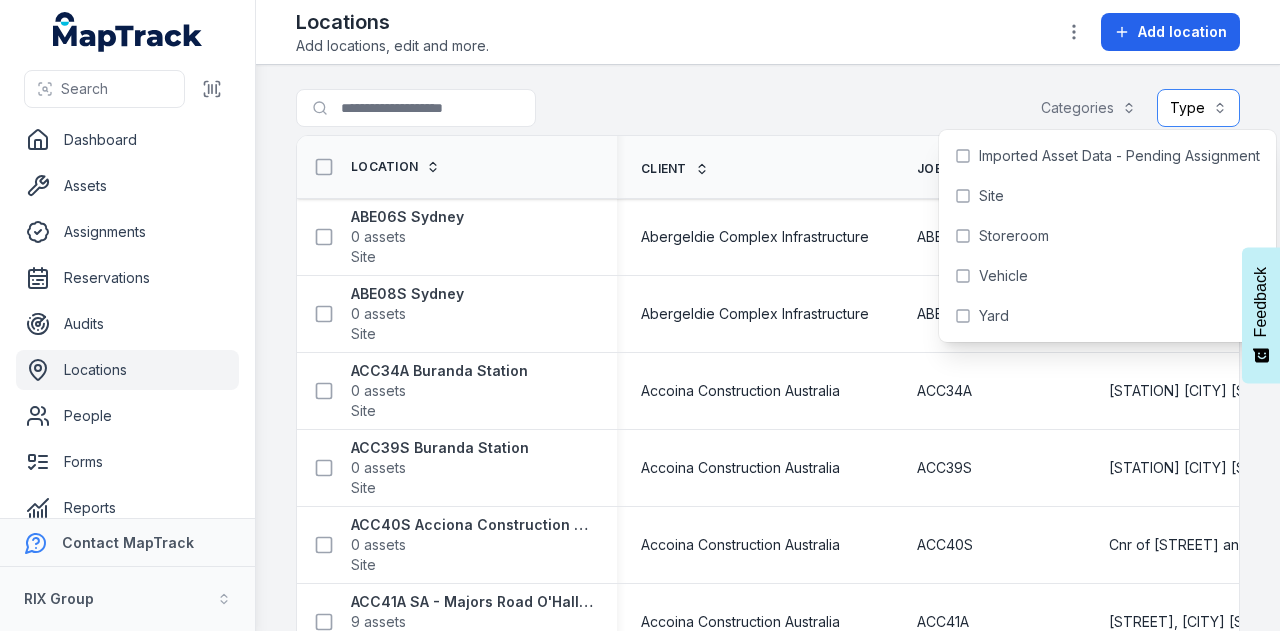 click on "Type" at bounding box center [1198, 108] 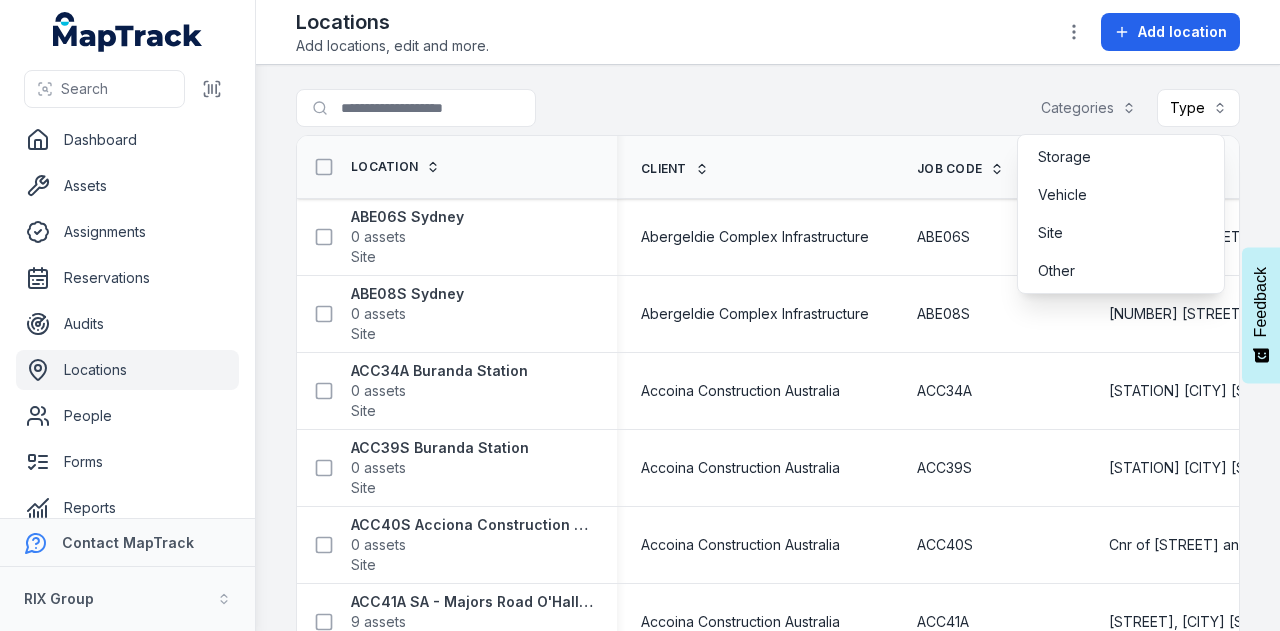 click on "Search for  locations Categories   Type" at bounding box center [768, 112] 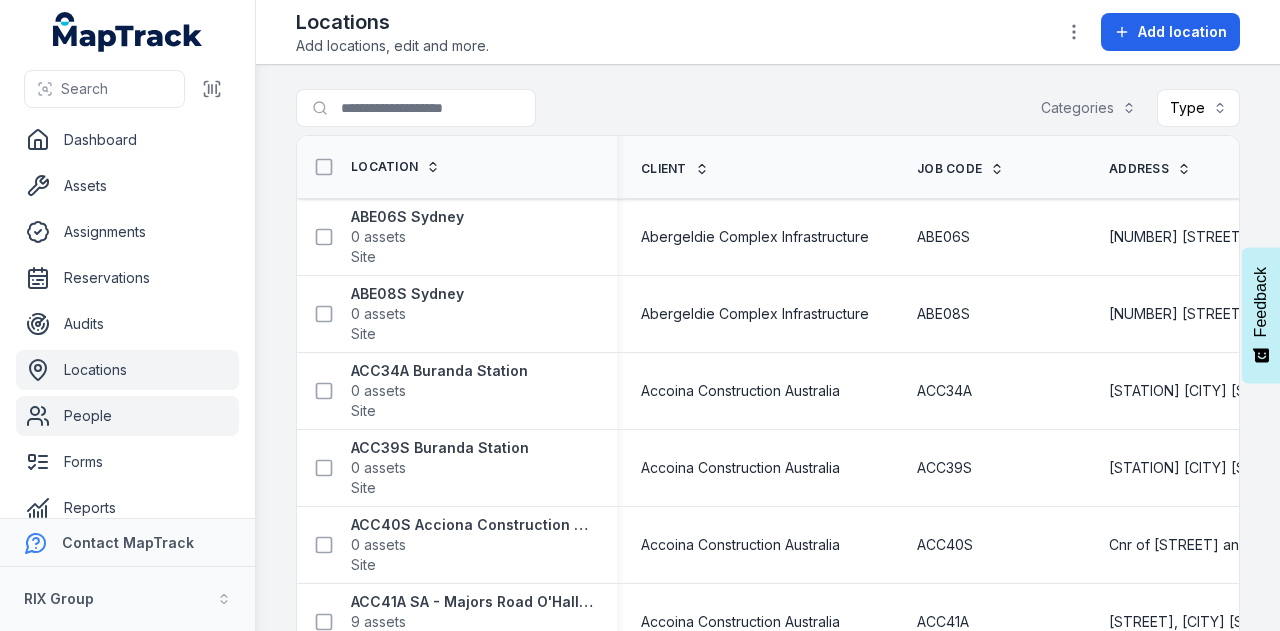 click on "People" at bounding box center (127, 416) 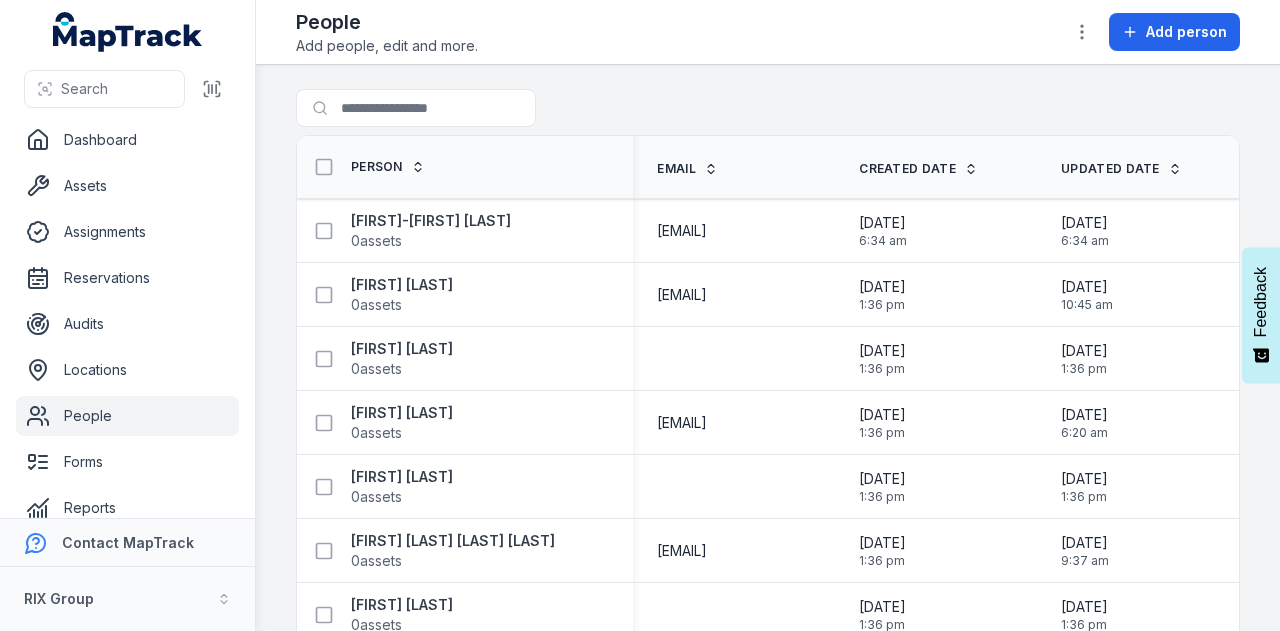 scroll, scrollTop: 0, scrollLeft: 0, axis: both 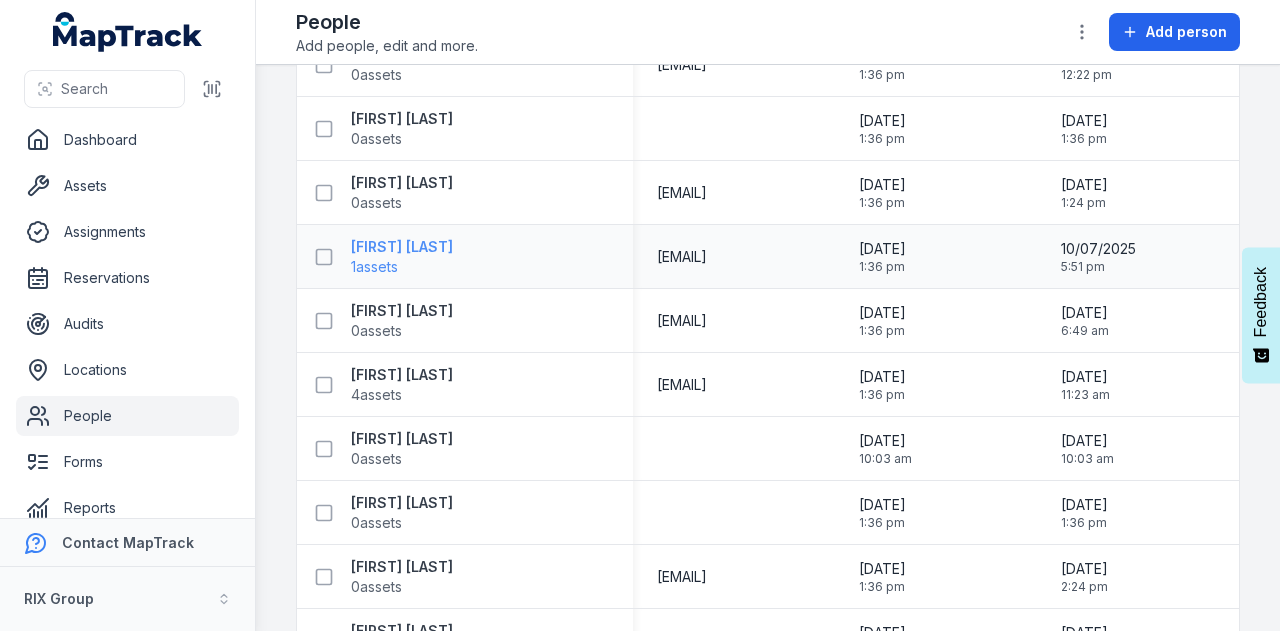 click on "Kristen Melvin" at bounding box center (402, 247) 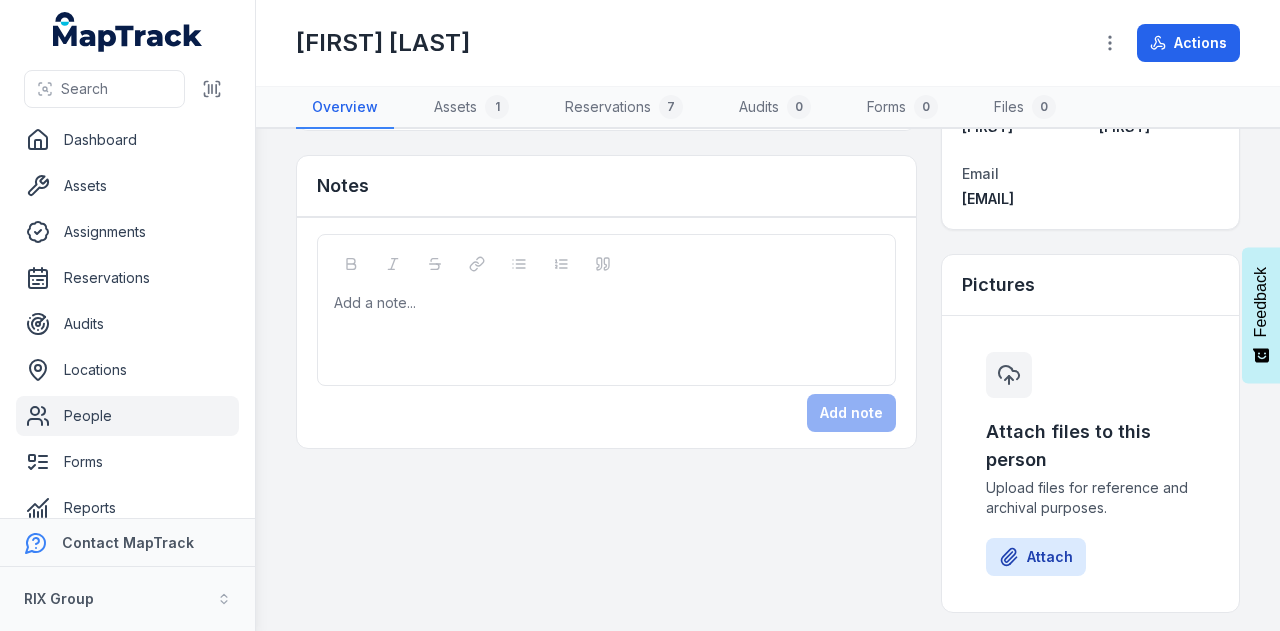 scroll, scrollTop: 0, scrollLeft: 0, axis: both 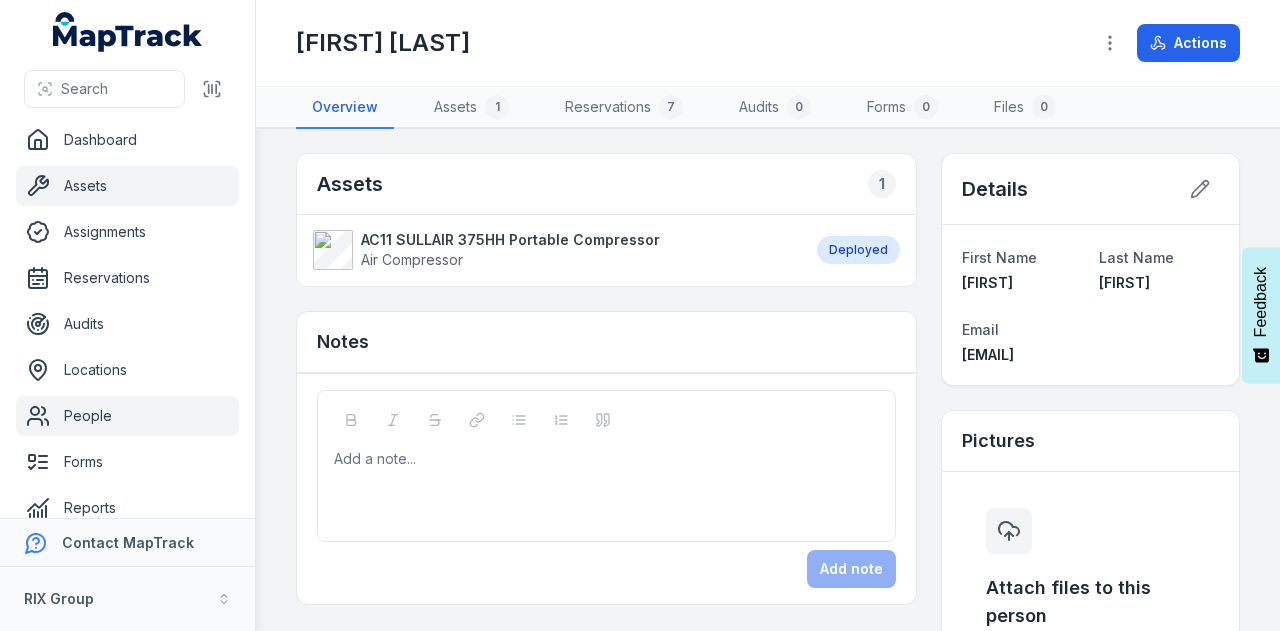 click on "Assets" at bounding box center (127, 186) 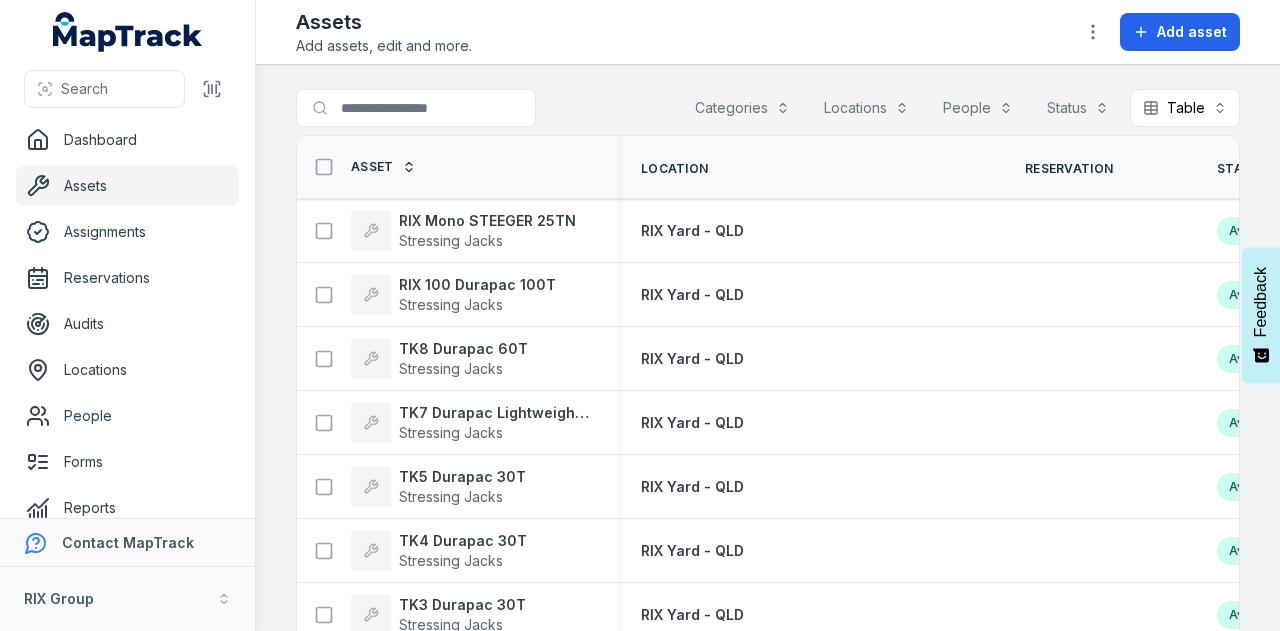 scroll, scrollTop: 0, scrollLeft: 0, axis: both 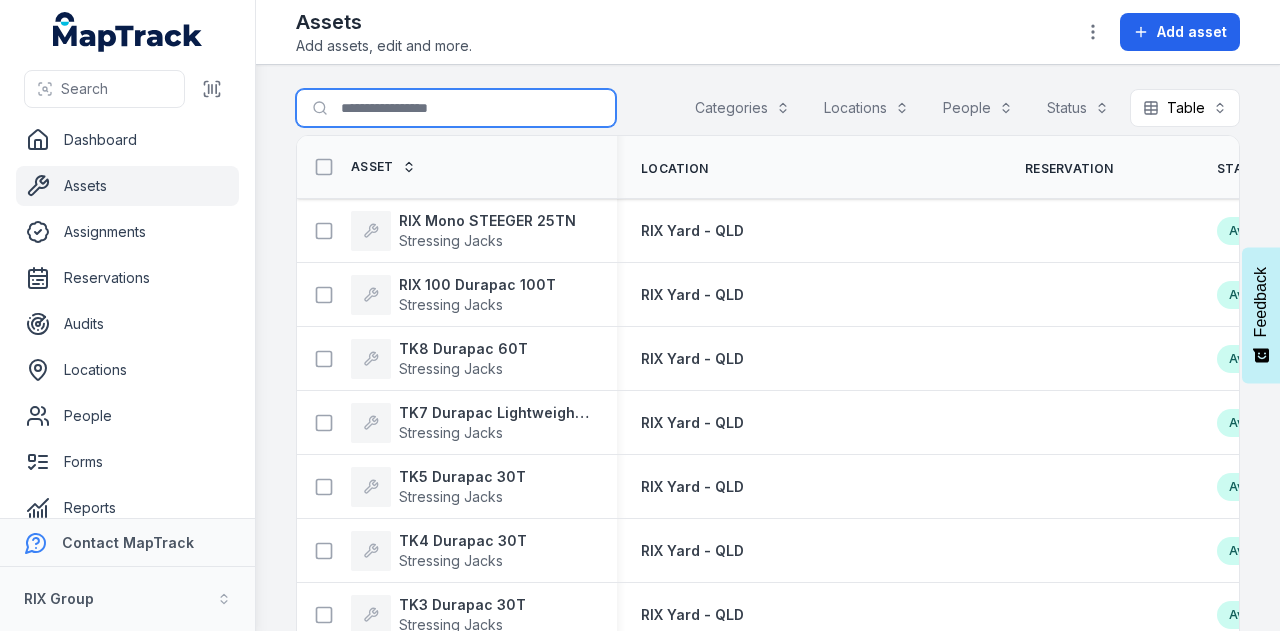 click on "Search for  assets" at bounding box center (456, 108) 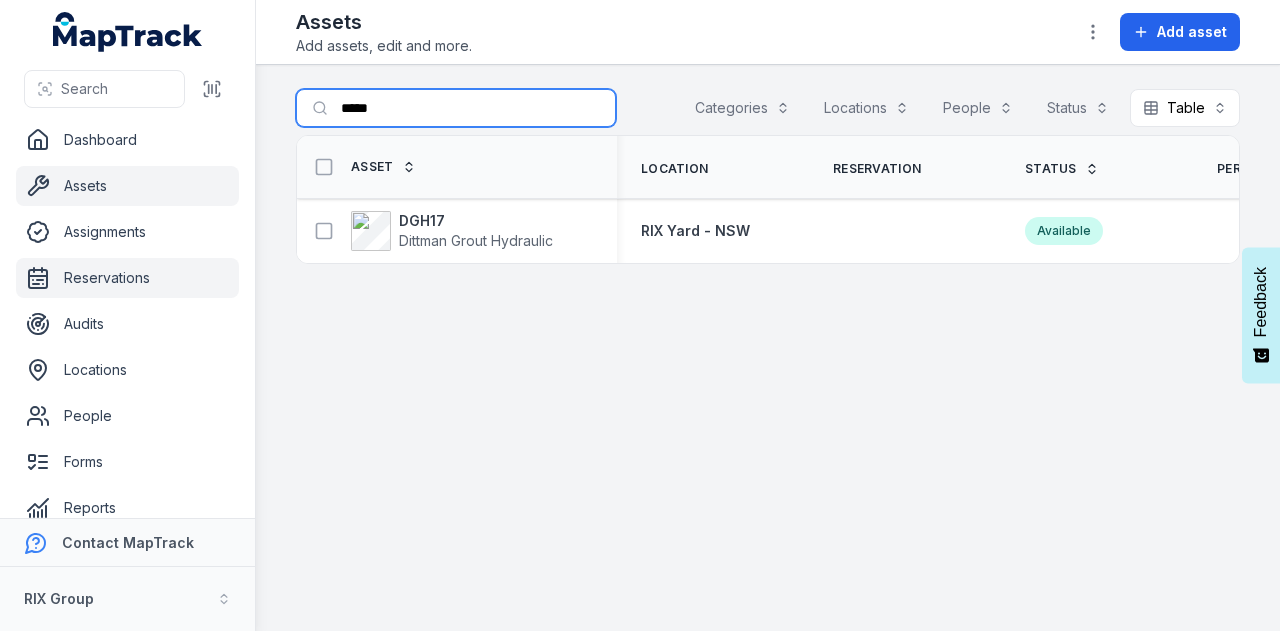 type on "*****" 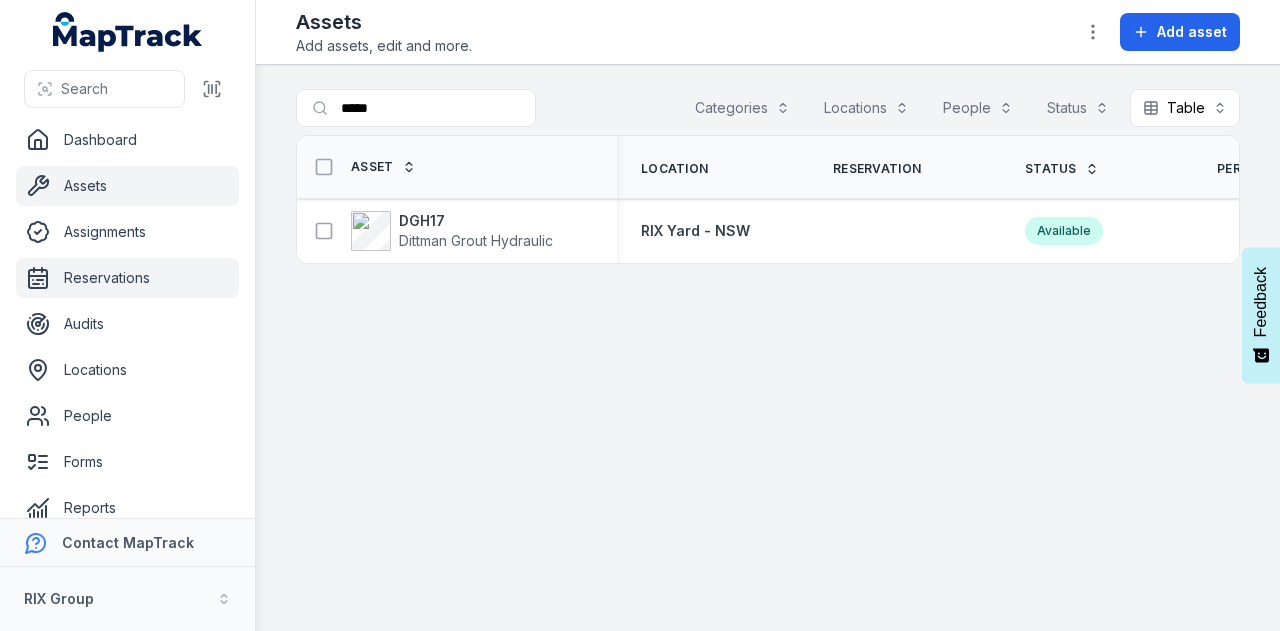 click on "Reservations" at bounding box center (127, 278) 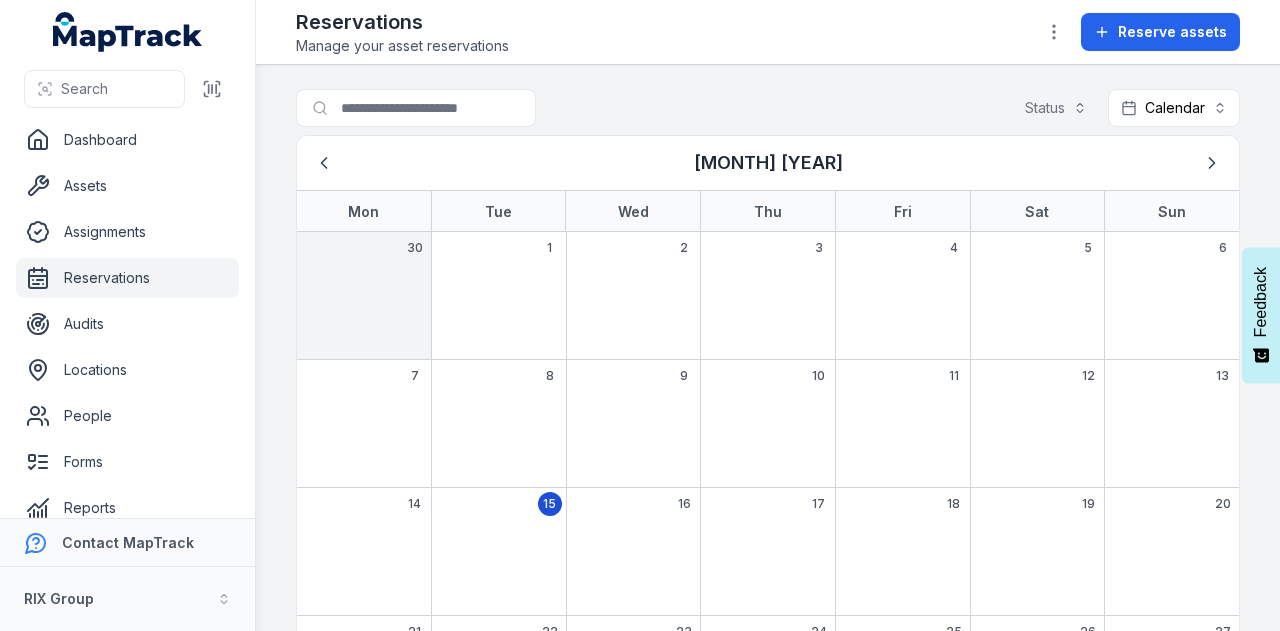 scroll, scrollTop: 0, scrollLeft: 0, axis: both 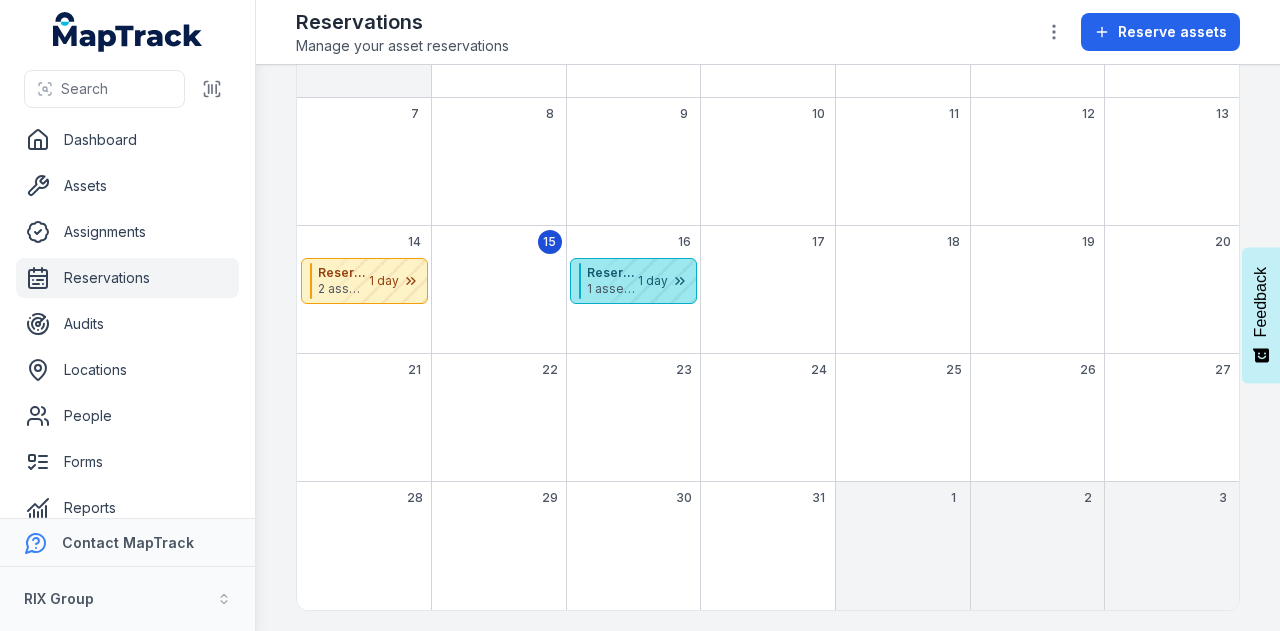 click at bounding box center [646, 281] 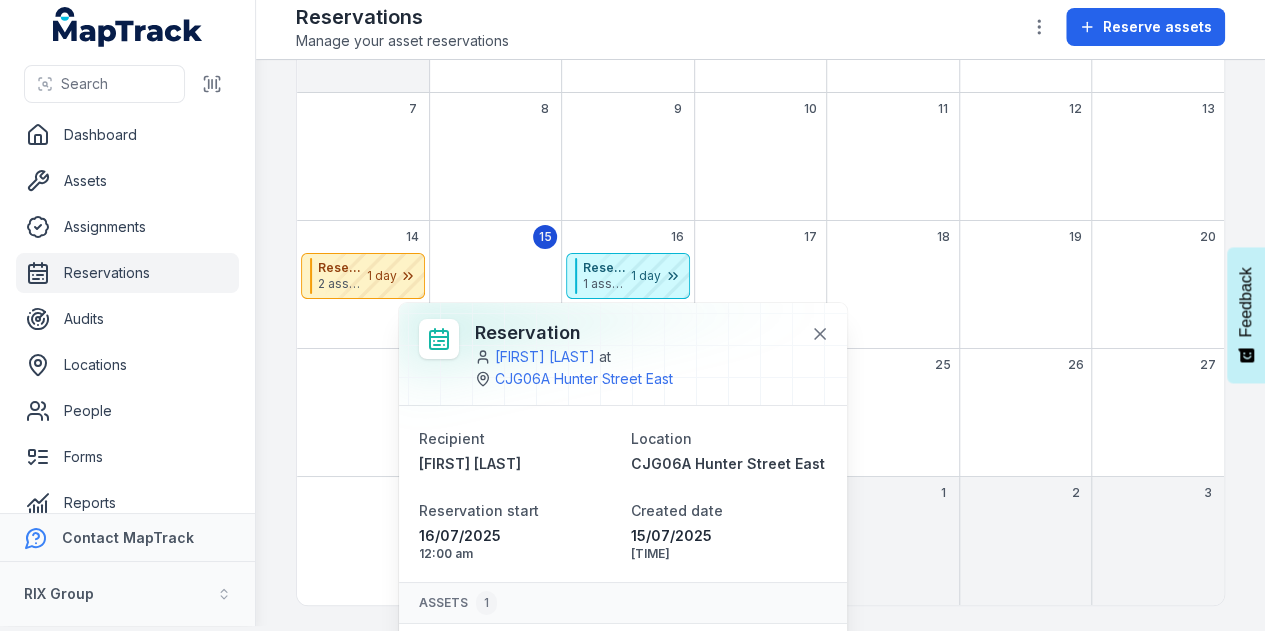 scroll, scrollTop: 8, scrollLeft: 0, axis: vertical 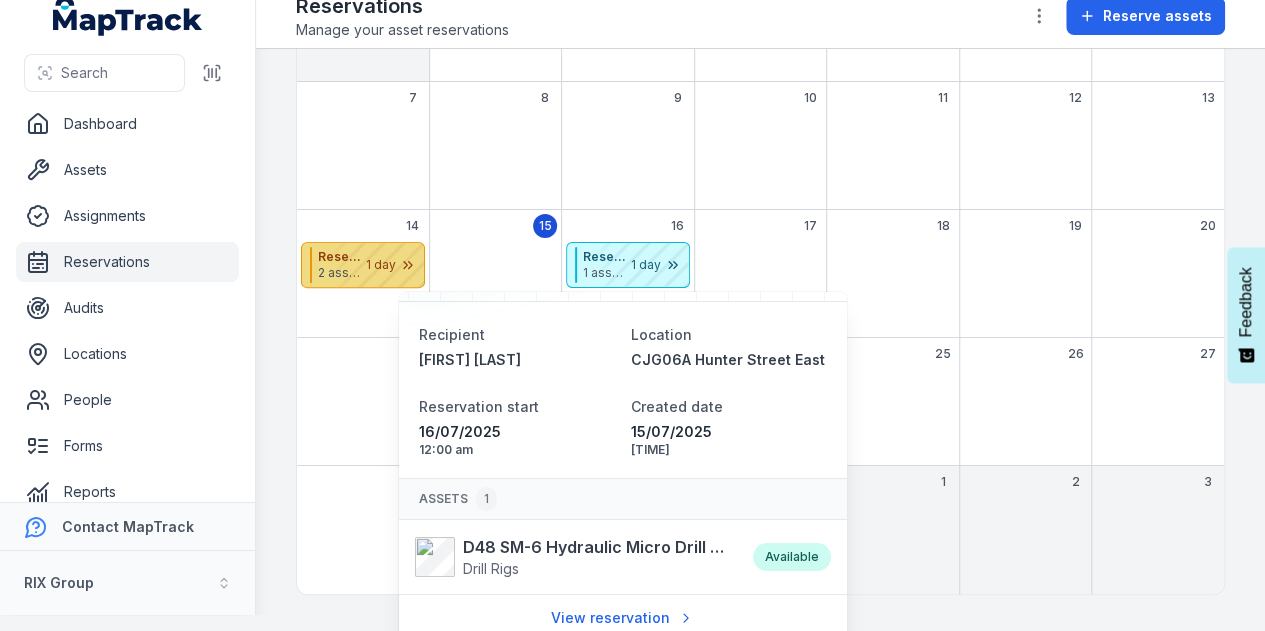 click at bounding box center (374, 265) 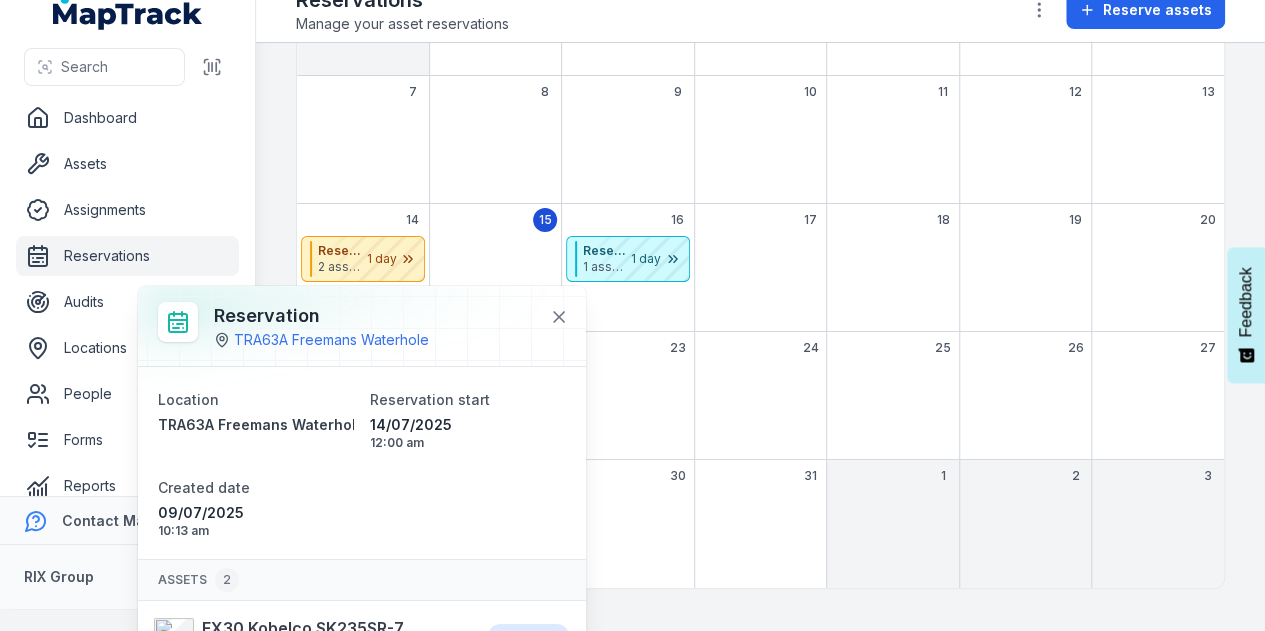 scroll, scrollTop: 26, scrollLeft: 0, axis: vertical 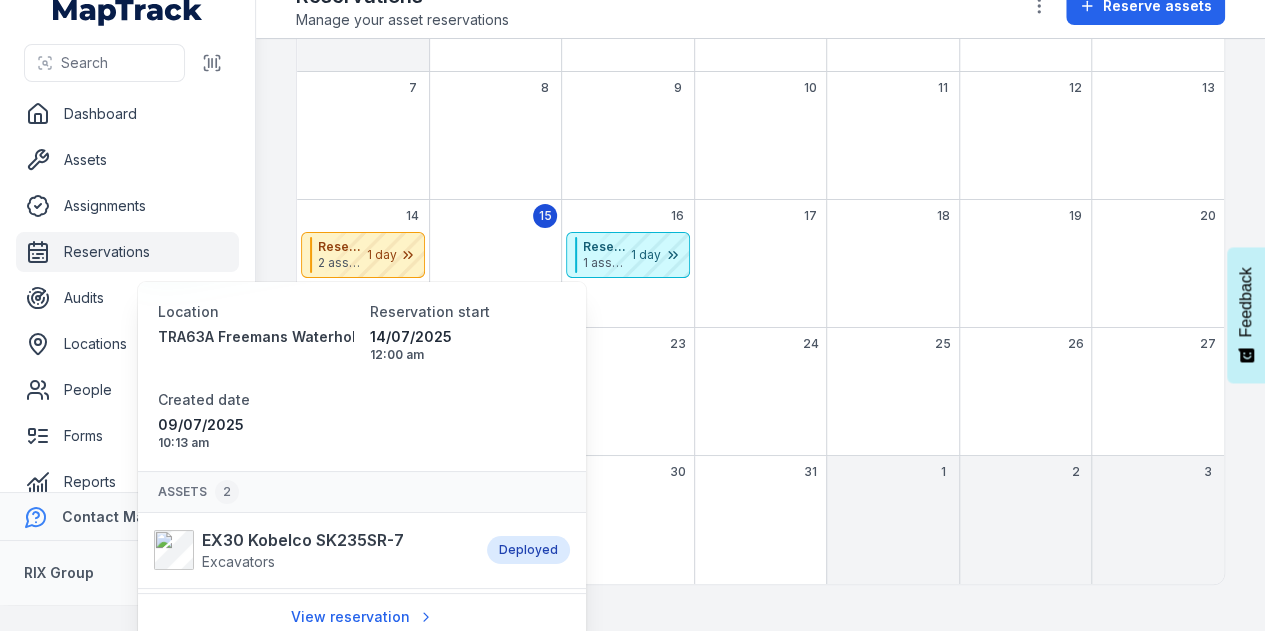 click on "24" at bounding box center (760, 392) 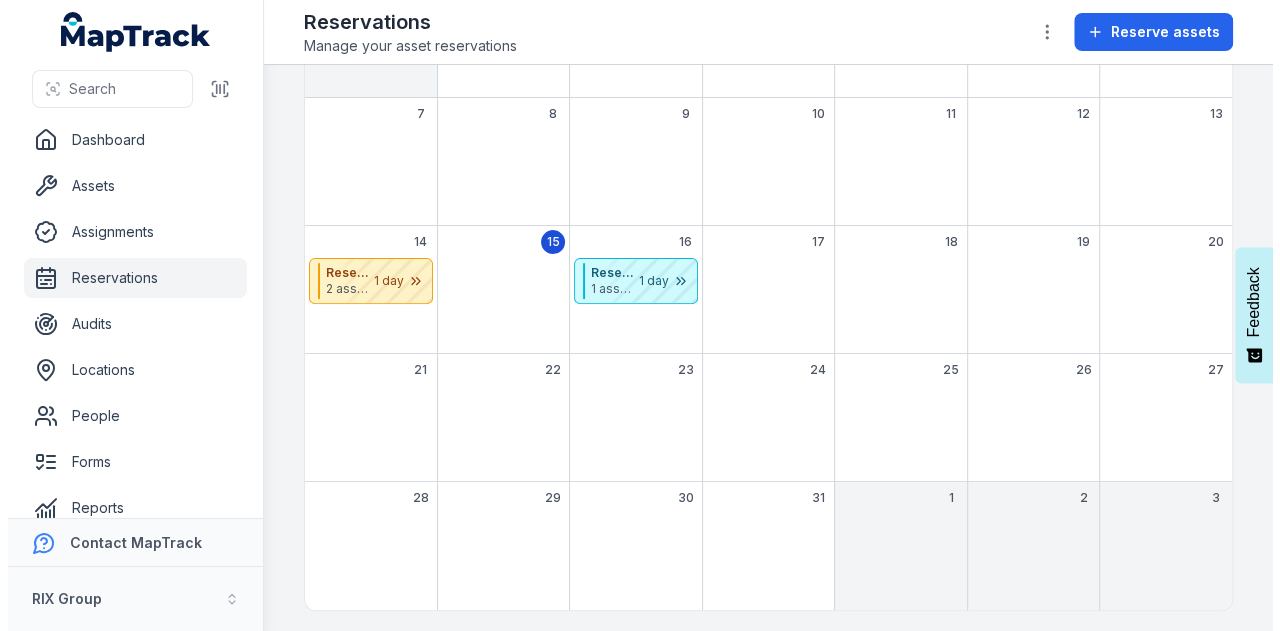 scroll, scrollTop: 0, scrollLeft: 0, axis: both 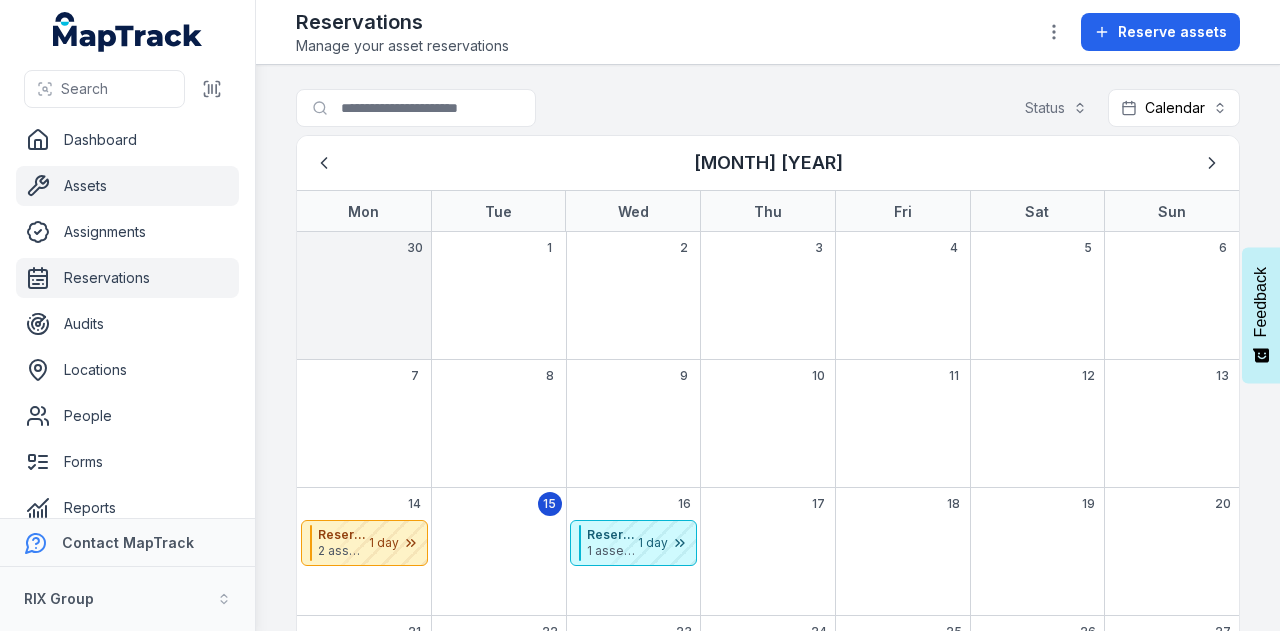 click on "Assets" at bounding box center [127, 186] 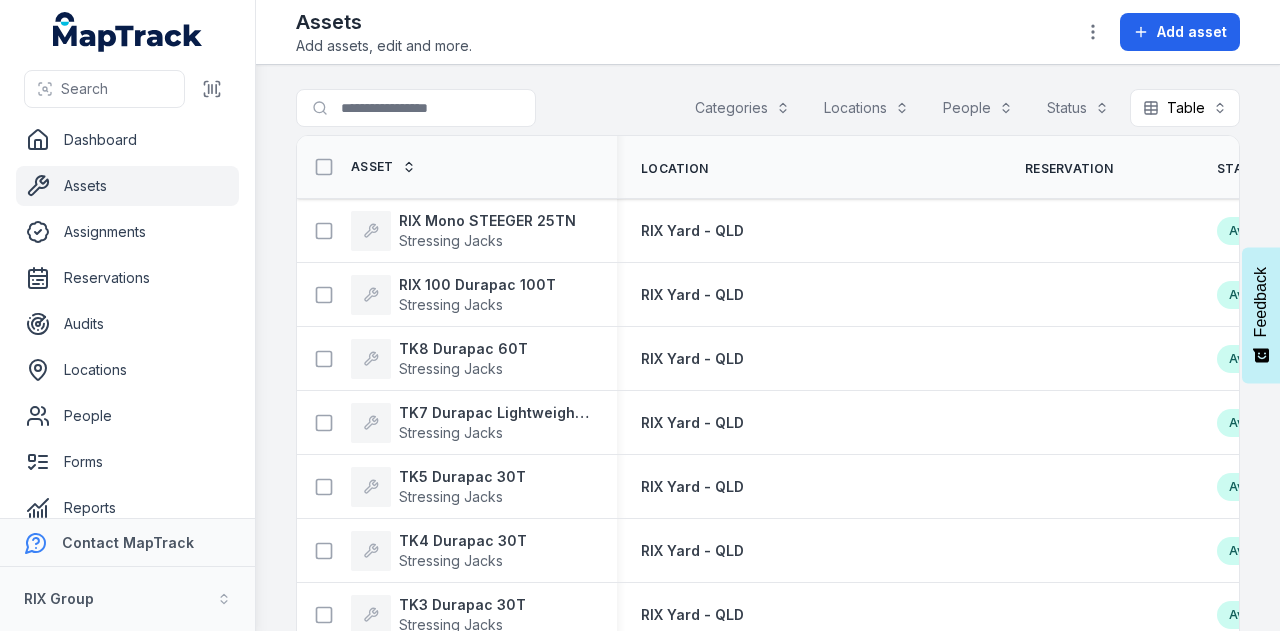 scroll, scrollTop: 0, scrollLeft: 0, axis: both 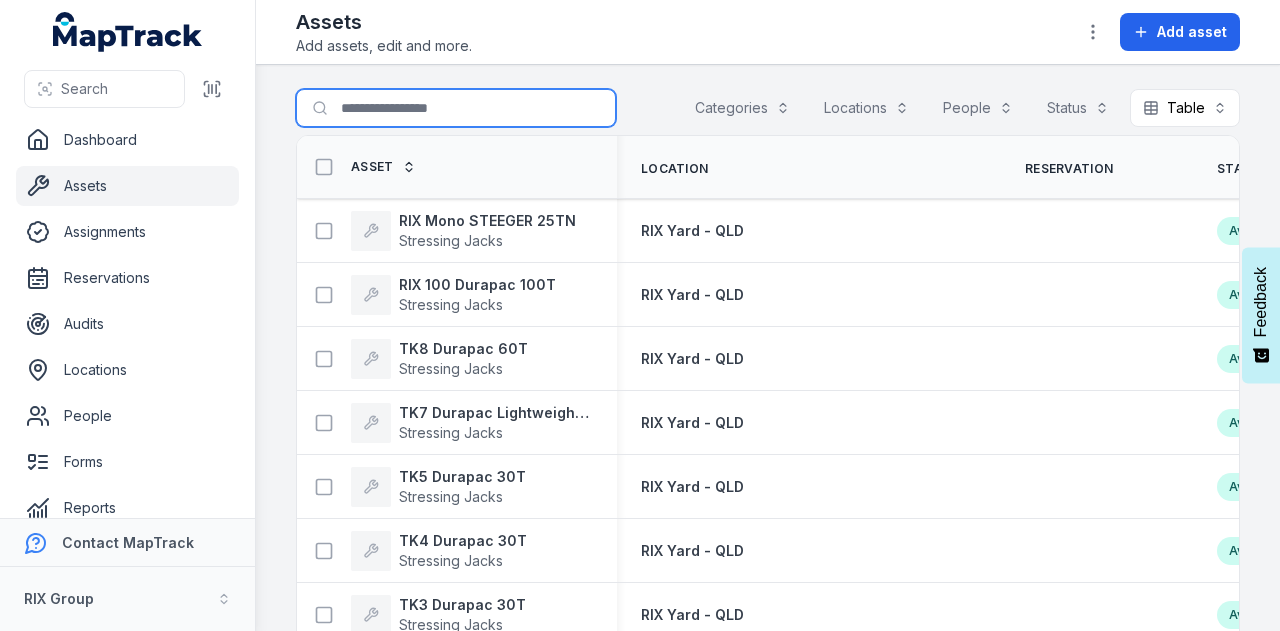 click on "Search for  assets" at bounding box center (456, 108) 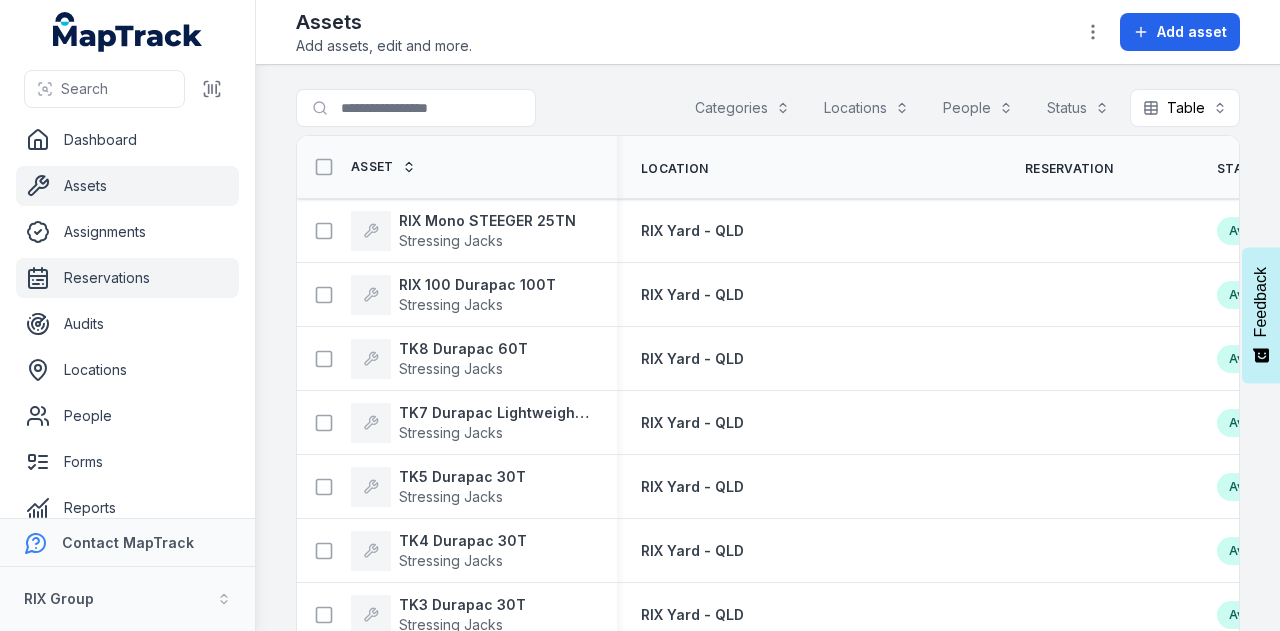click on "Reservations" at bounding box center (127, 278) 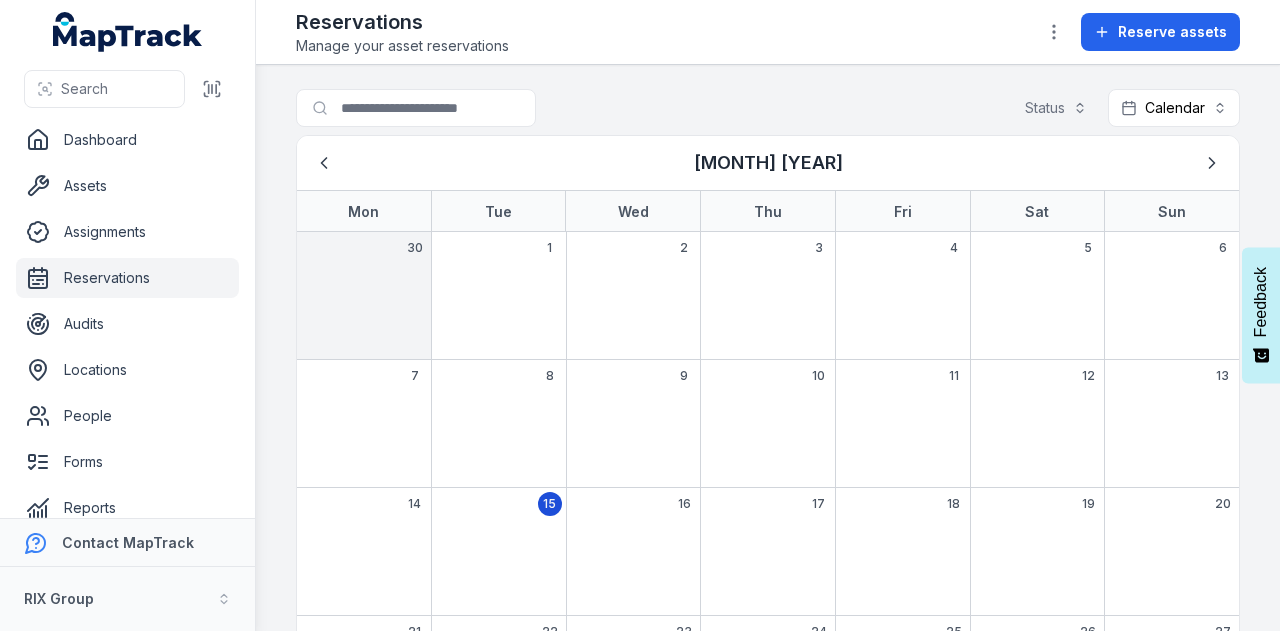 scroll, scrollTop: 0, scrollLeft: 0, axis: both 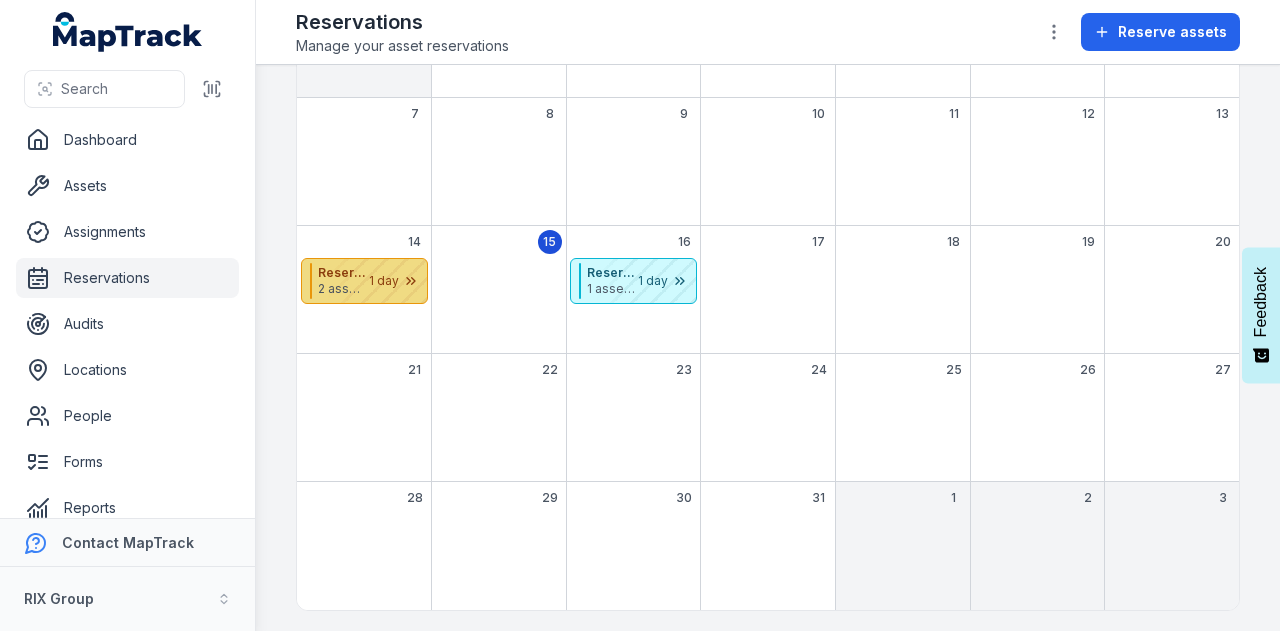 click at bounding box center (377, 281) 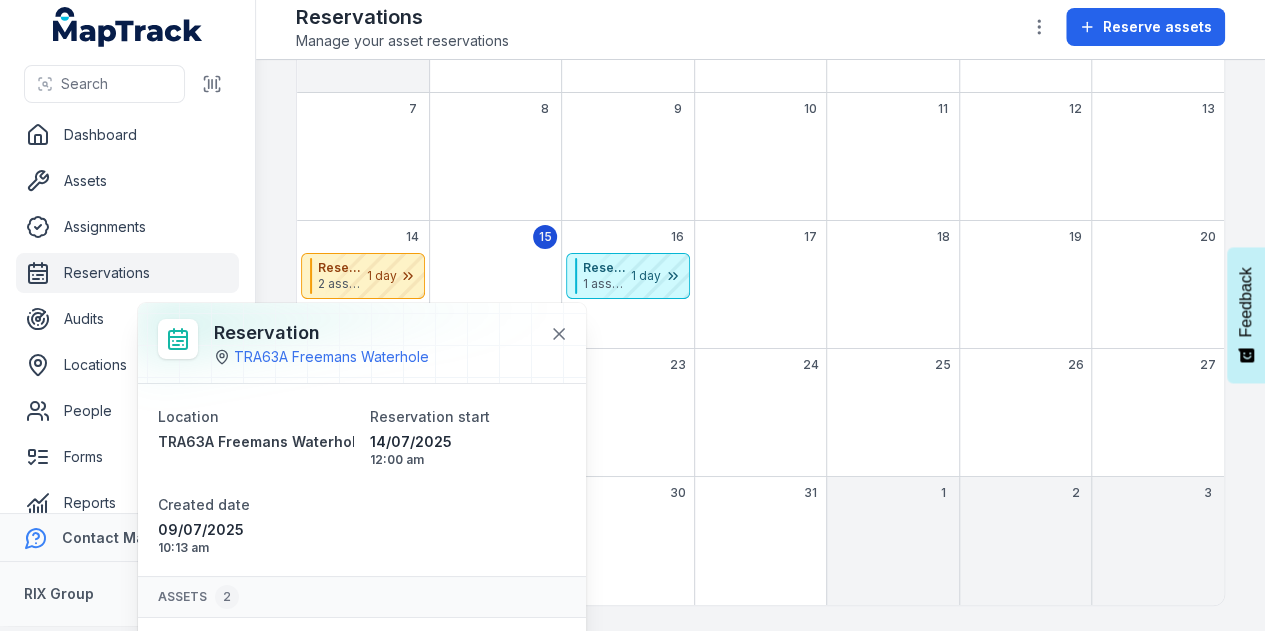 scroll, scrollTop: 10, scrollLeft: 0, axis: vertical 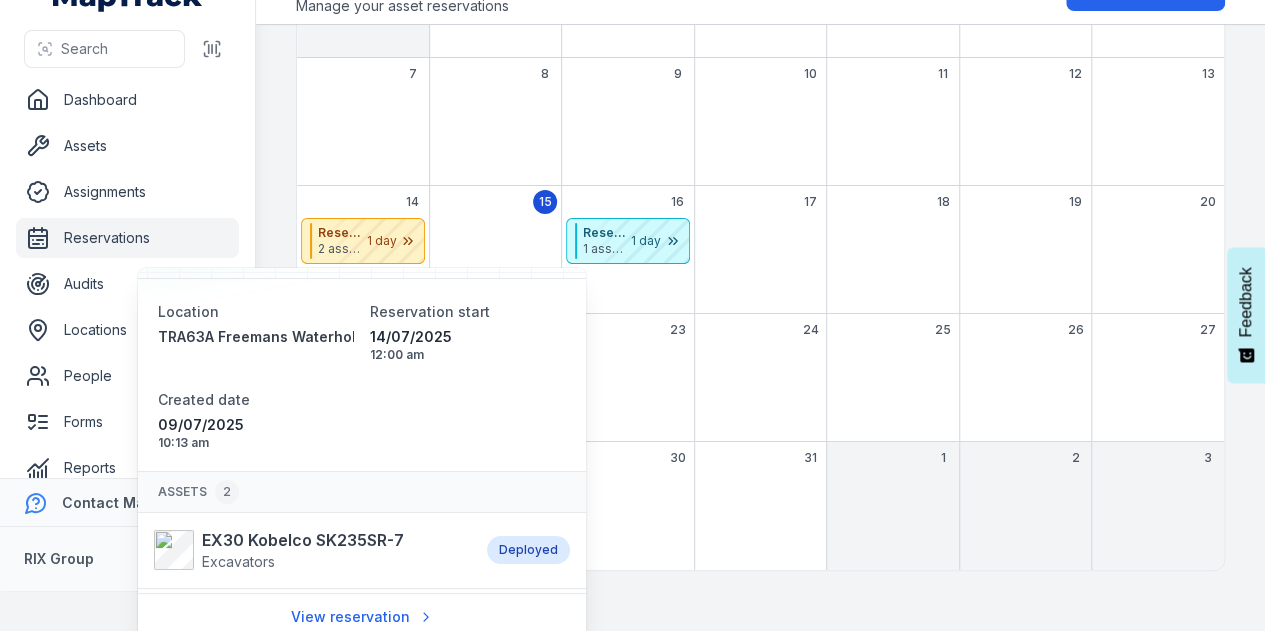 click on "1" at bounding box center [892, 506] 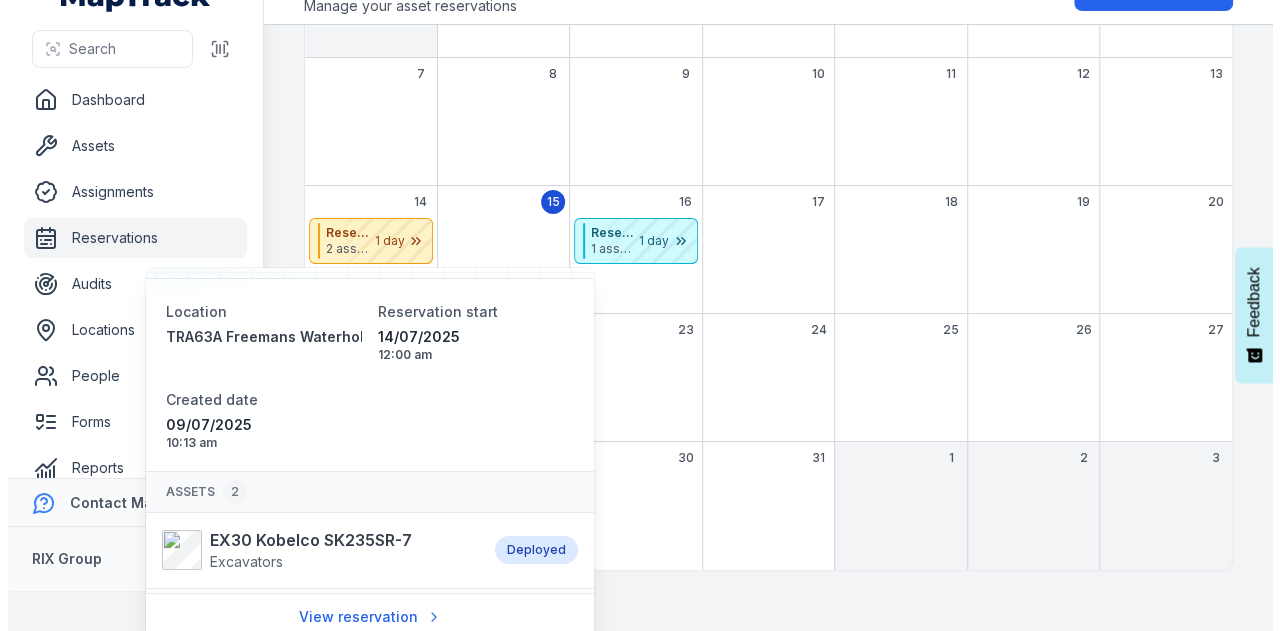 scroll, scrollTop: 0, scrollLeft: 0, axis: both 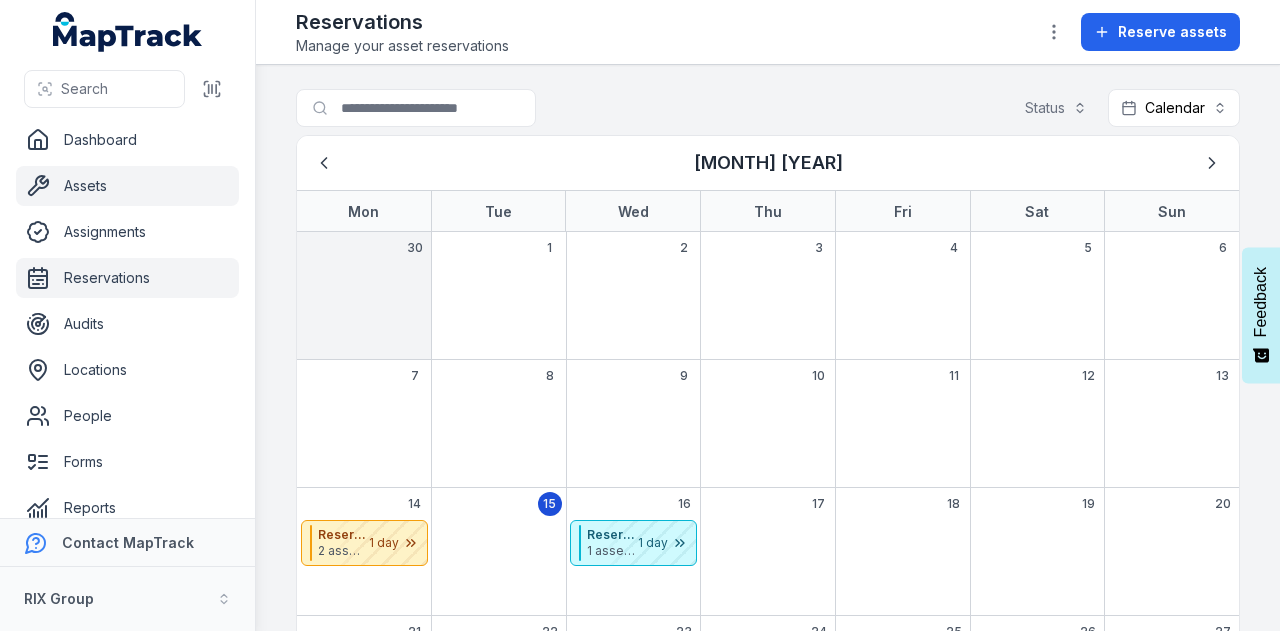 click on "Assets" at bounding box center [127, 186] 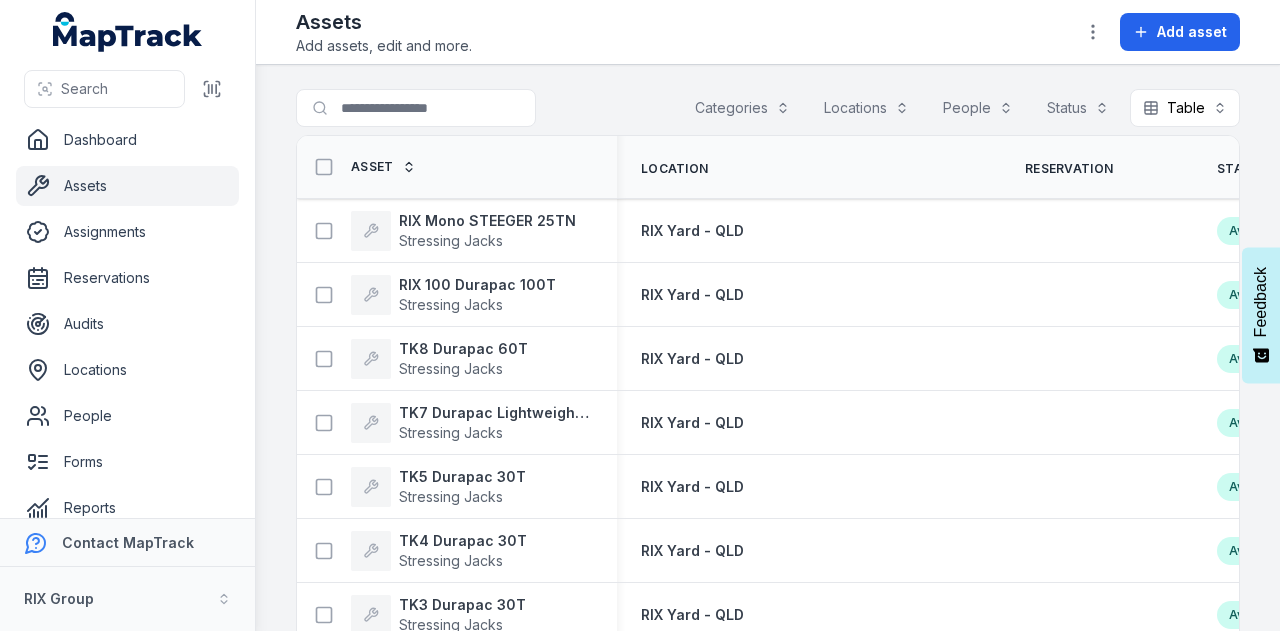 scroll, scrollTop: 0, scrollLeft: 0, axis: both 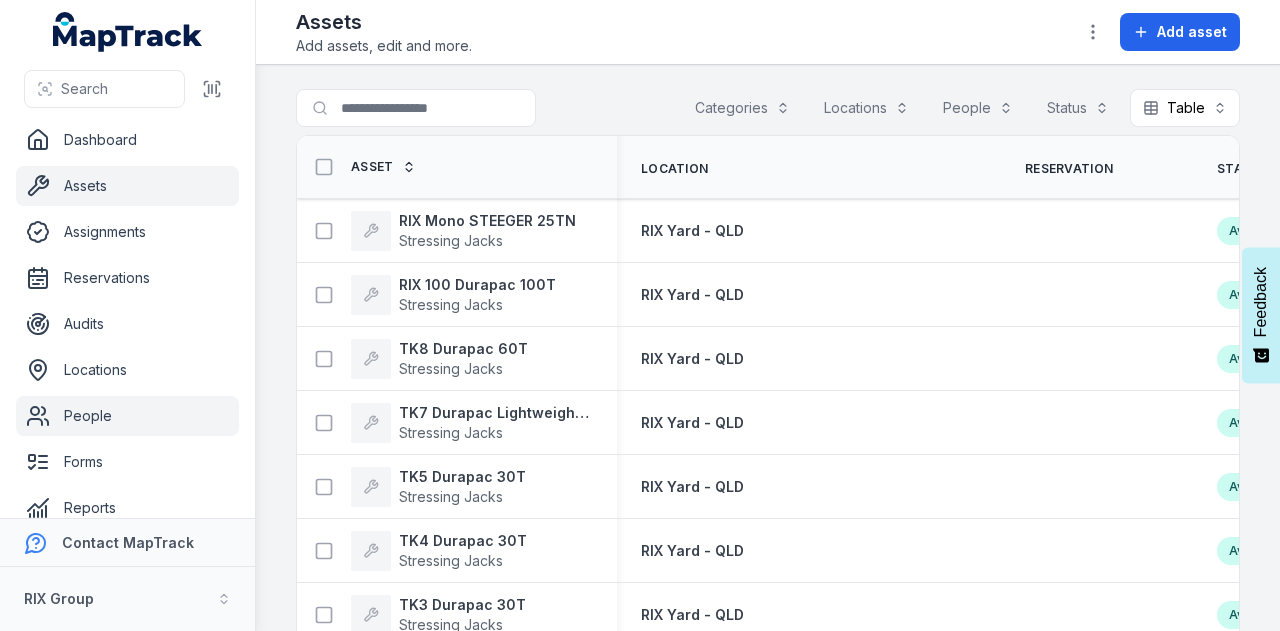 click on "People" at bounding box center (127, 416) 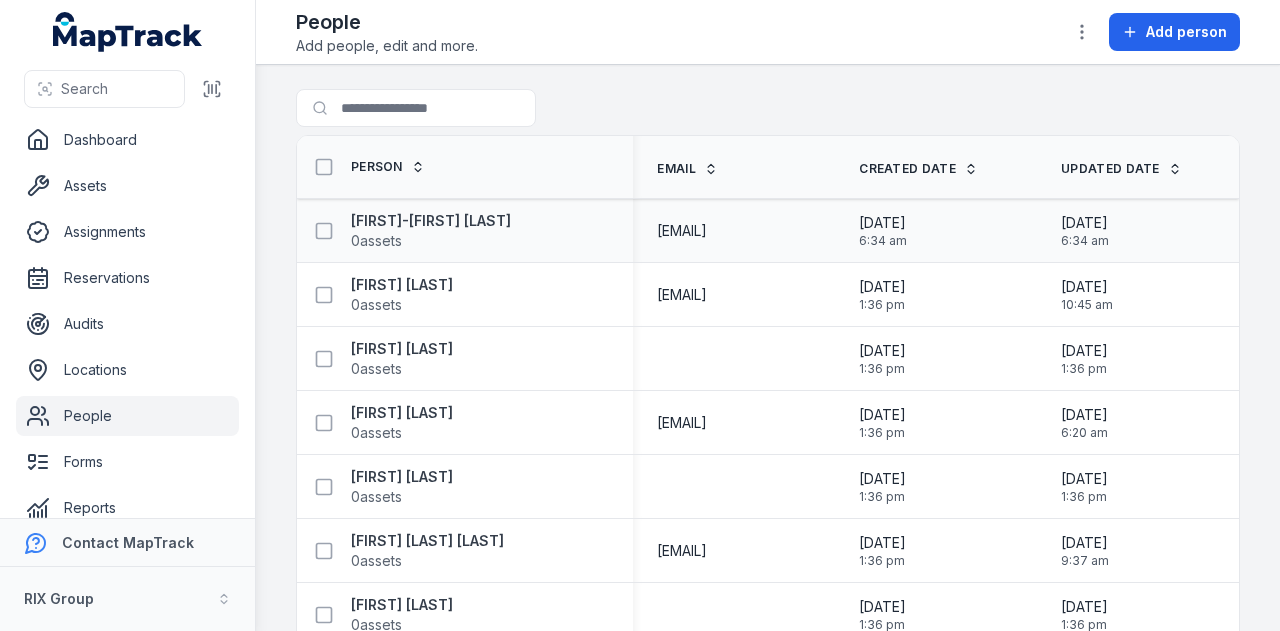 scroll, scrollTop: 0, scrollLeft: 0, axis: both 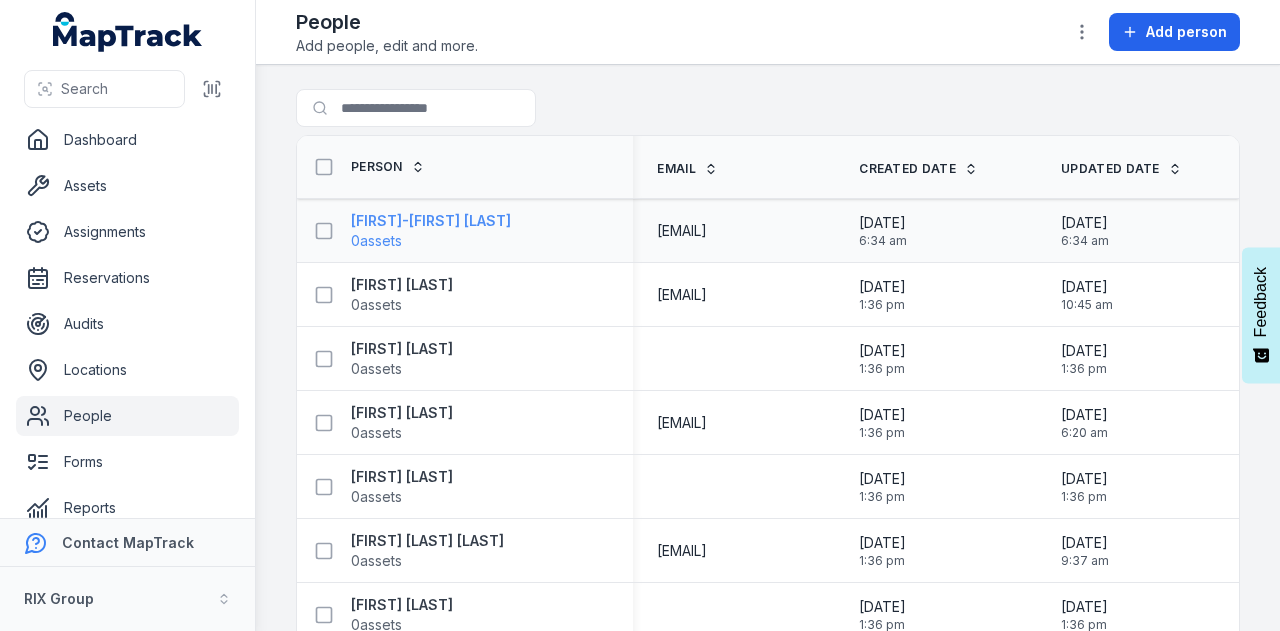 click on "Aaron-Josiah Matic" at bounding box center (431, 221) 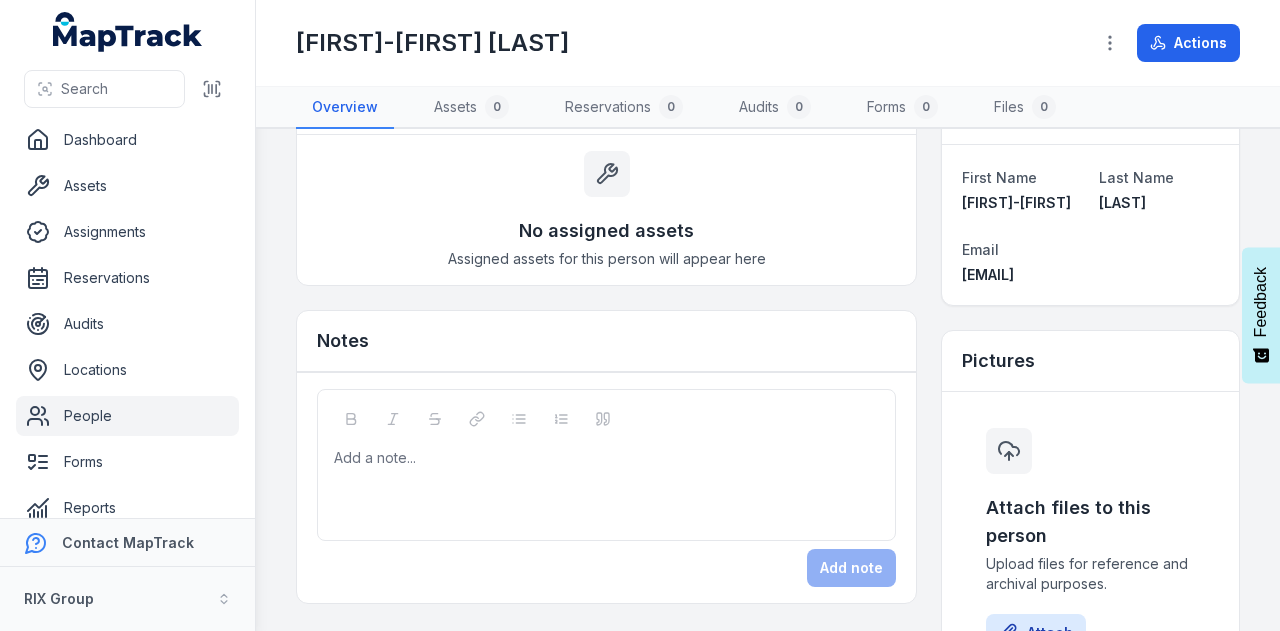 scroll, scrollTop: 0, scrollLeft: 0, axis: both 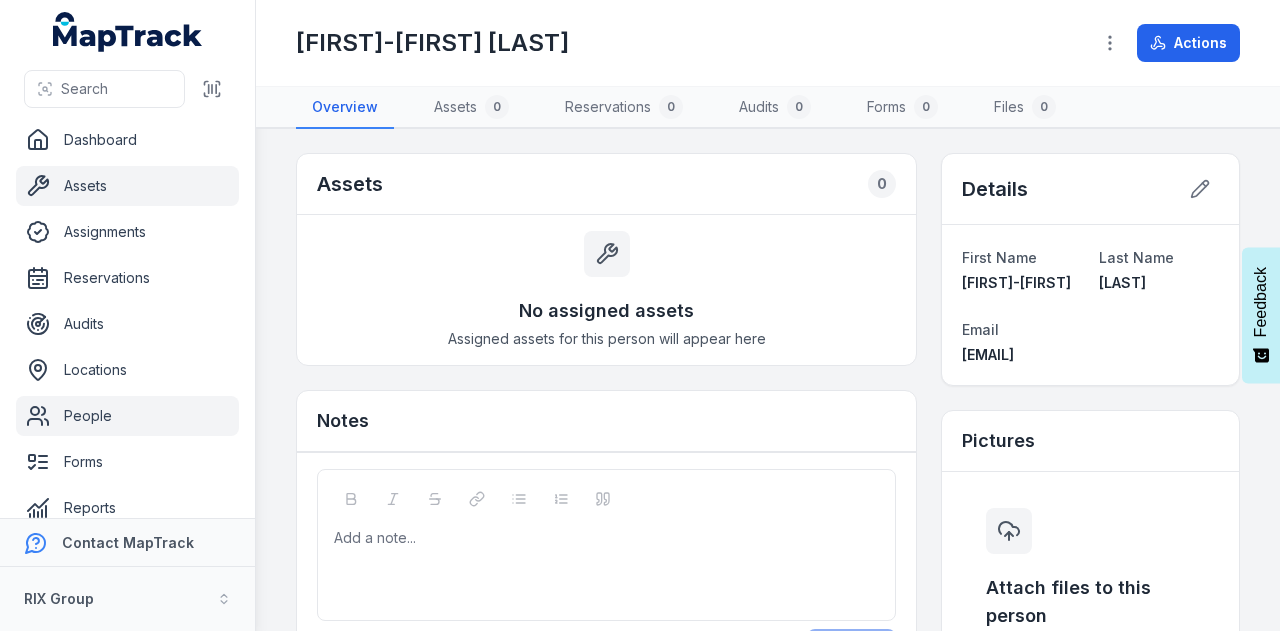 click on "Assets" at bounding box center (127, 186) 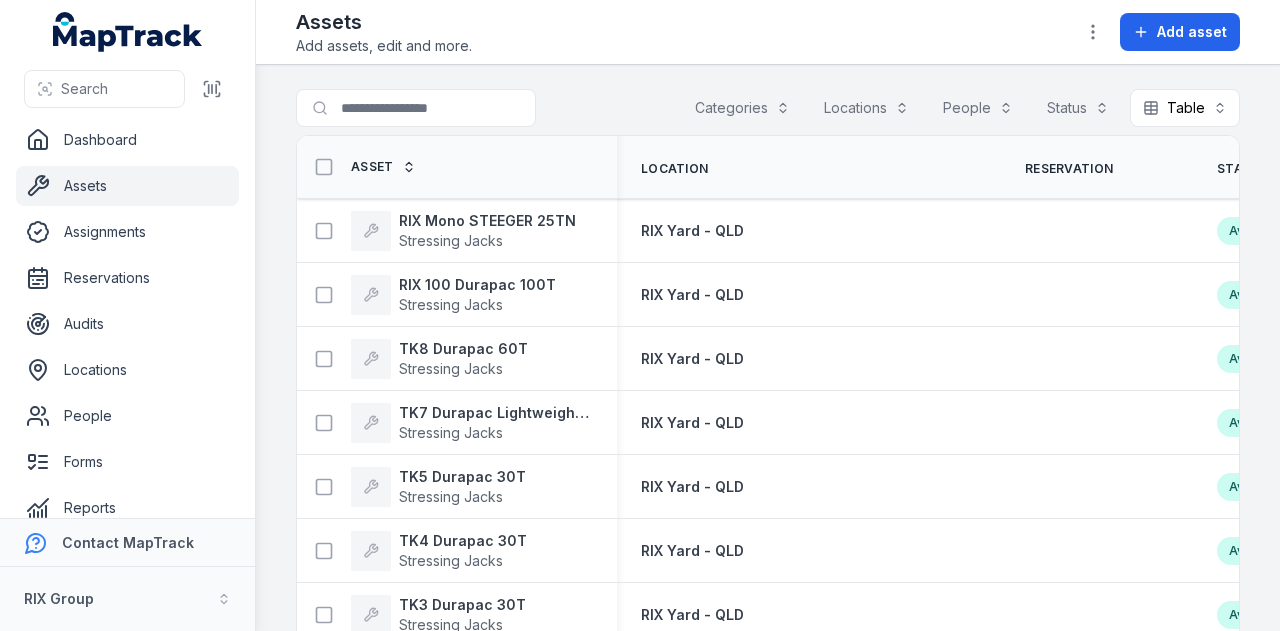 scroll, scrollTop: 0, scrollLeft: 0, axis: both 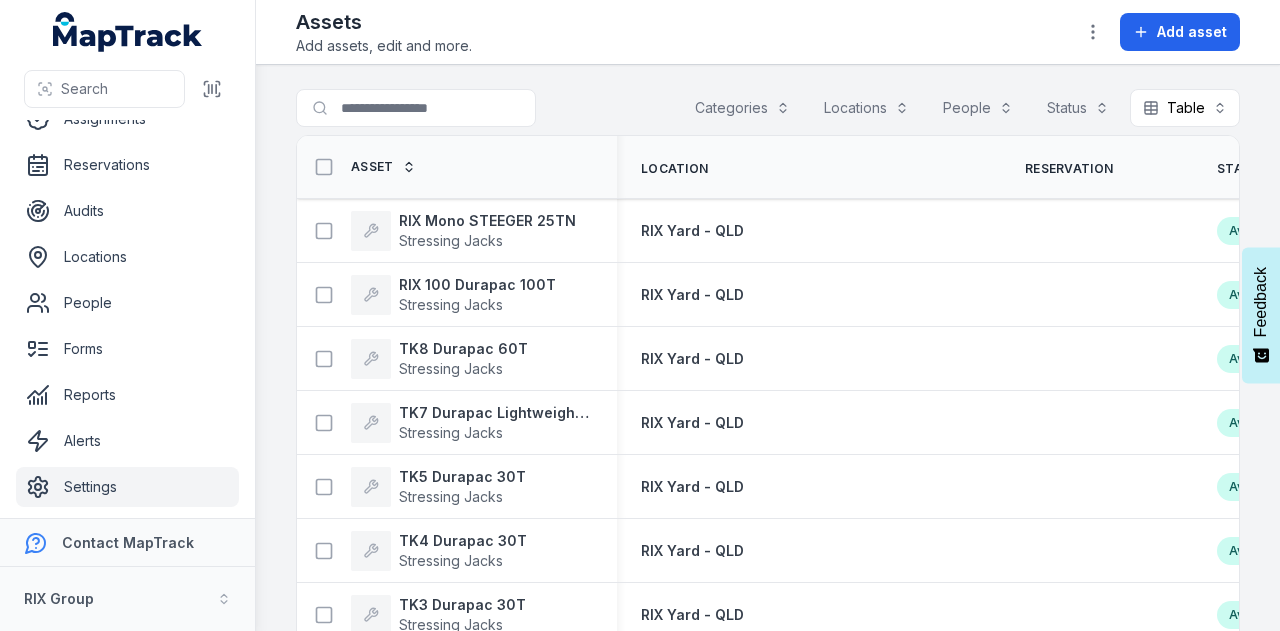click on "Settings" at bounding box center (127, 487) 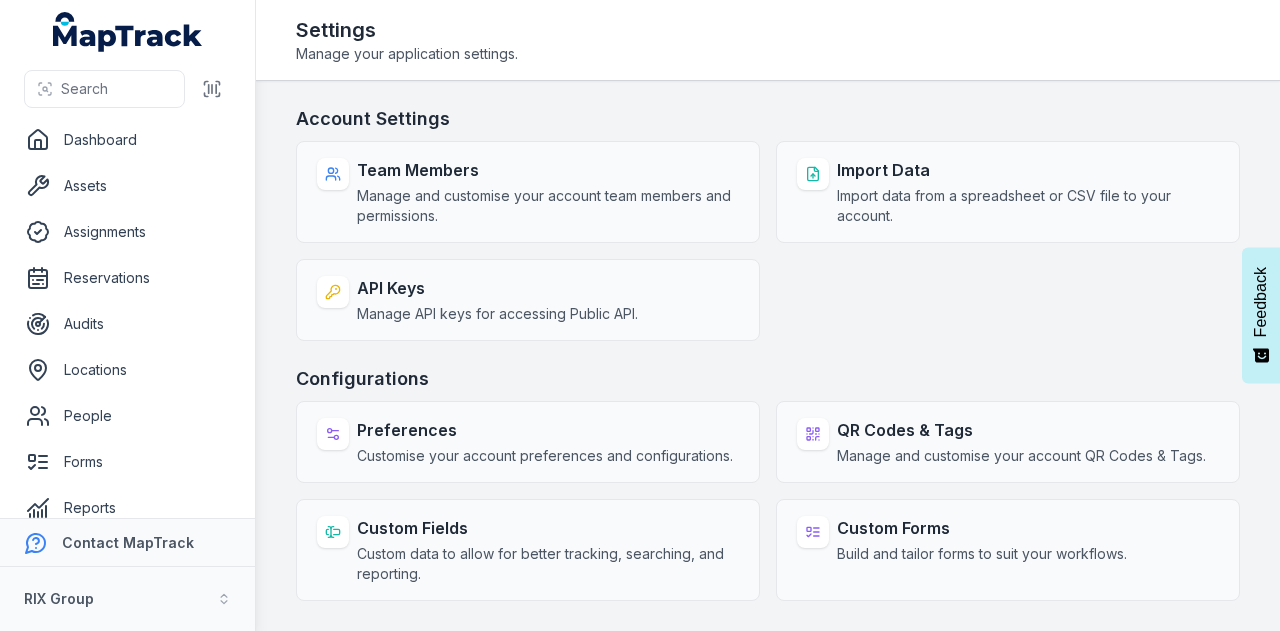 scroll, scrollTop: 0, scrollLeft: 0, axis: both 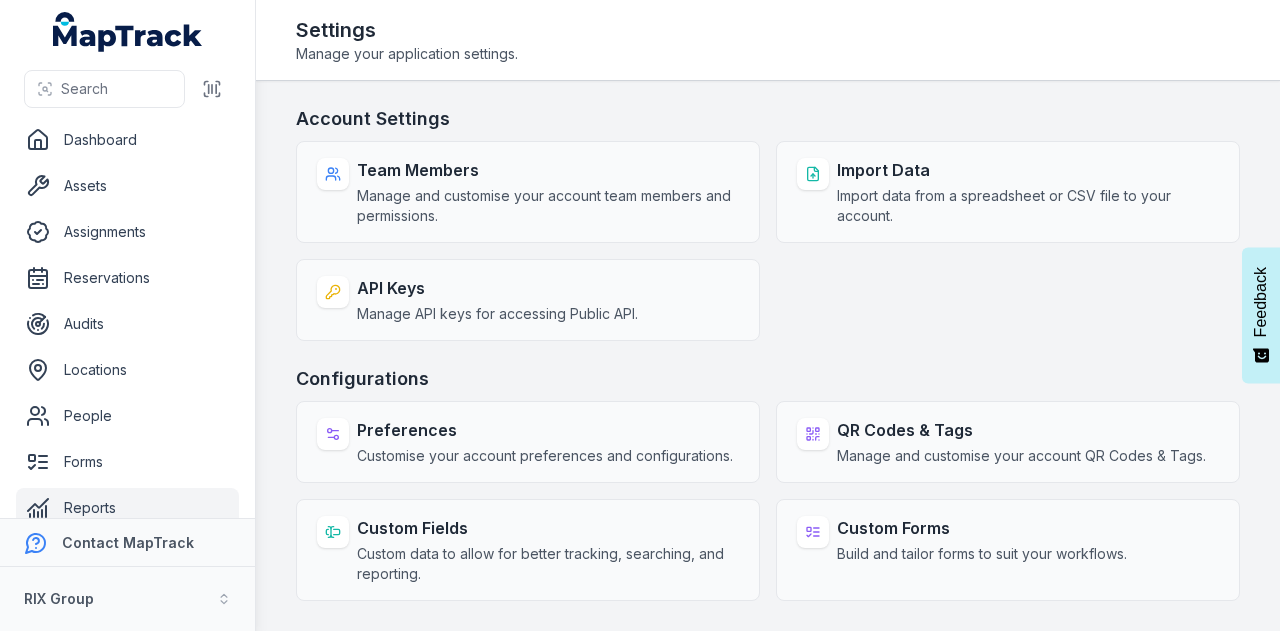 click on "Reports" at bounding box center [127, 508] 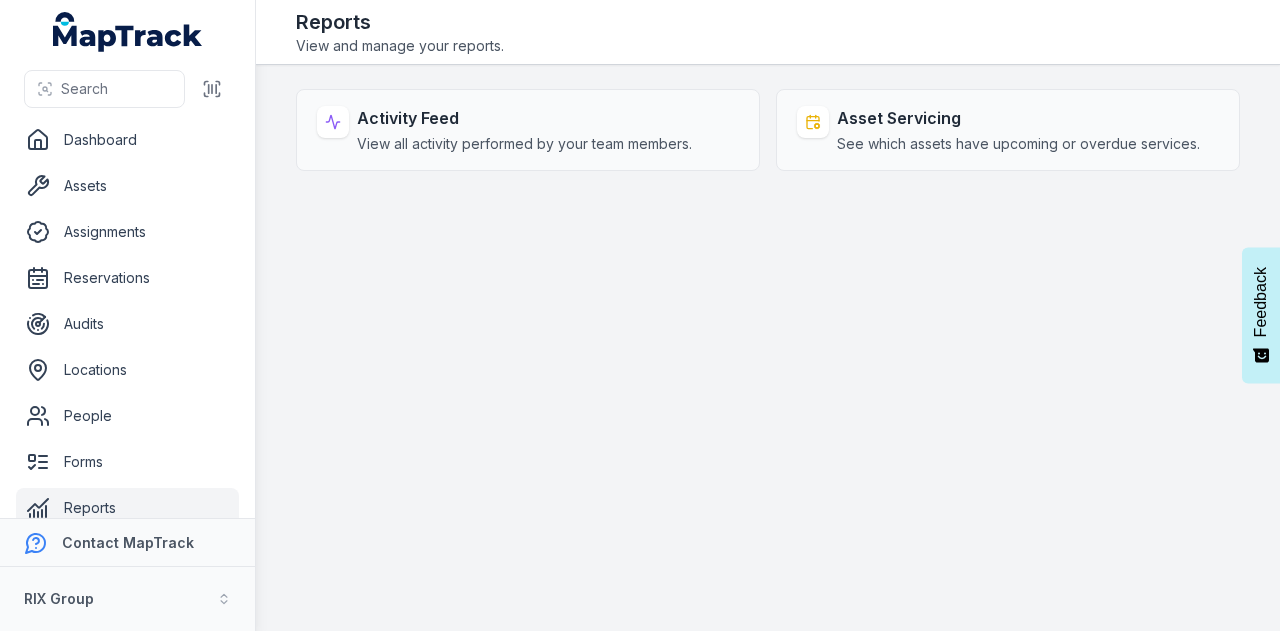 scroll, scrollTop: 0, scrollLeft: 0, axis: both 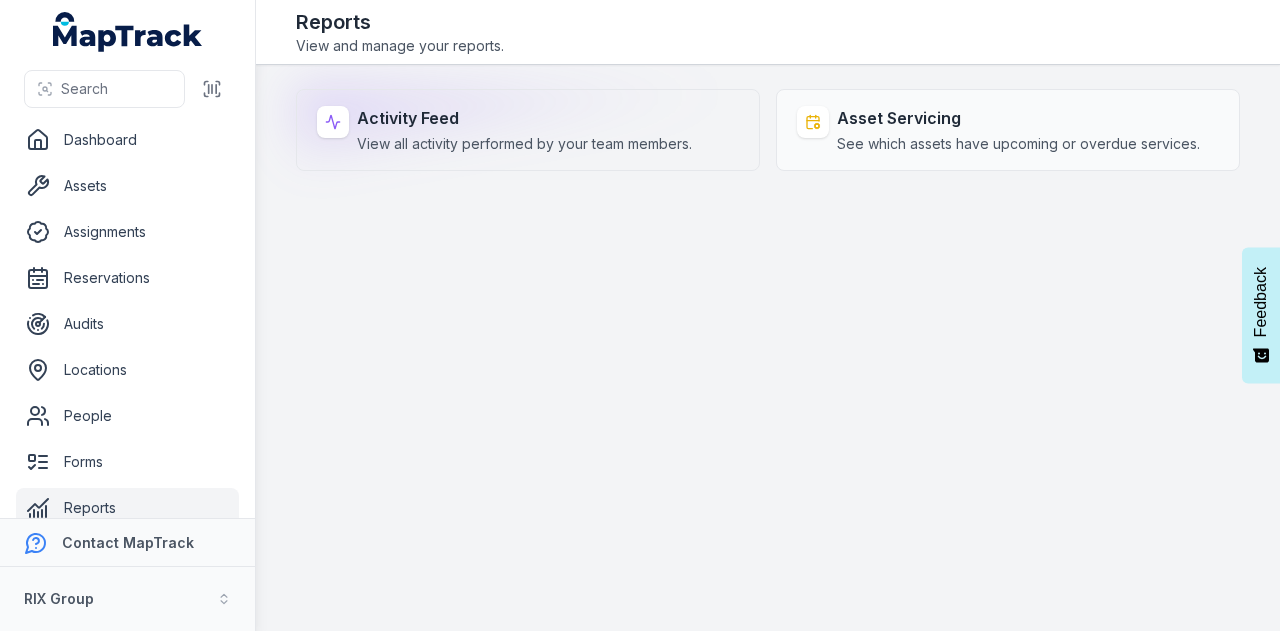 click on "Activity Feed View all activity performed by your team members." at bounding box center (524, 130) 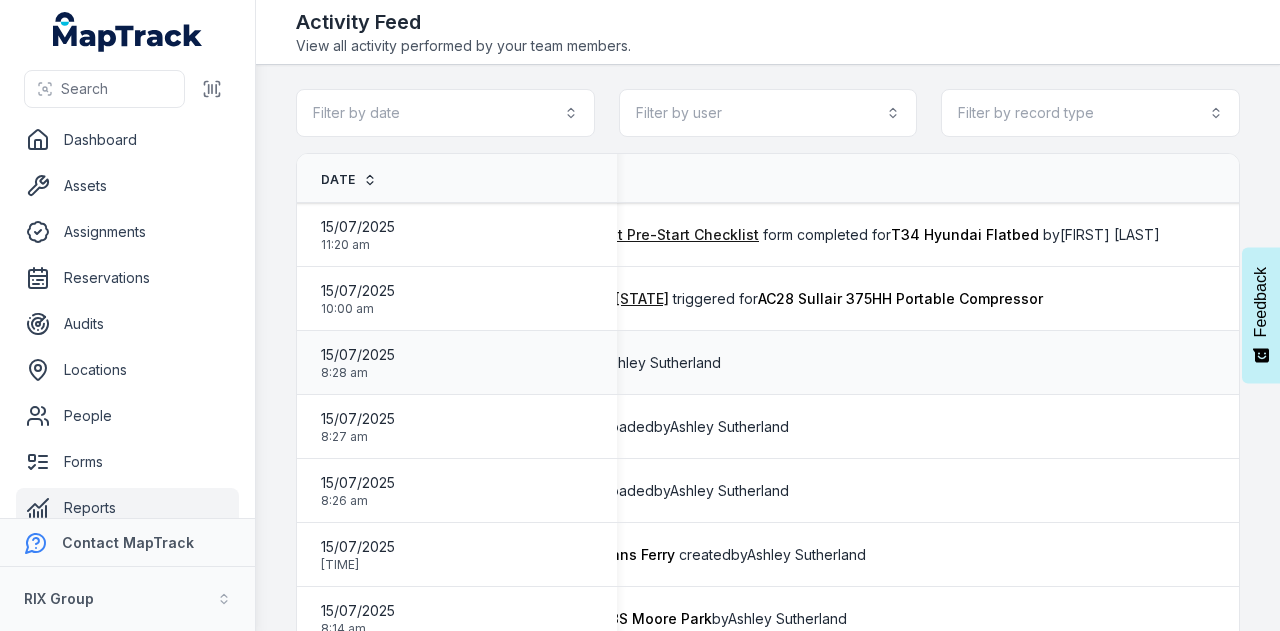 scroll, scrollTop: 0, scrollLeft: 530, axis: horizontal 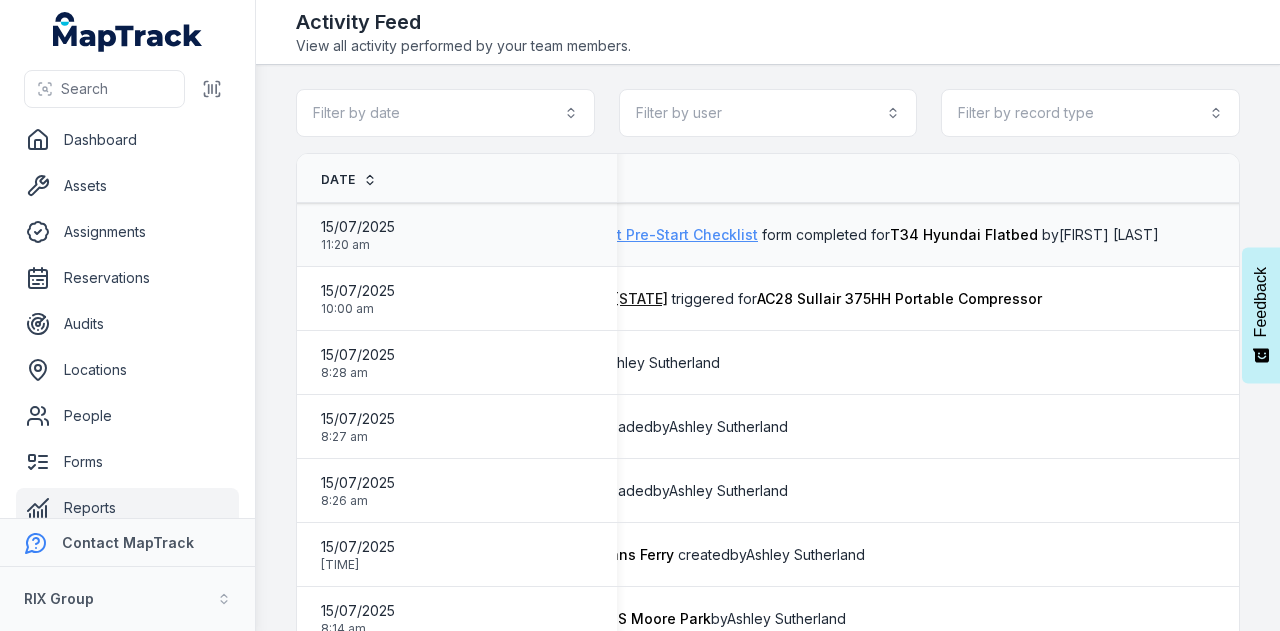 click on "PEW 116 Truck Daily Plant Pre-Start Checklist" at bounding box center (601, 235) 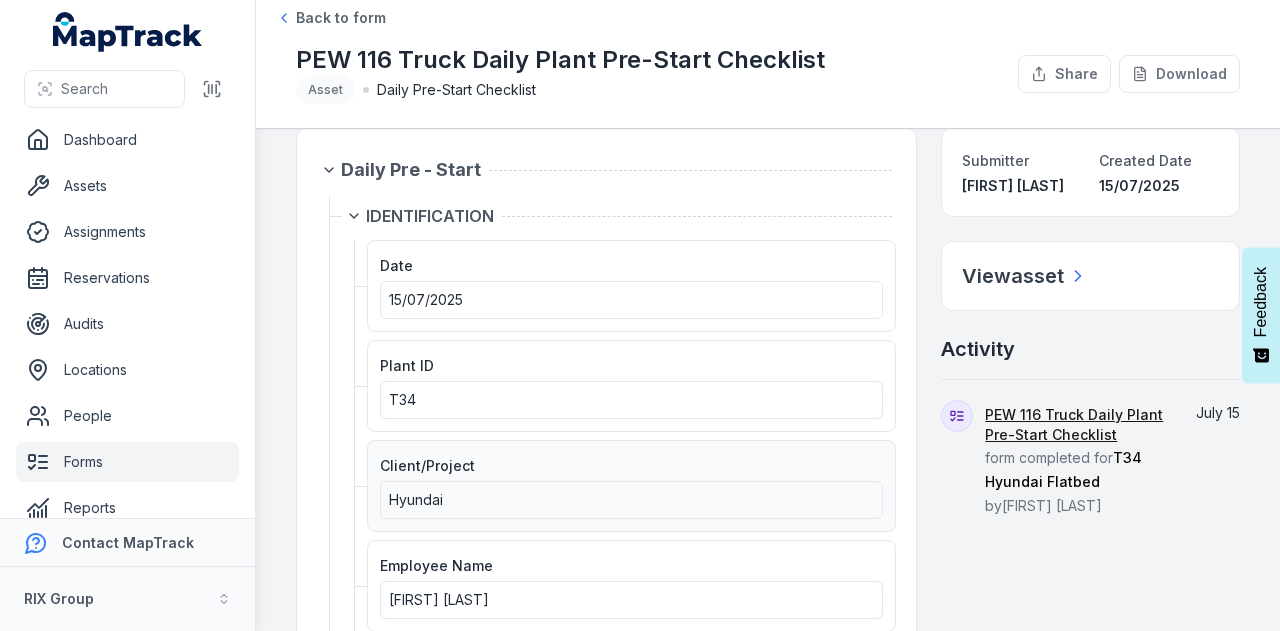 scroll, scrollTop: 0, scrollLeft: 0, axis: both 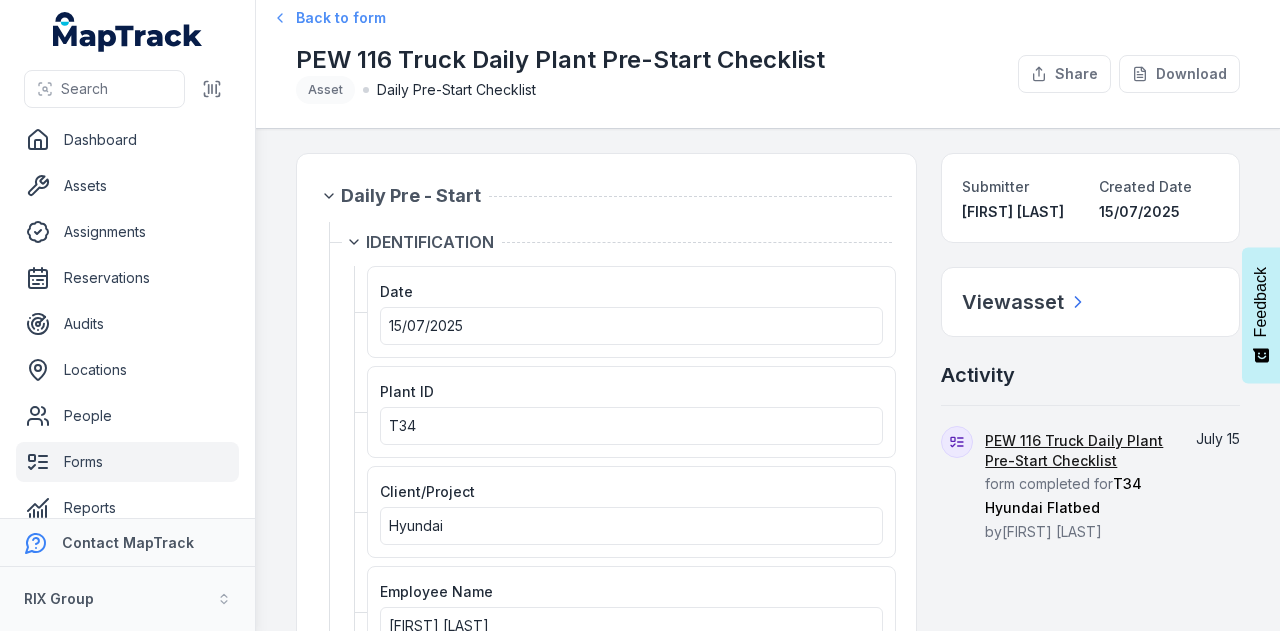 click on "Back to form" at bounding box center (341, 18) 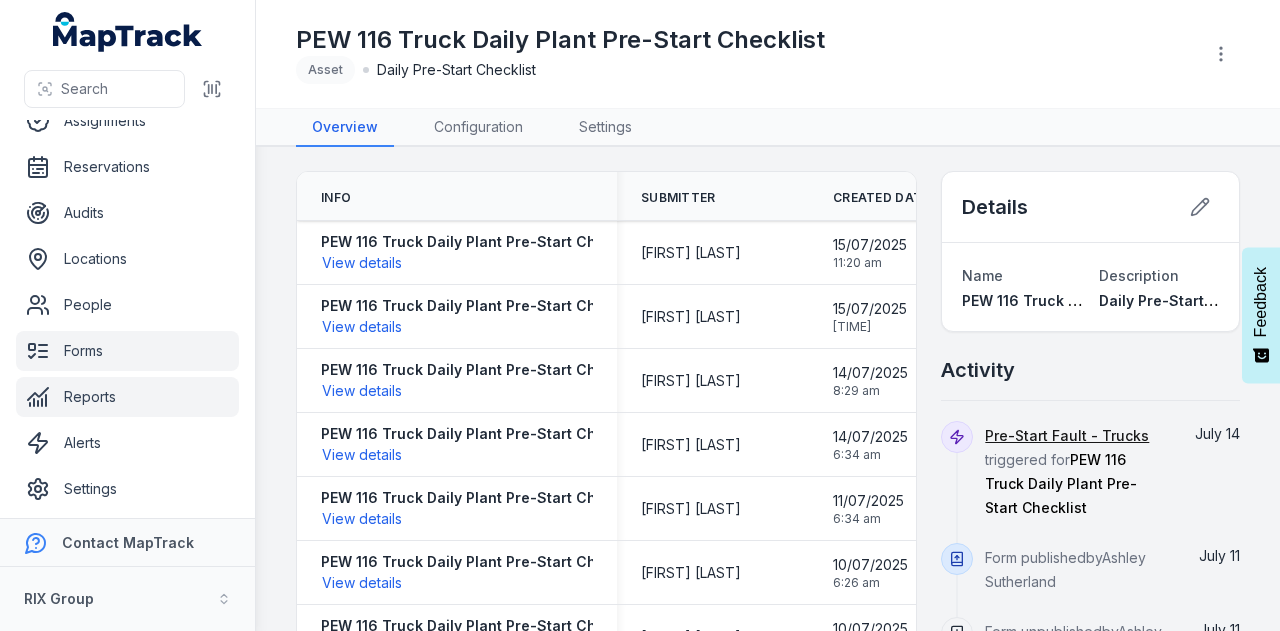 scroll, scrollTop: 113, scrollLeft: 0, axis: vertical 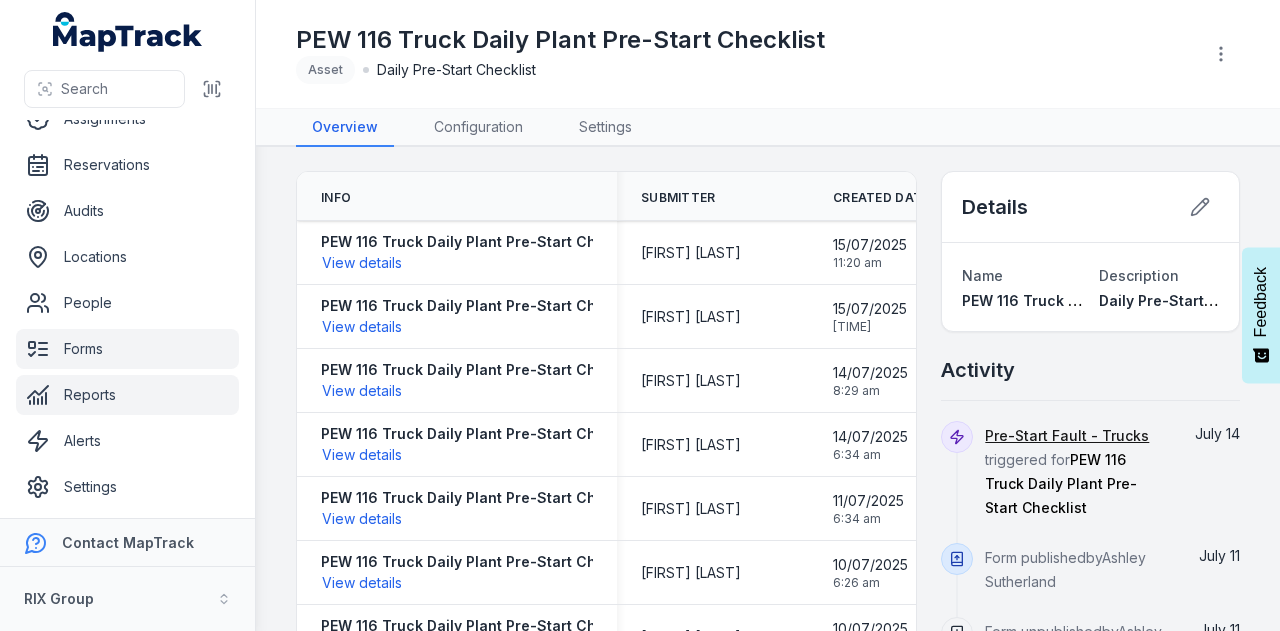 click on "Reports" at bounding box center (127, 395) 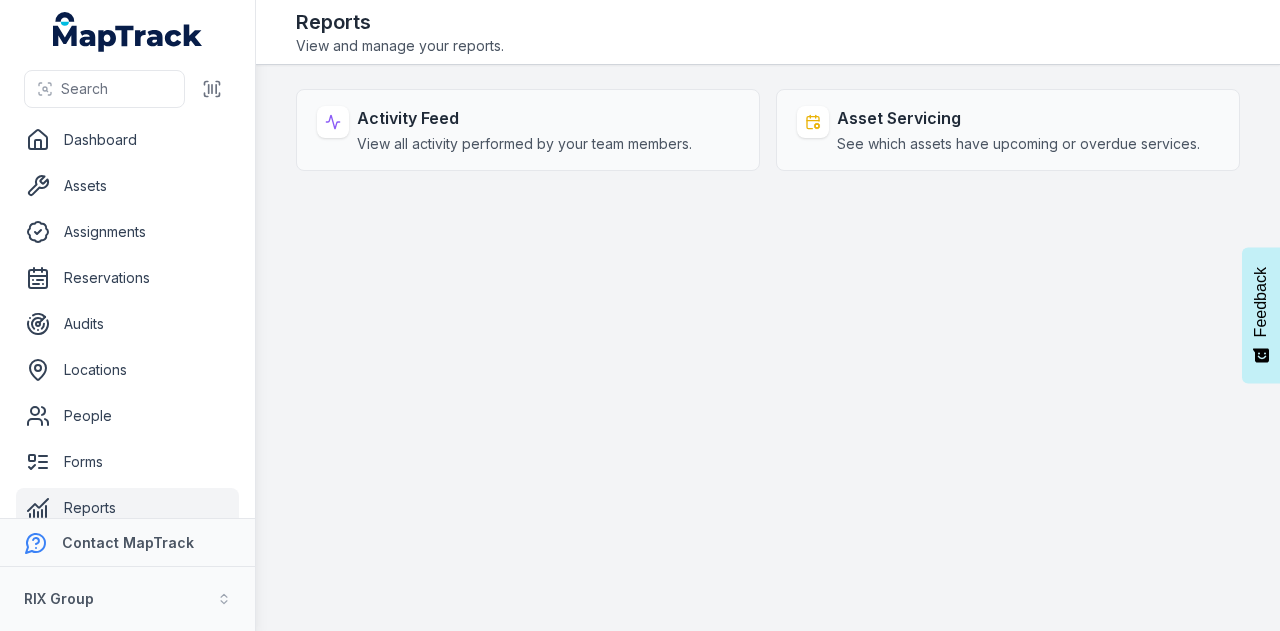 scroll, scrollTop: 0, scrollLeft: 0, axis: both 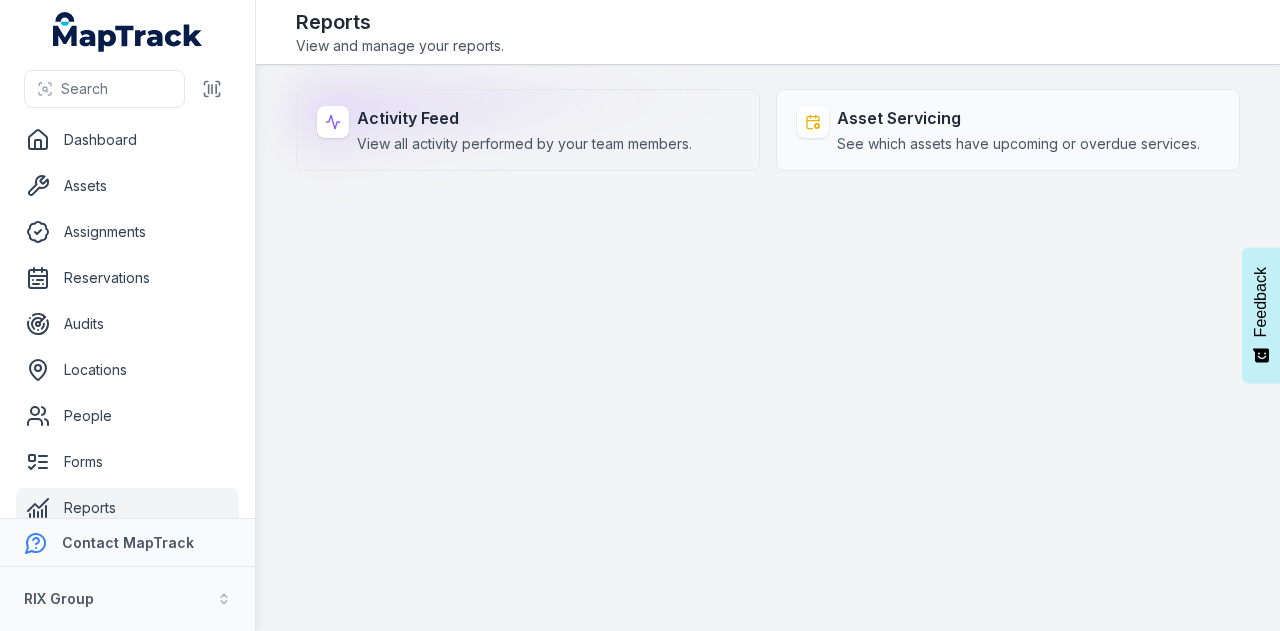 click on "Activity Feed View all activity performed by your team members." at bounding box center [524, 130] 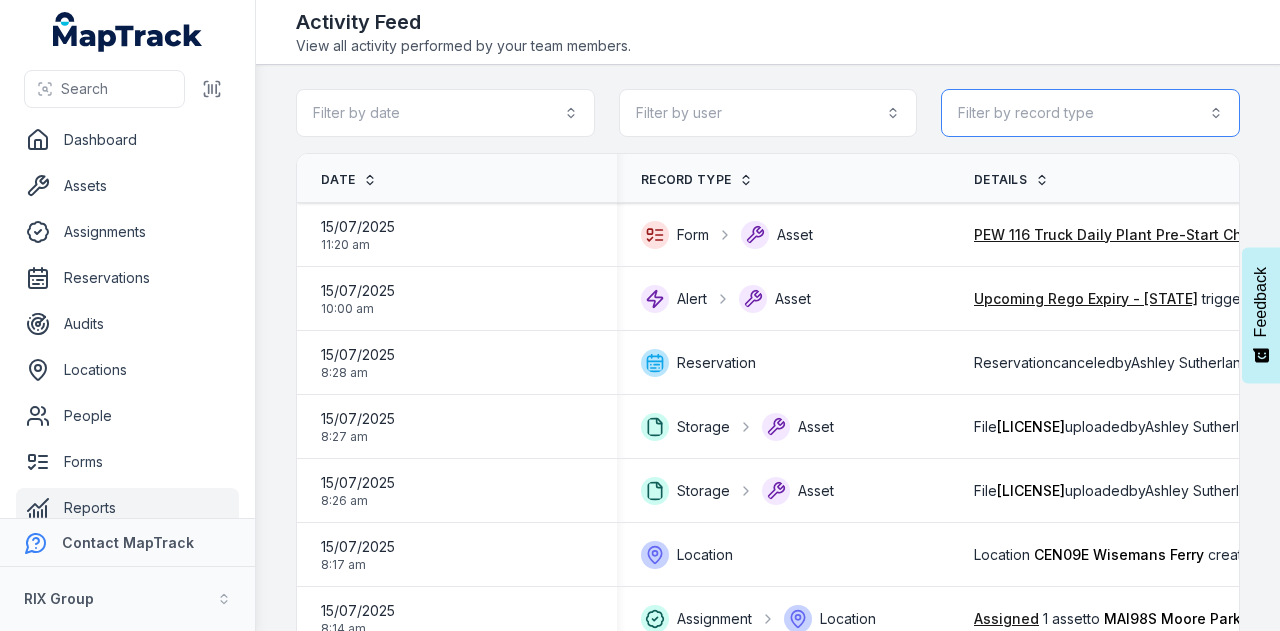 click on "Filter by record type" at bounding box center [1090, 113] 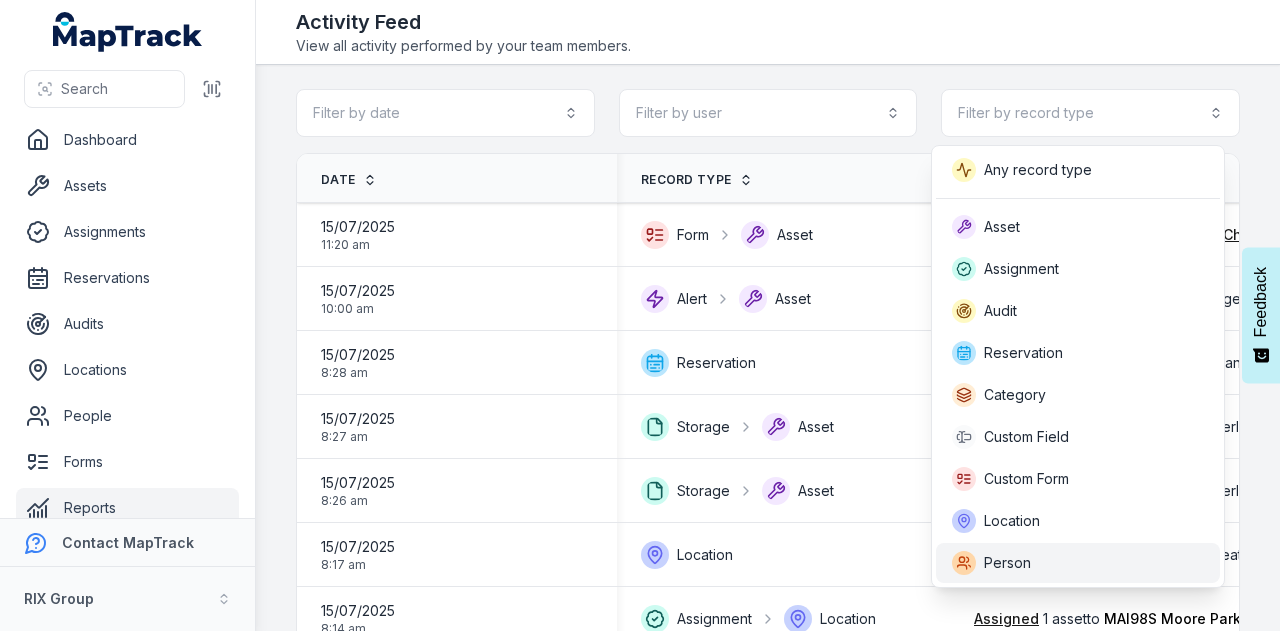 click on "Person" at bounding box center [1078, 563] 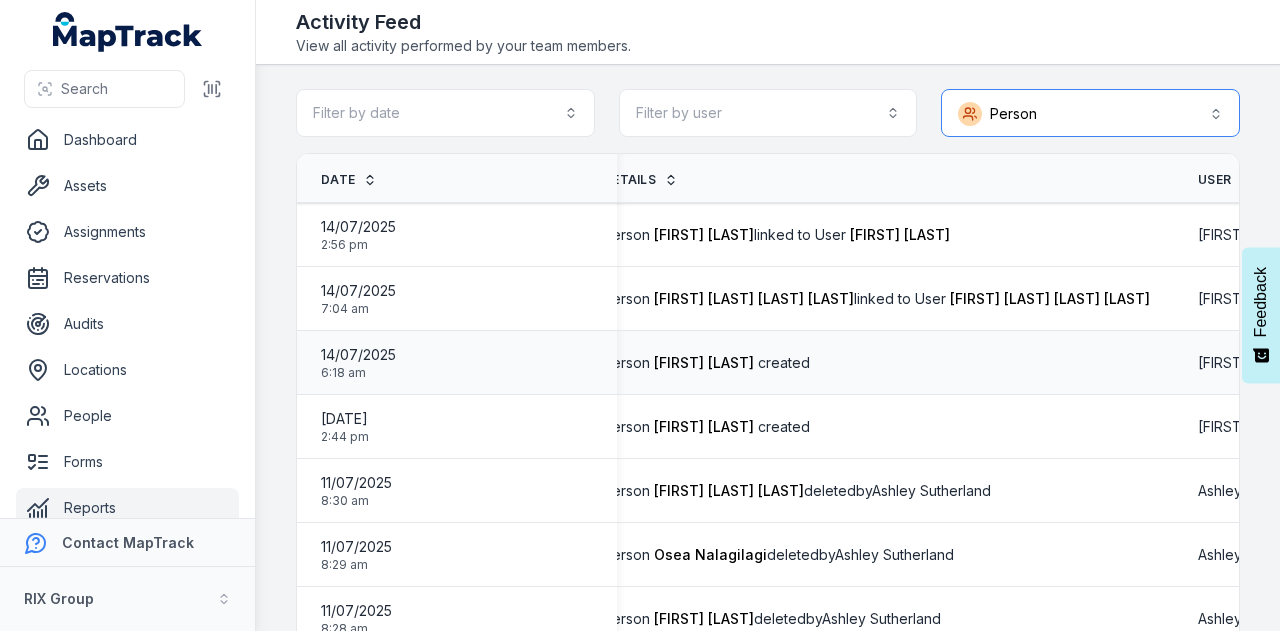 scroll, scrollTop: 0, scrollLeft: 228, axis: horizontal 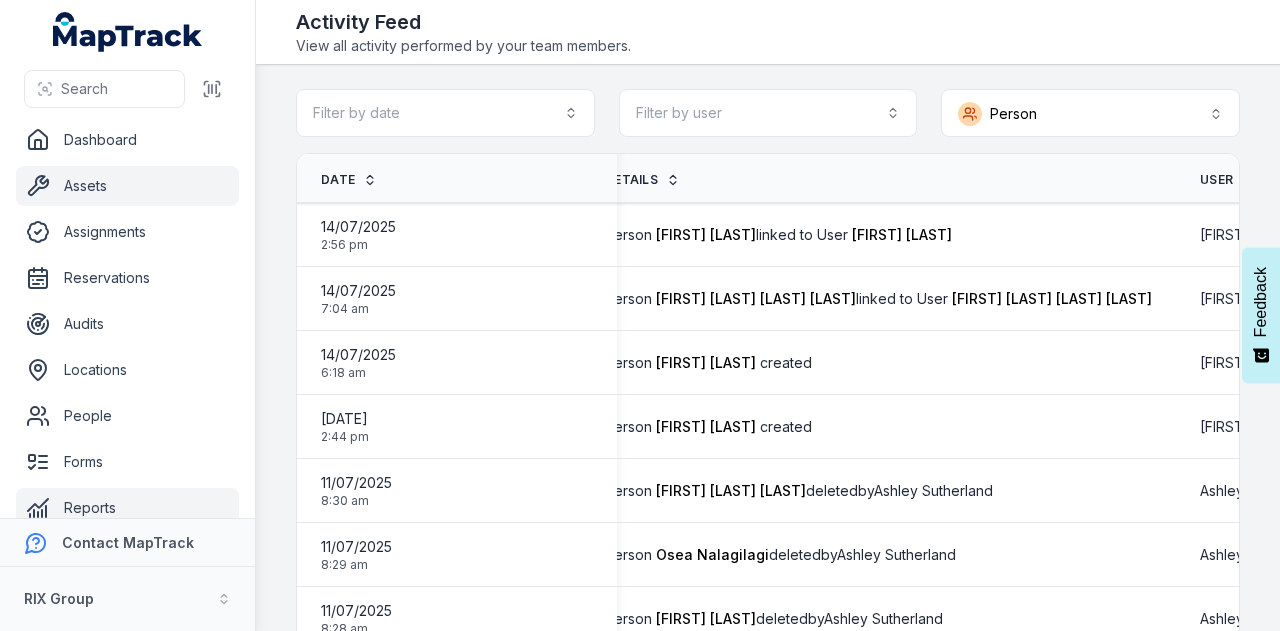 click on "Assets" at bounding box center (127, 186) 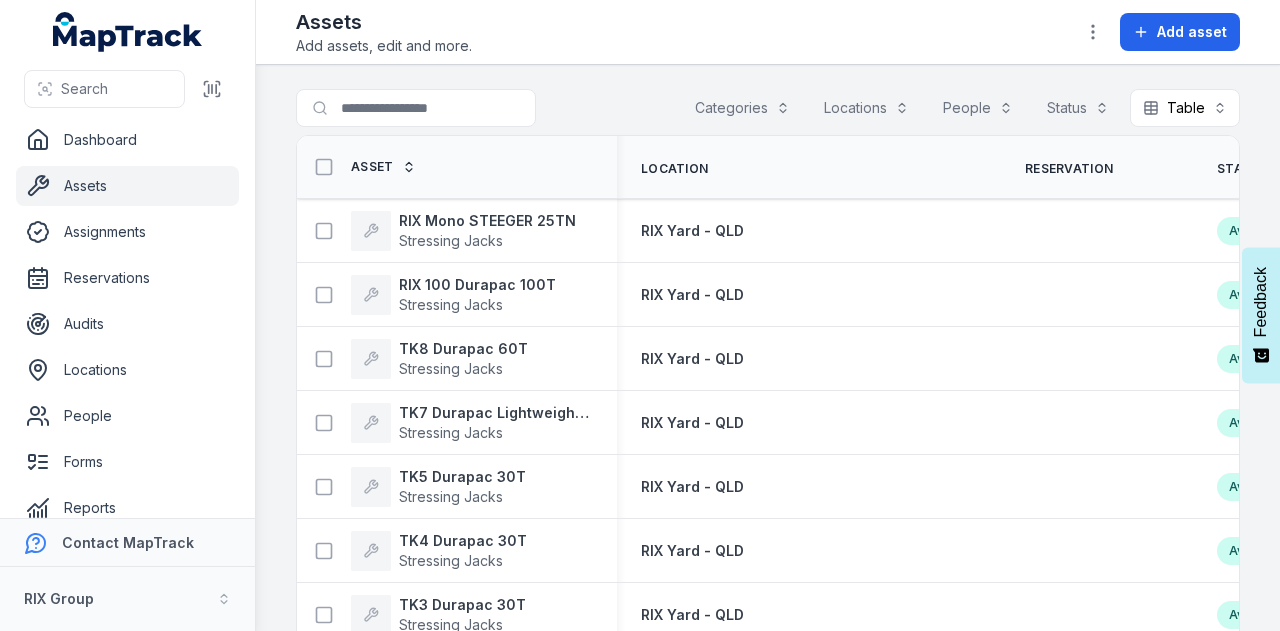 scroll, scrollTop: 0, scrollLeft: 0, axis: both 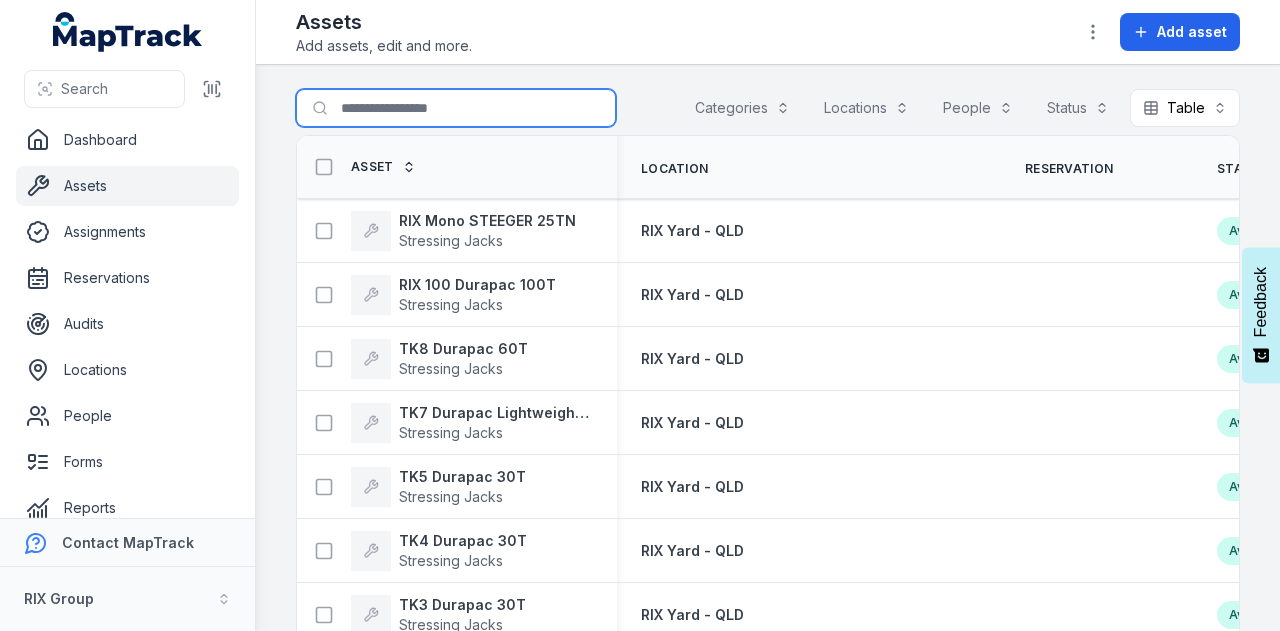 click on "Search for  assets" at bounding box center (456, 108) 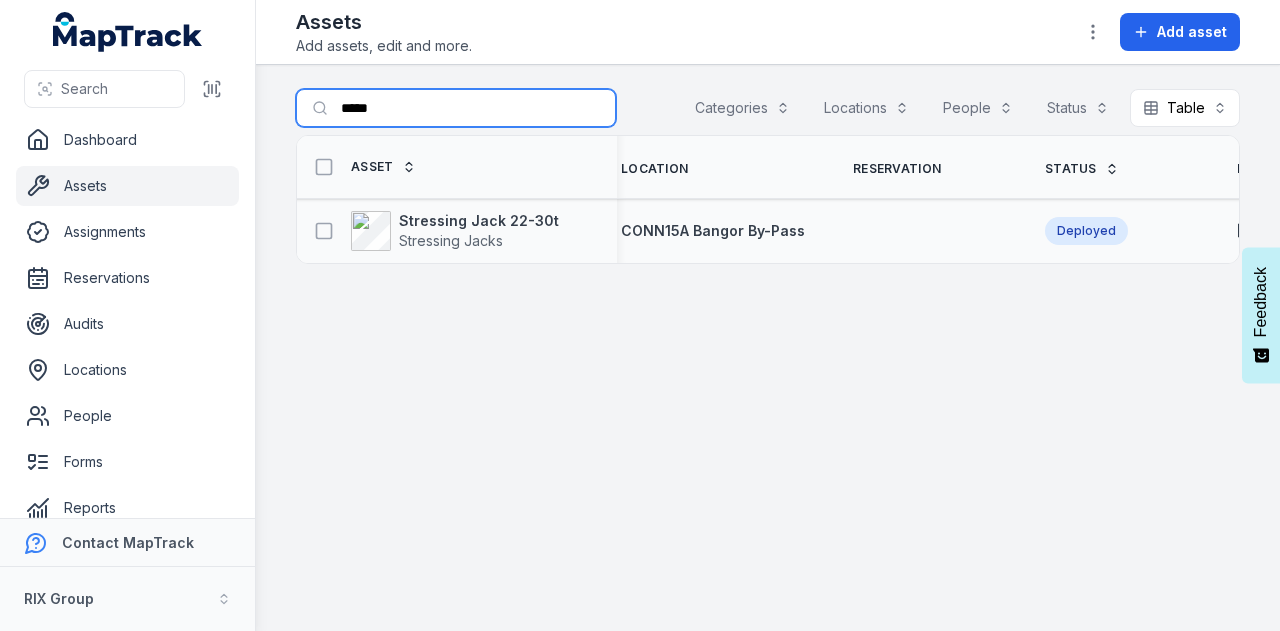 scroll, scrollTop: 0, scrollLeft: 0, axis: both 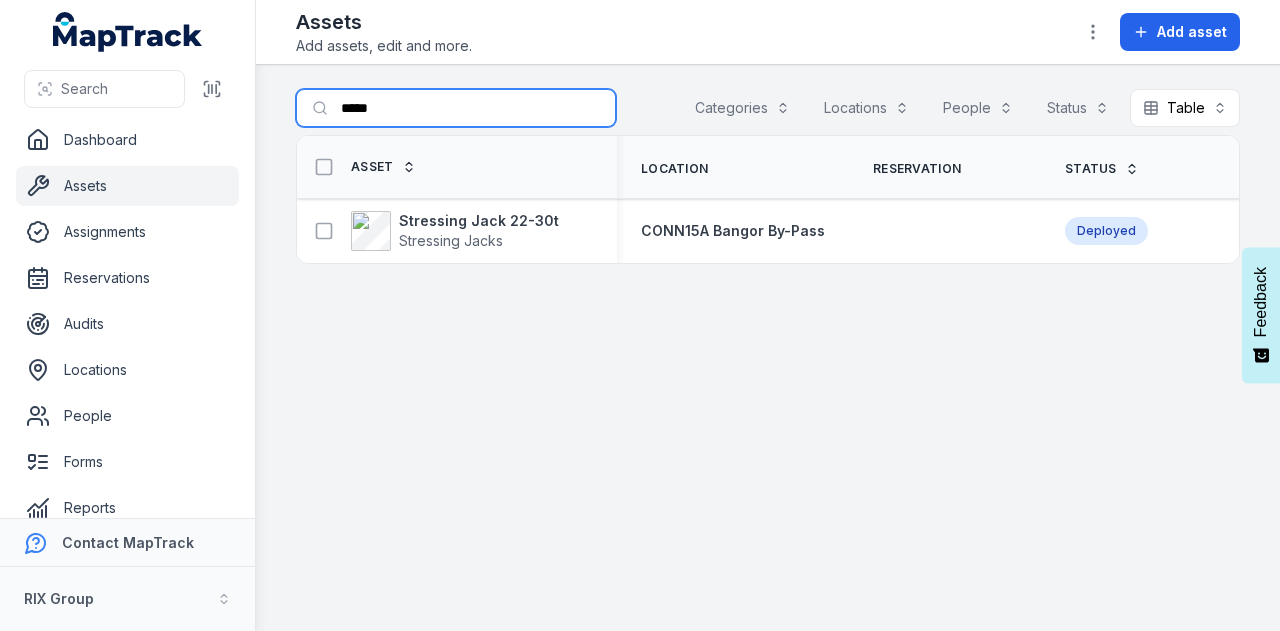 type on "*****" 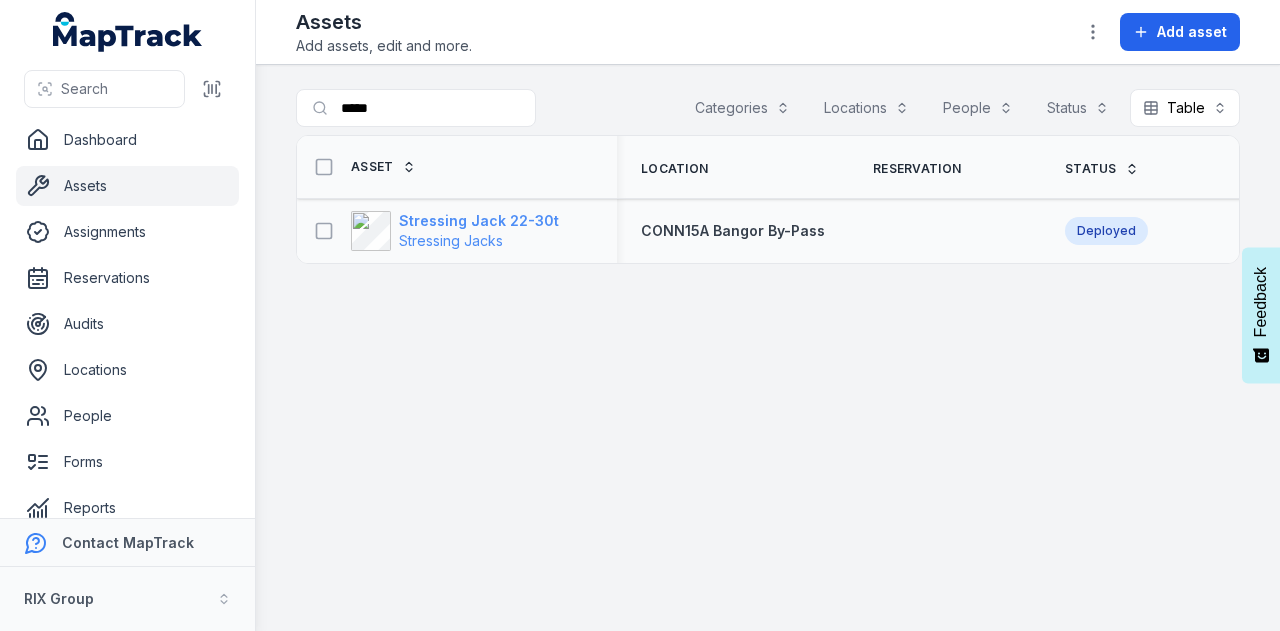 click on "Stressing Jack 22-30t" at bounding box center (479, 221) 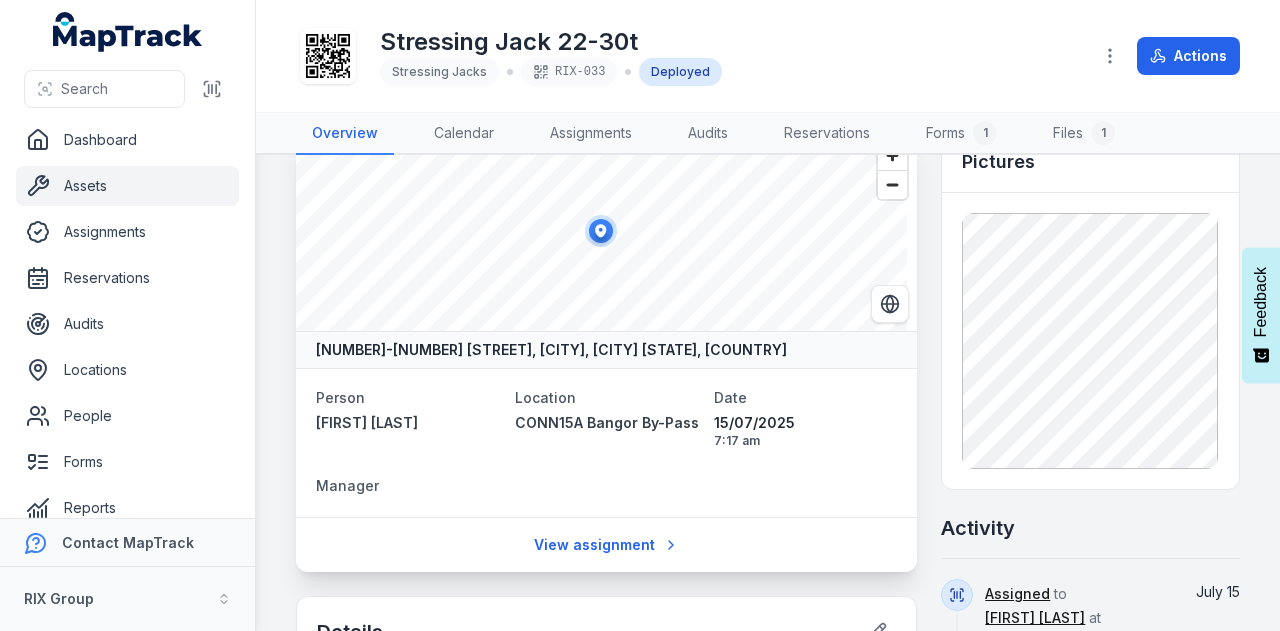scroll, scrollTop: 0, scrollLeft: 0, axis: both 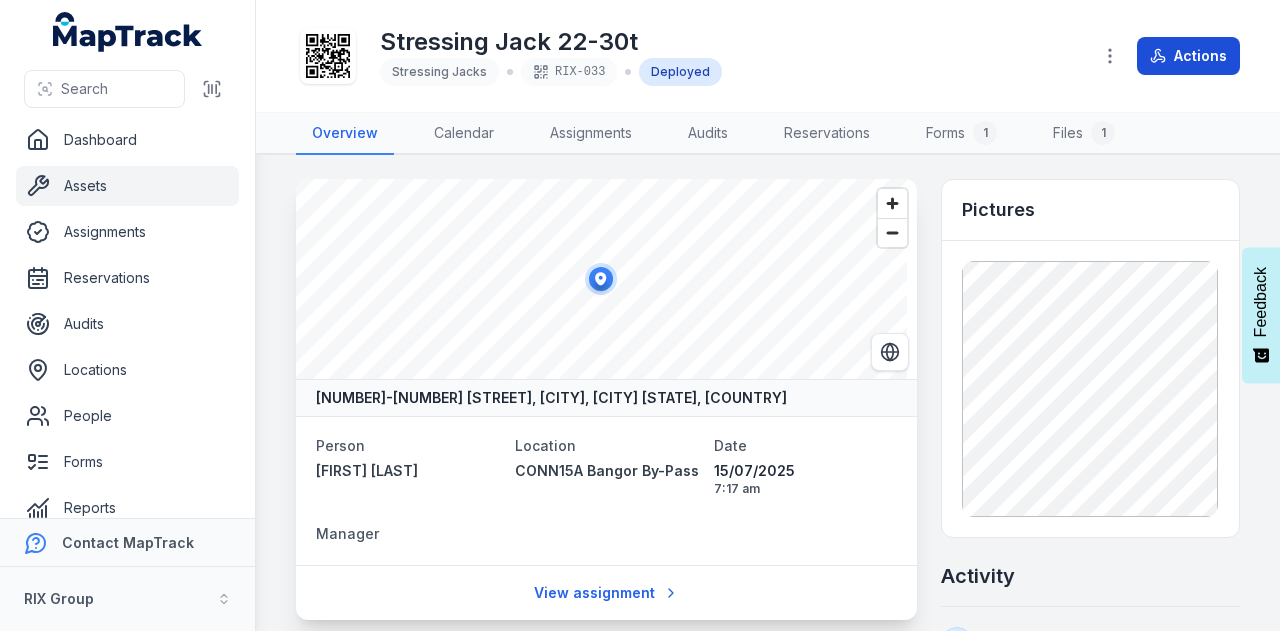 click on "Actions" at bounding box center [1188, 56] 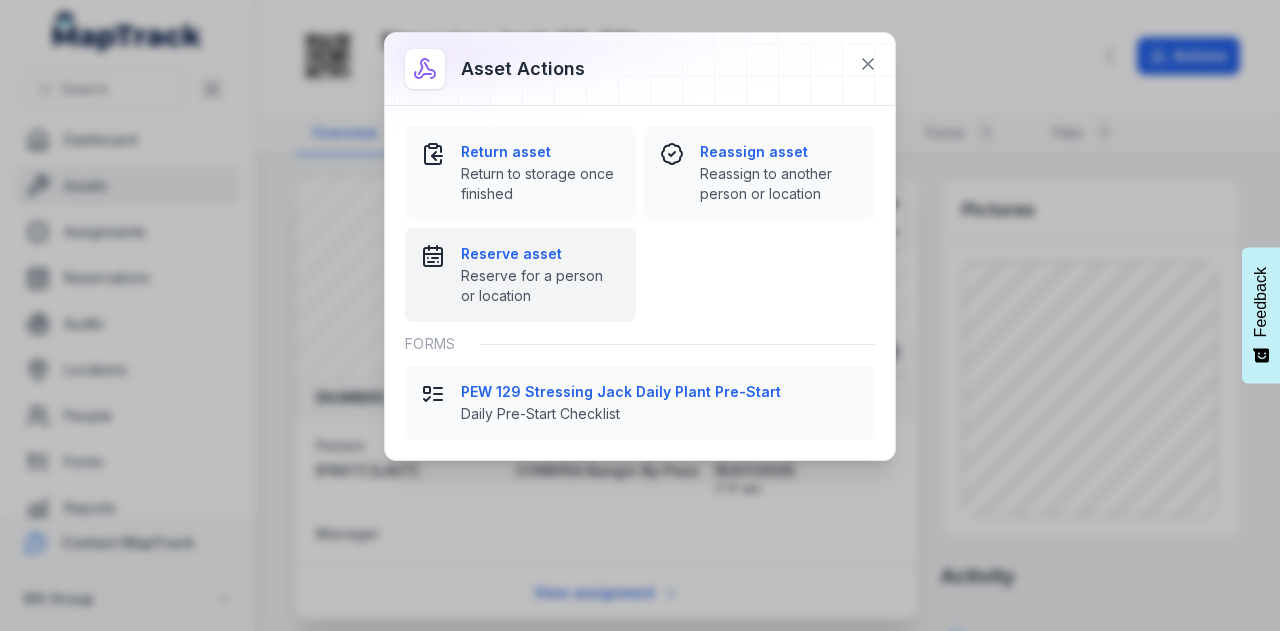 click on "Reserve asset Reserve for a person or location" at bounding box center (540, 275) 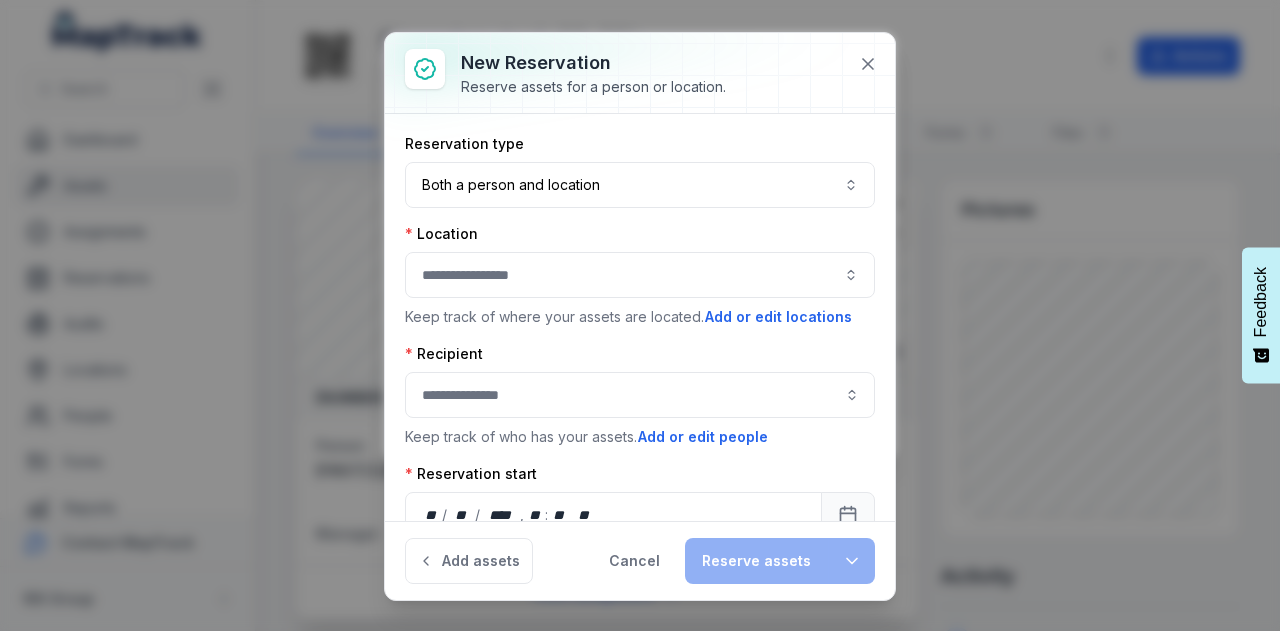 click at bounding box center [640, 275] 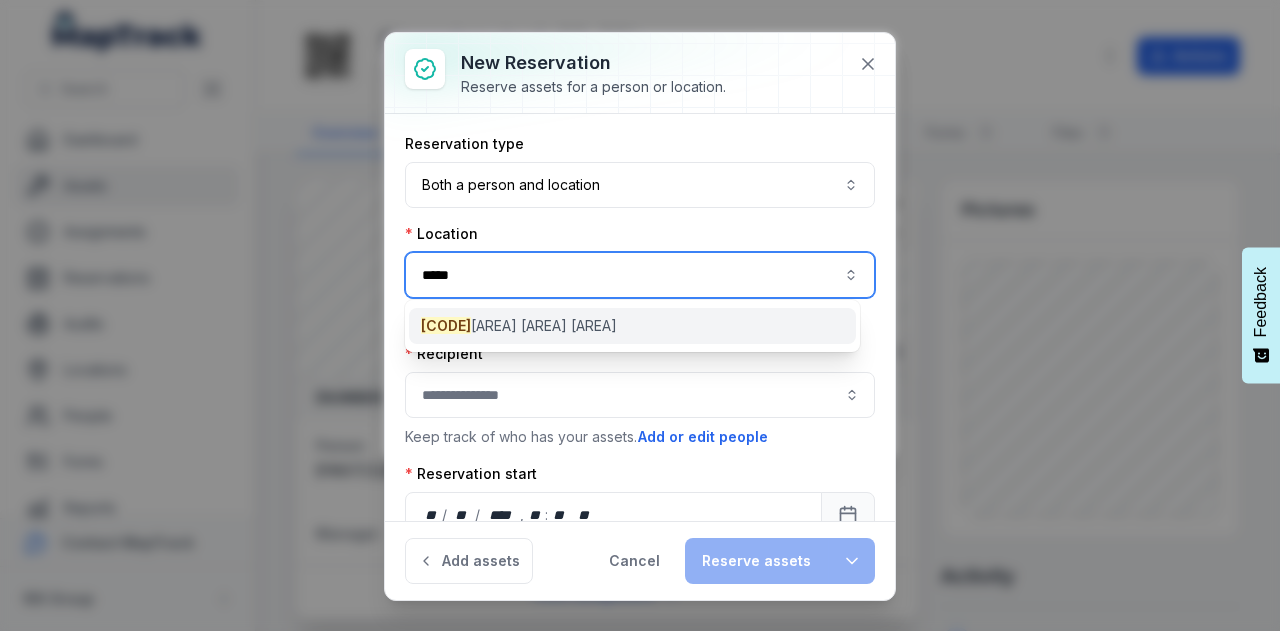 type on "*****" 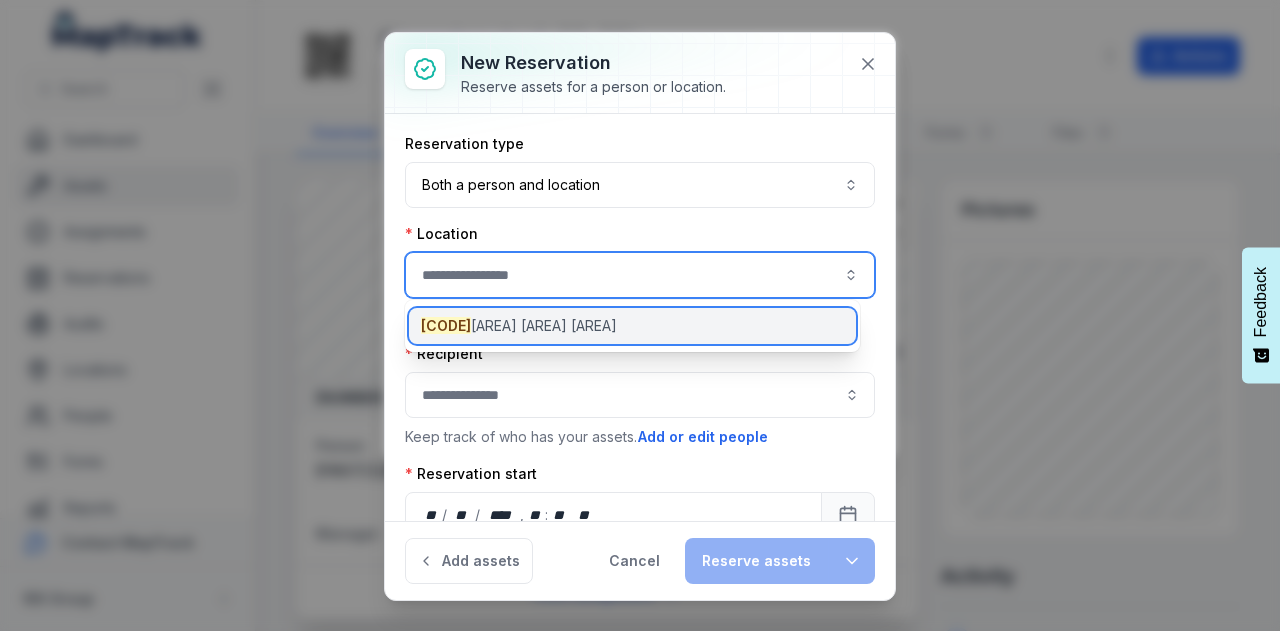 click on "[CODE] [AREA] [AREA] [AREA]" at bounding box center [519, 326] 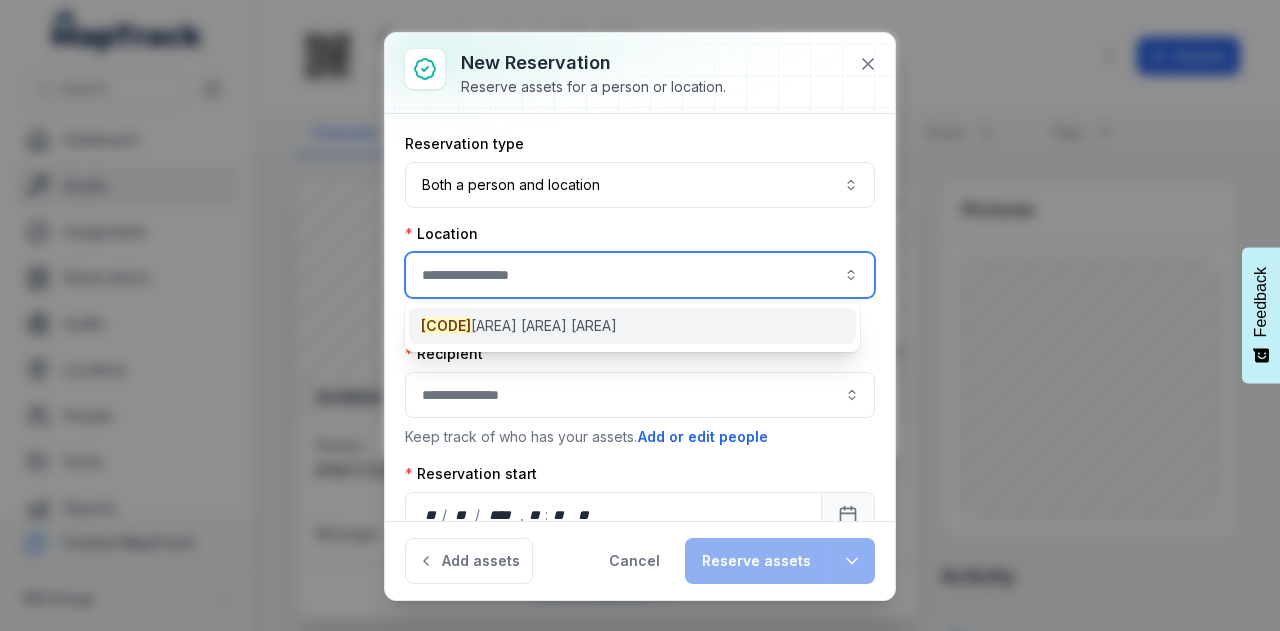type on "**********" 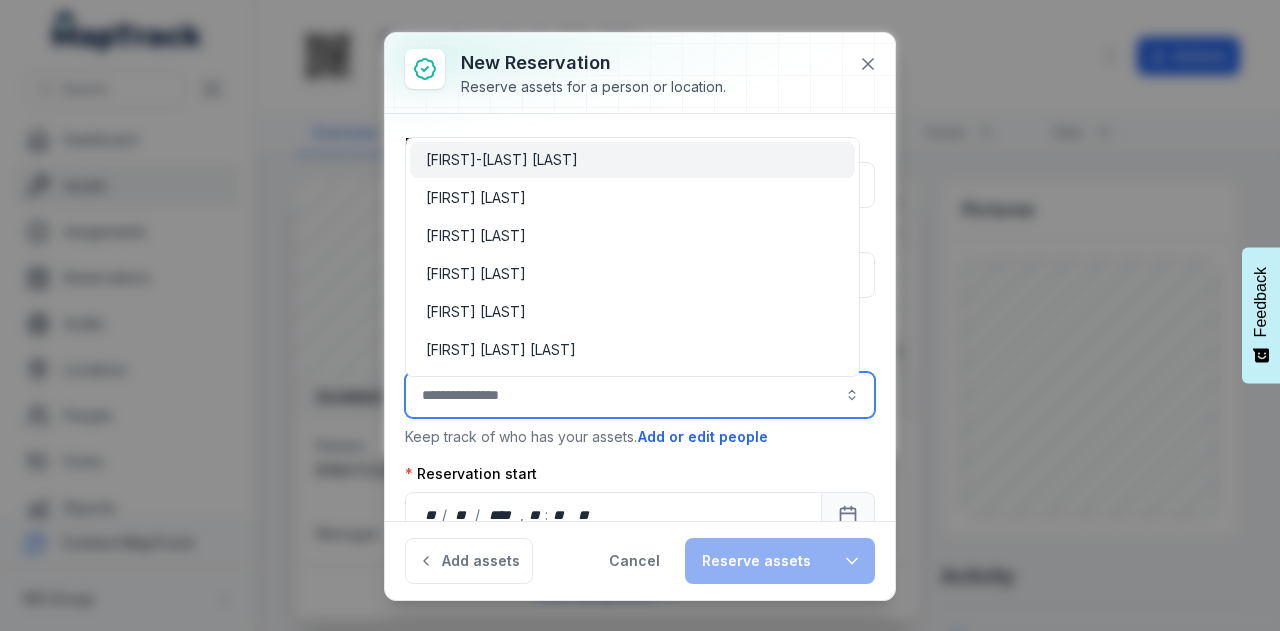 click at bounding box center [640, 395] 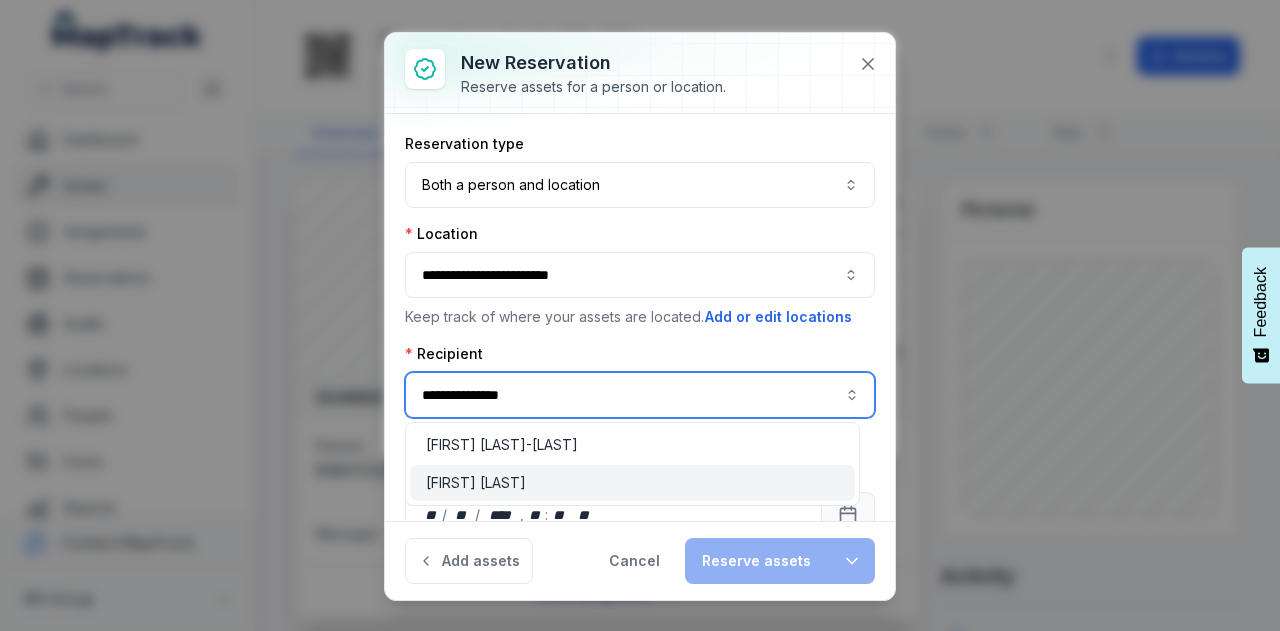 click on "[FIRST] [LAST]" at bounding box center (476, 483) 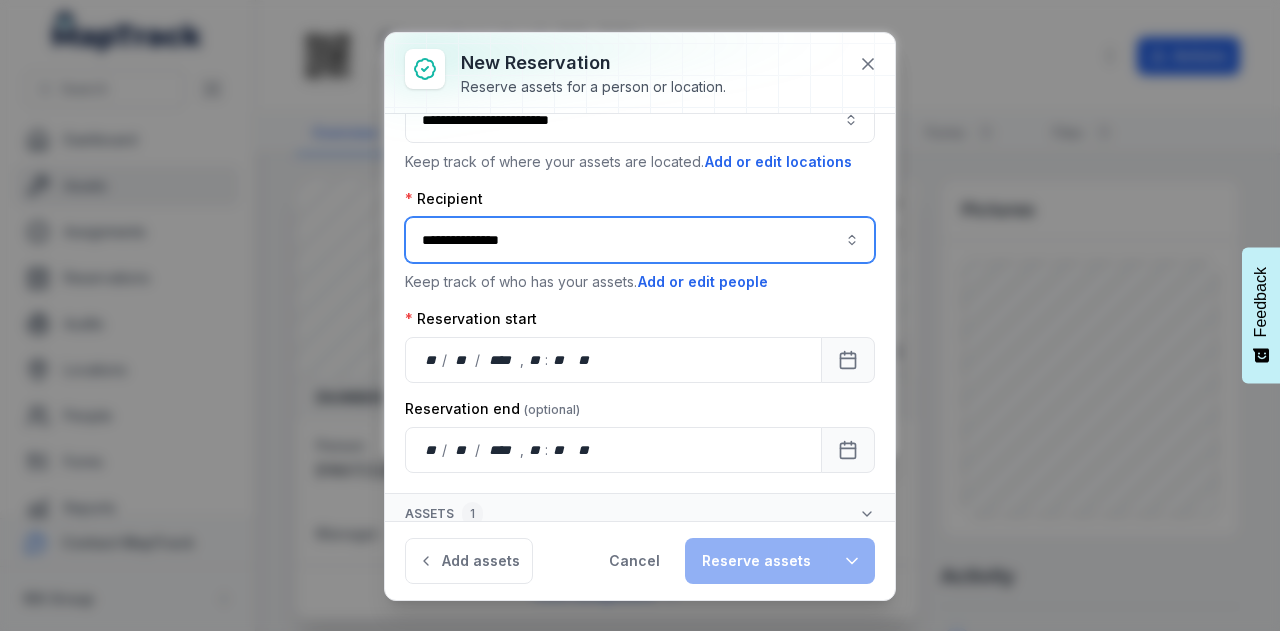 scroll, scrollTop: 161, scrollLeft: 0, axis: vertical 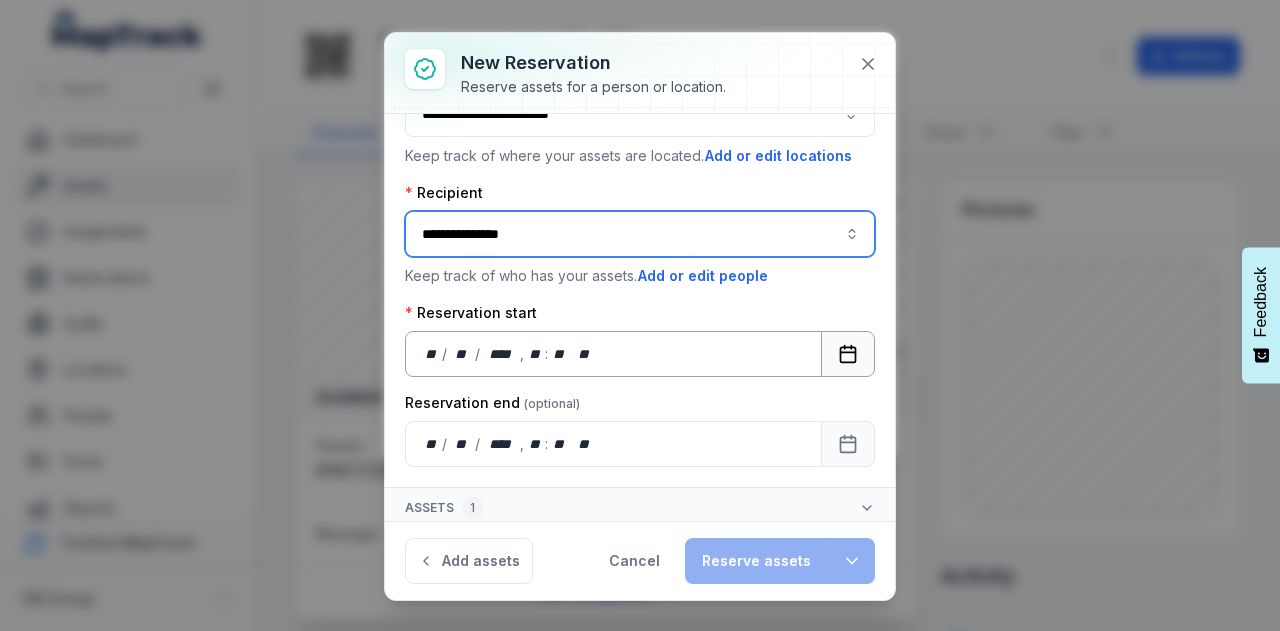 type on "**********" 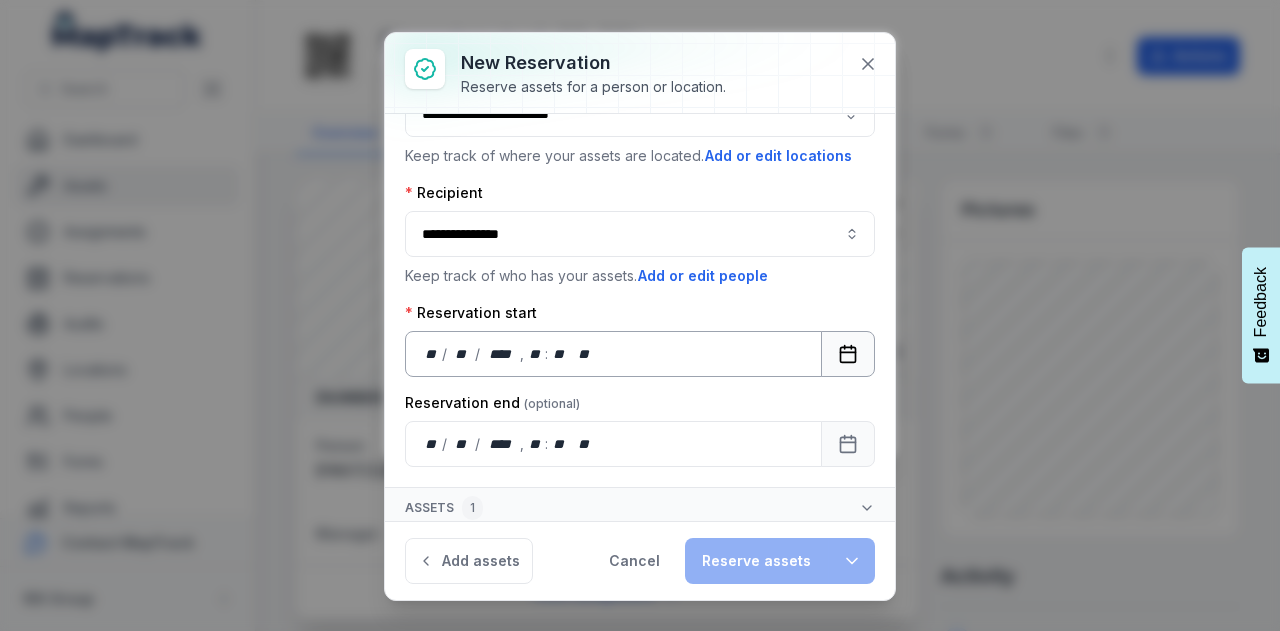 click 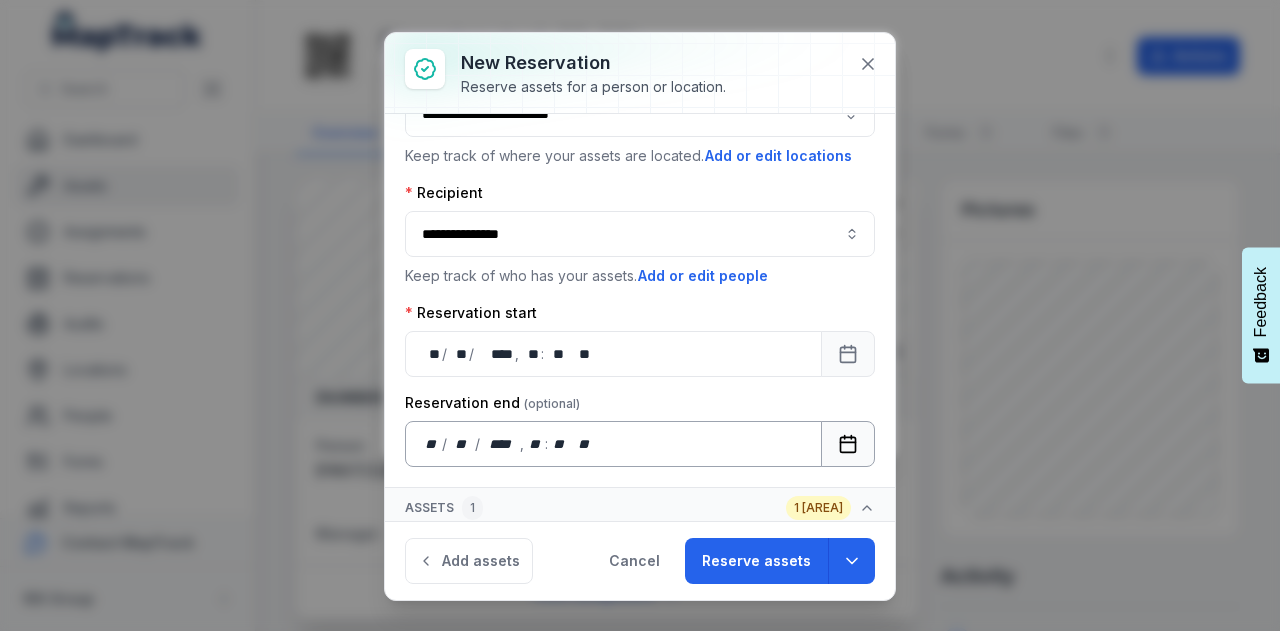 click 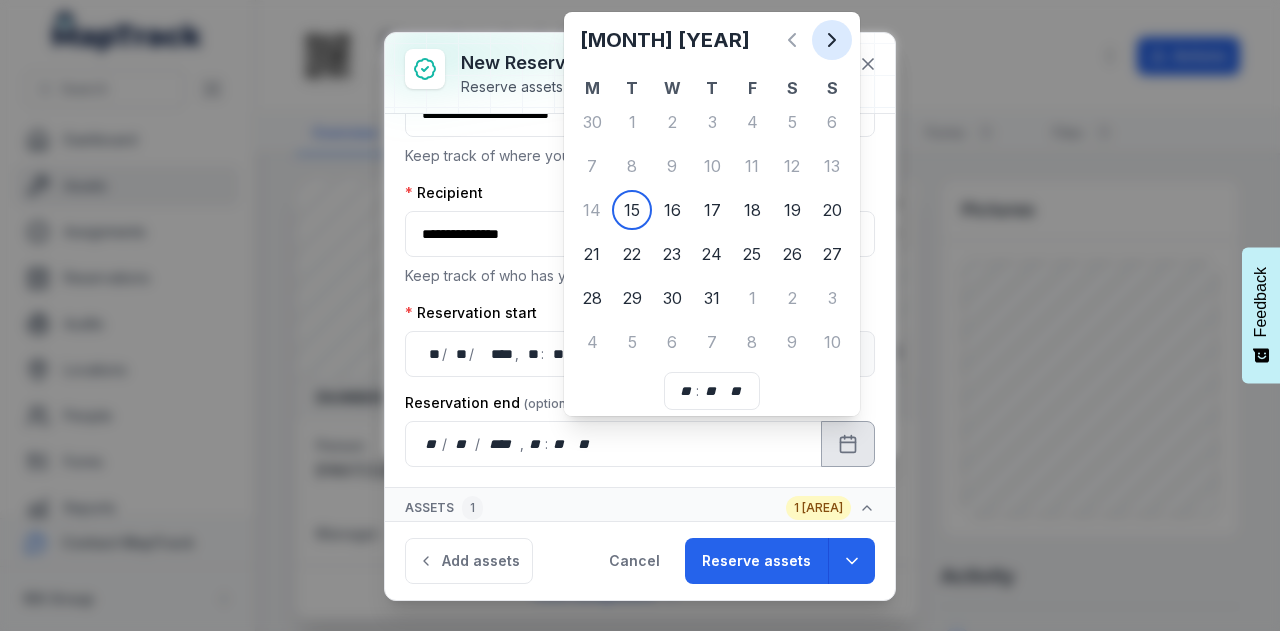 click 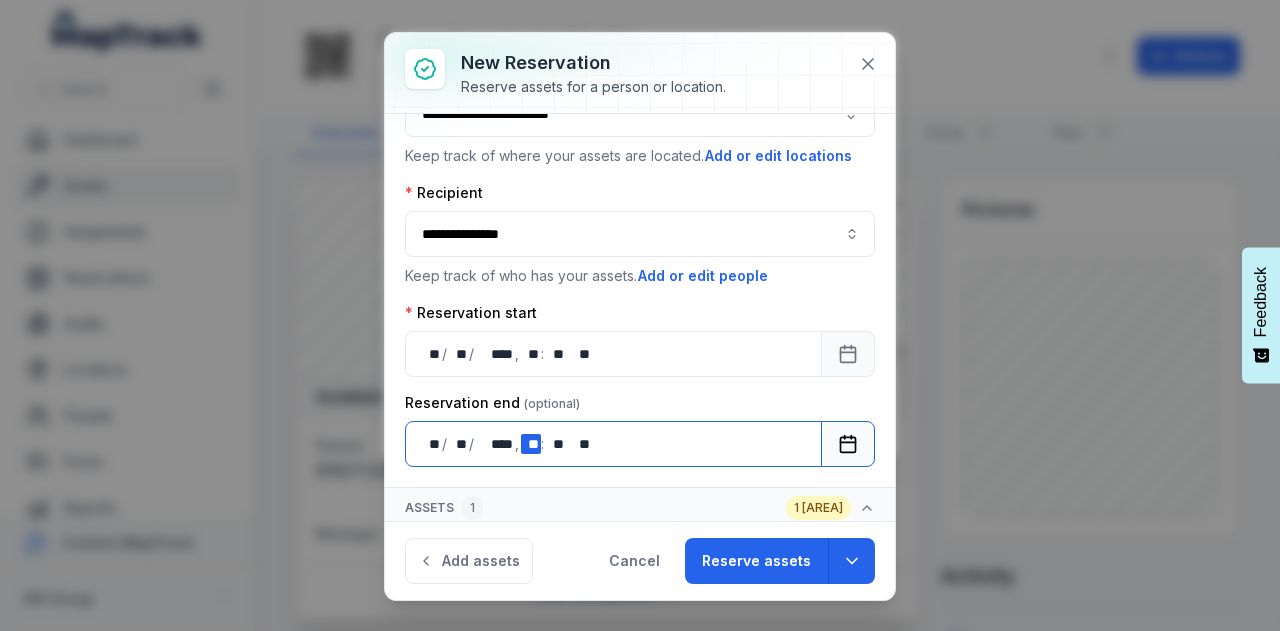 click on "** **" at bounding box center [531, 444] 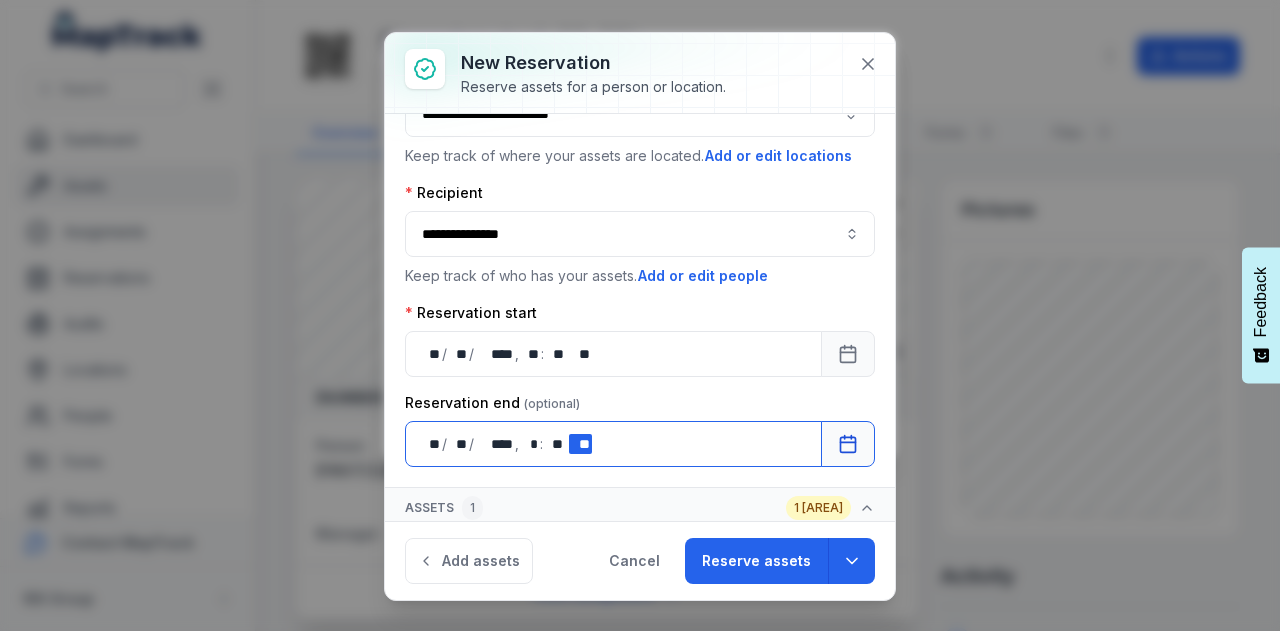 scroll, scrollTop: 275, scrollLeft: 0, axis: vertical 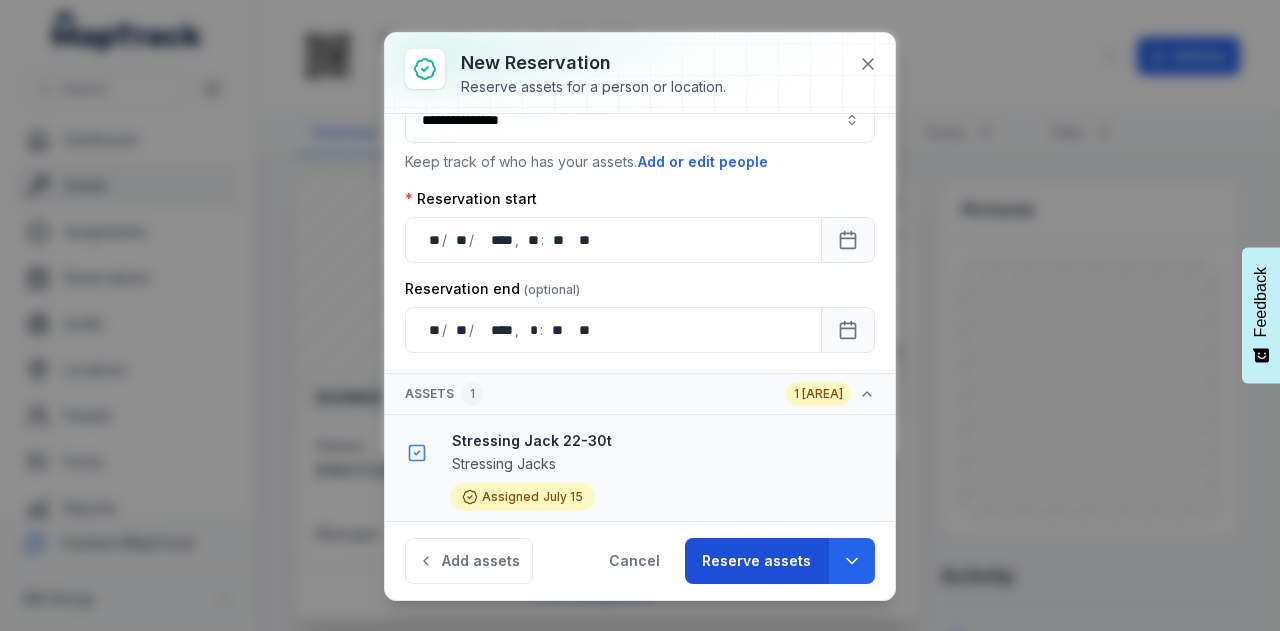 click on "Reserve assets" at bounding box center (756, 561) 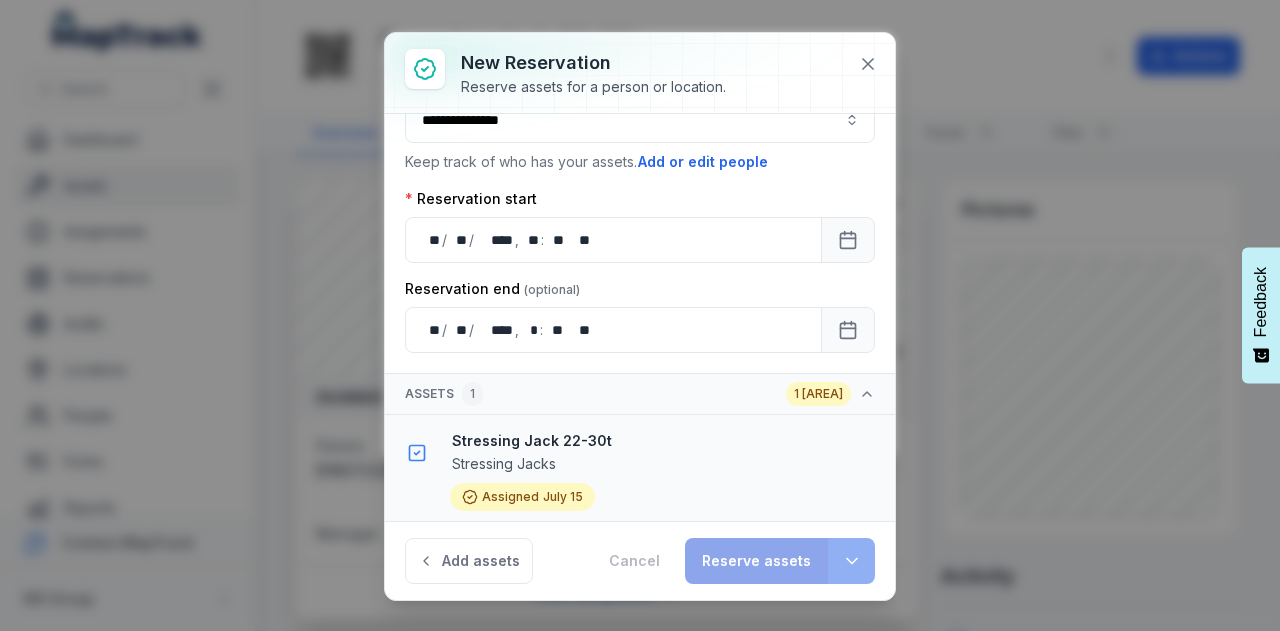 type 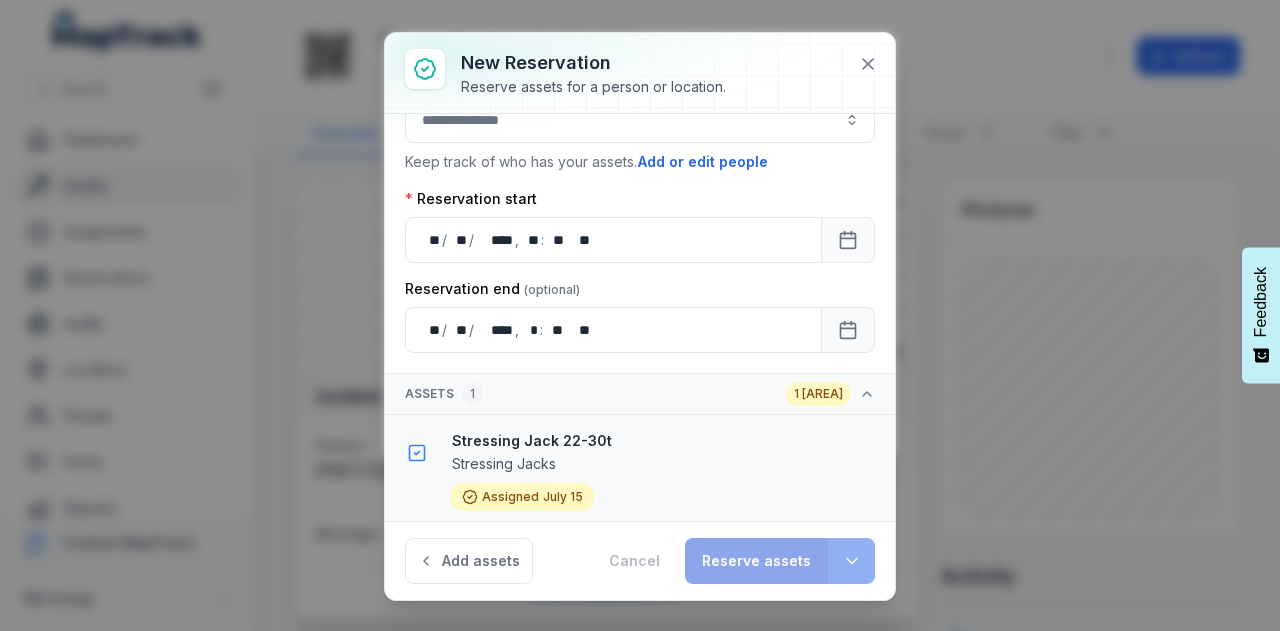 scroll, scrollTop: 0, scrollLeft: 0, axis: both 